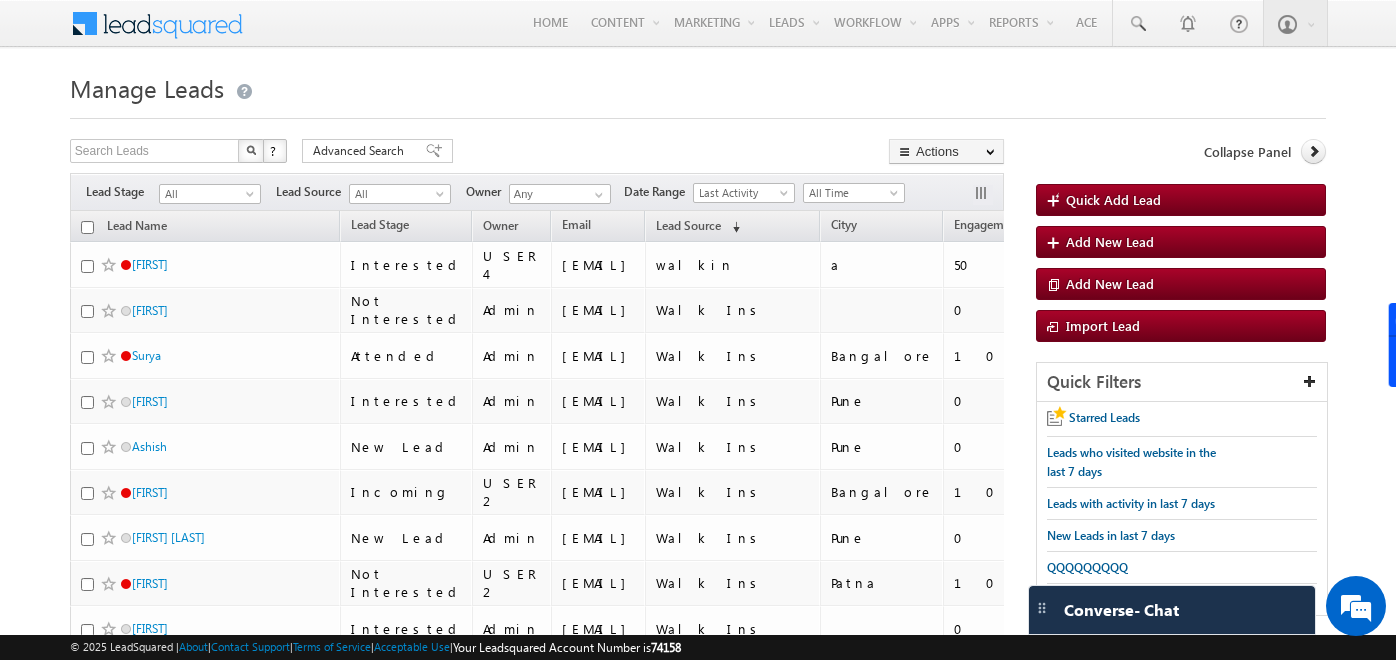 scroll, scrollTop: 0, scrollLeft: 0, axis: both 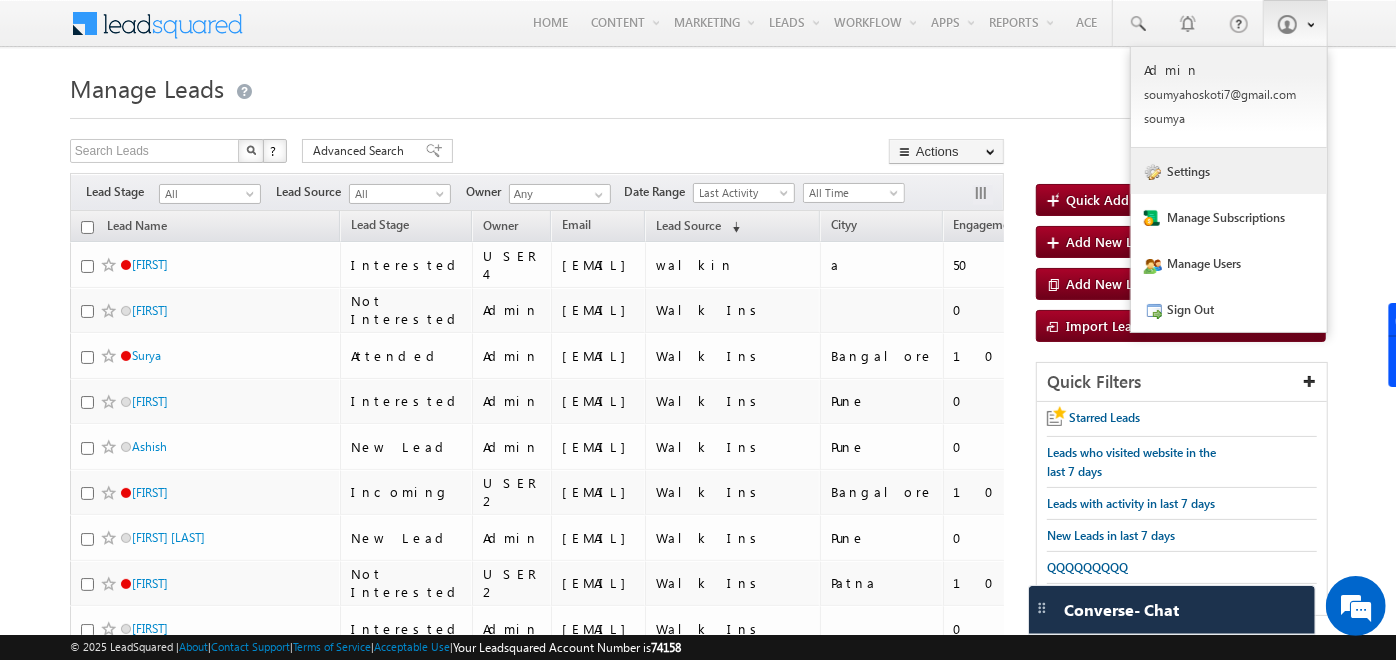 click on "Settings" at bounding box center [1229, 171] 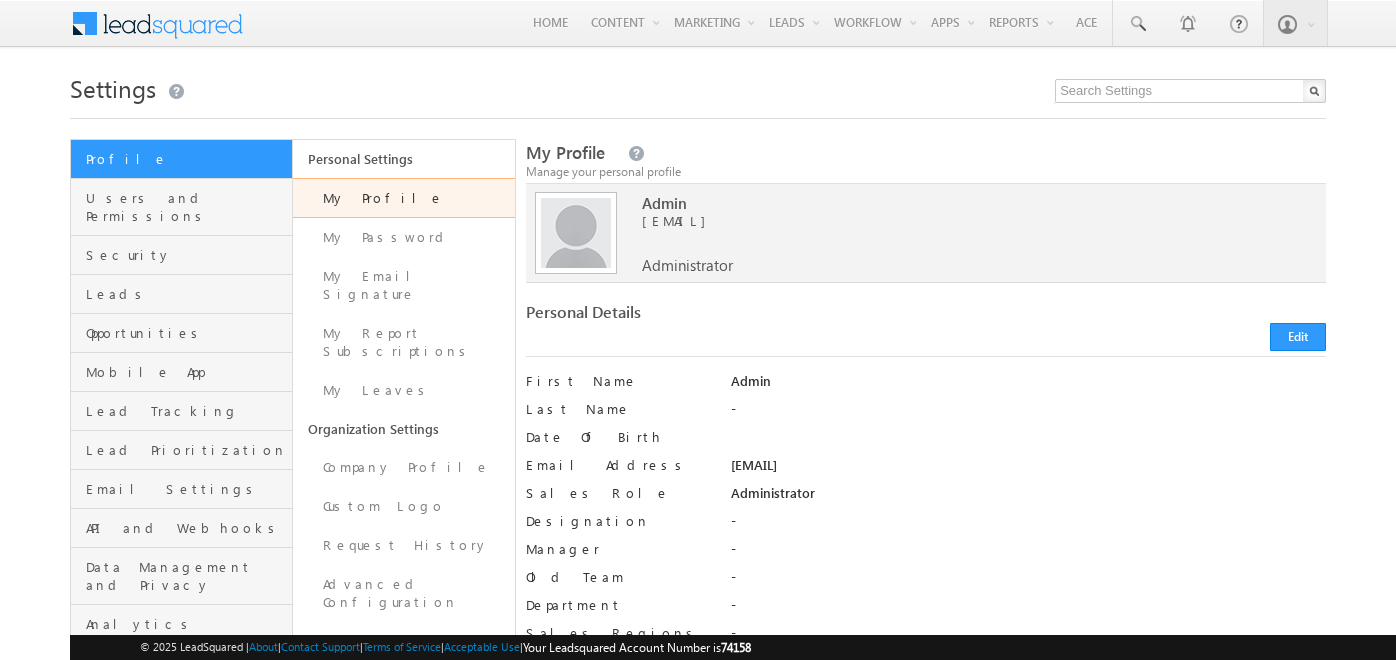 scroll, scrollTop: 0, scrollLeft: 0, axis: both 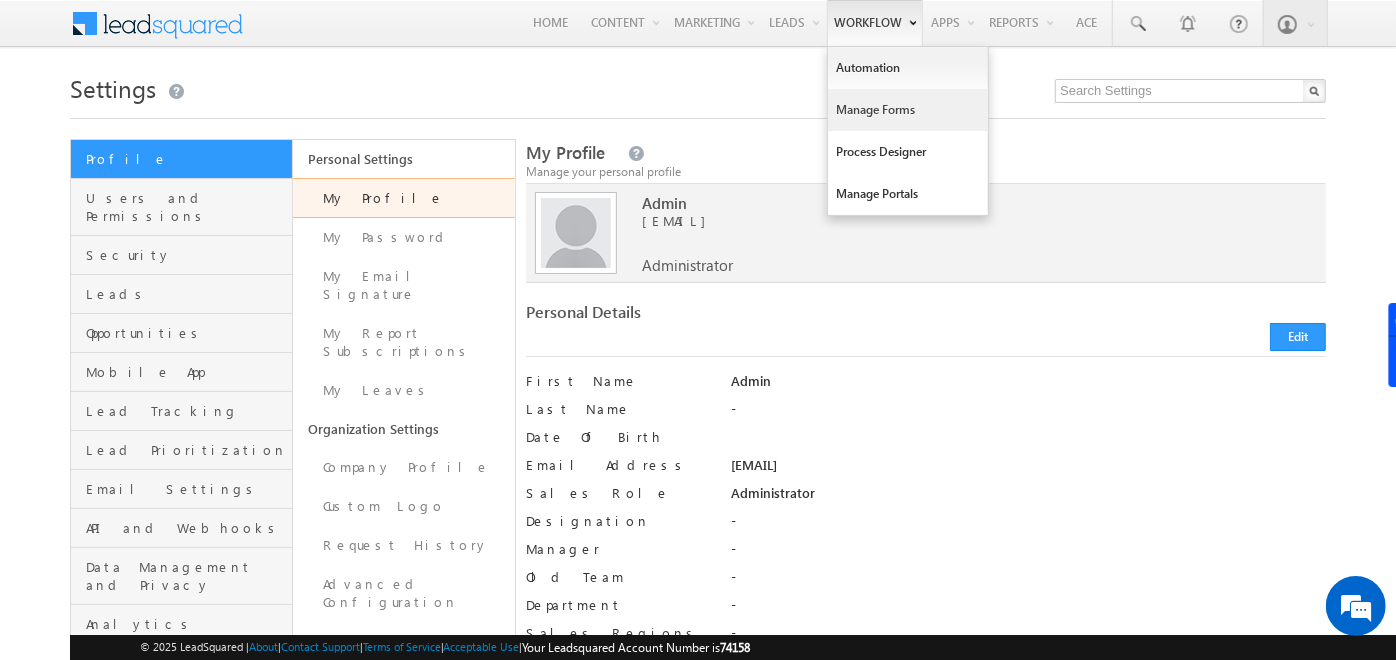 click on "Manage Forms" at bounding box center (908, 110) 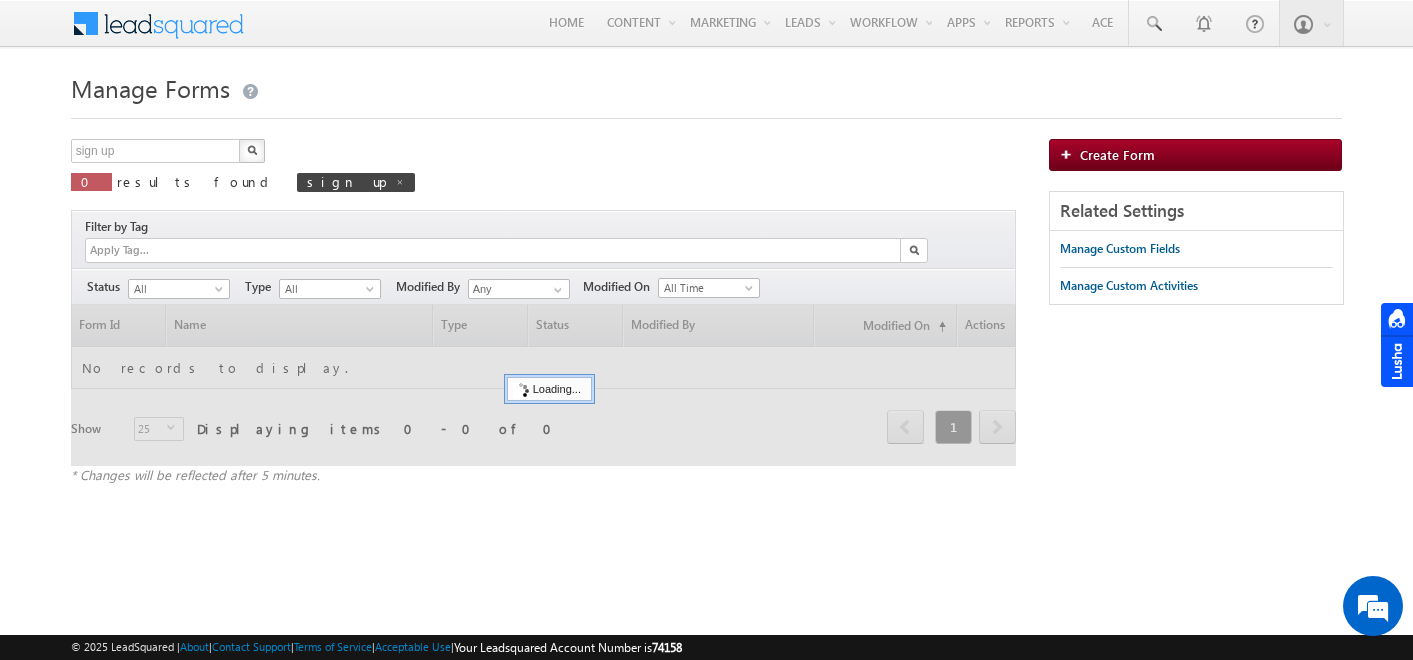 scroll, scrollTop: 0, scrollLeft: 0, axis: both 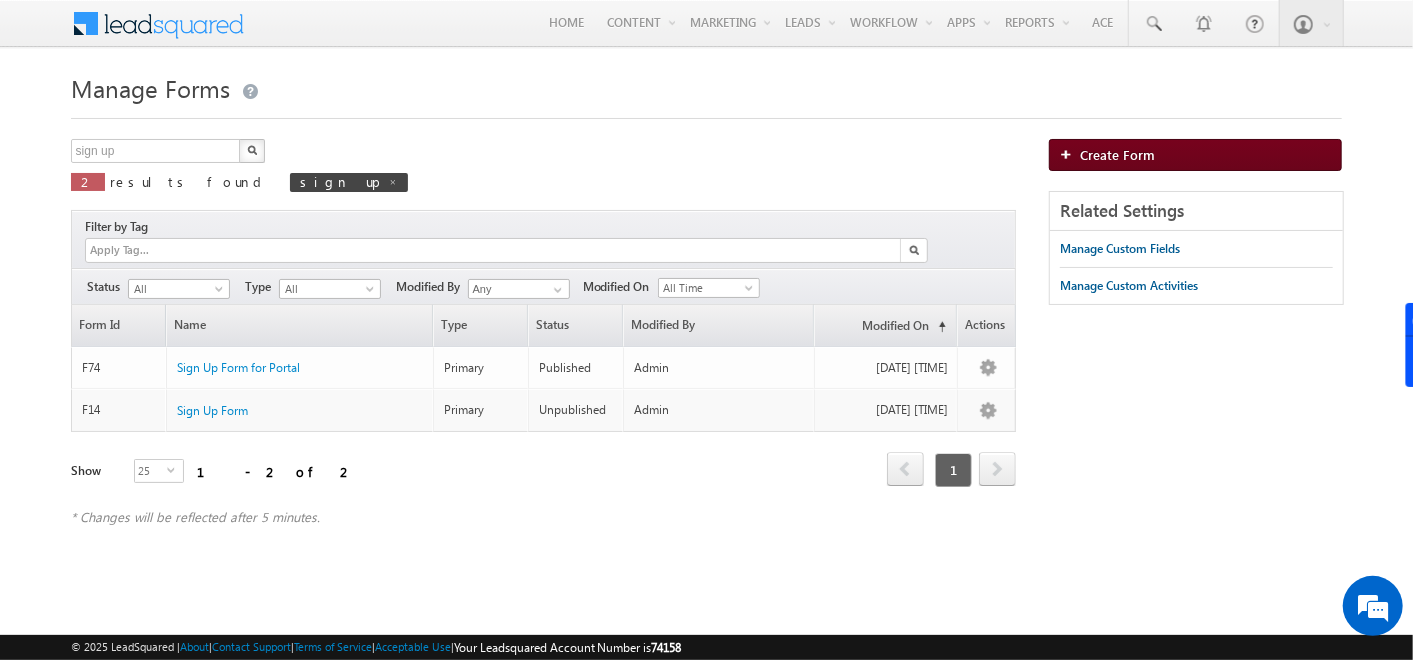 click on "Create Form" at bounding box center [1117, 154] 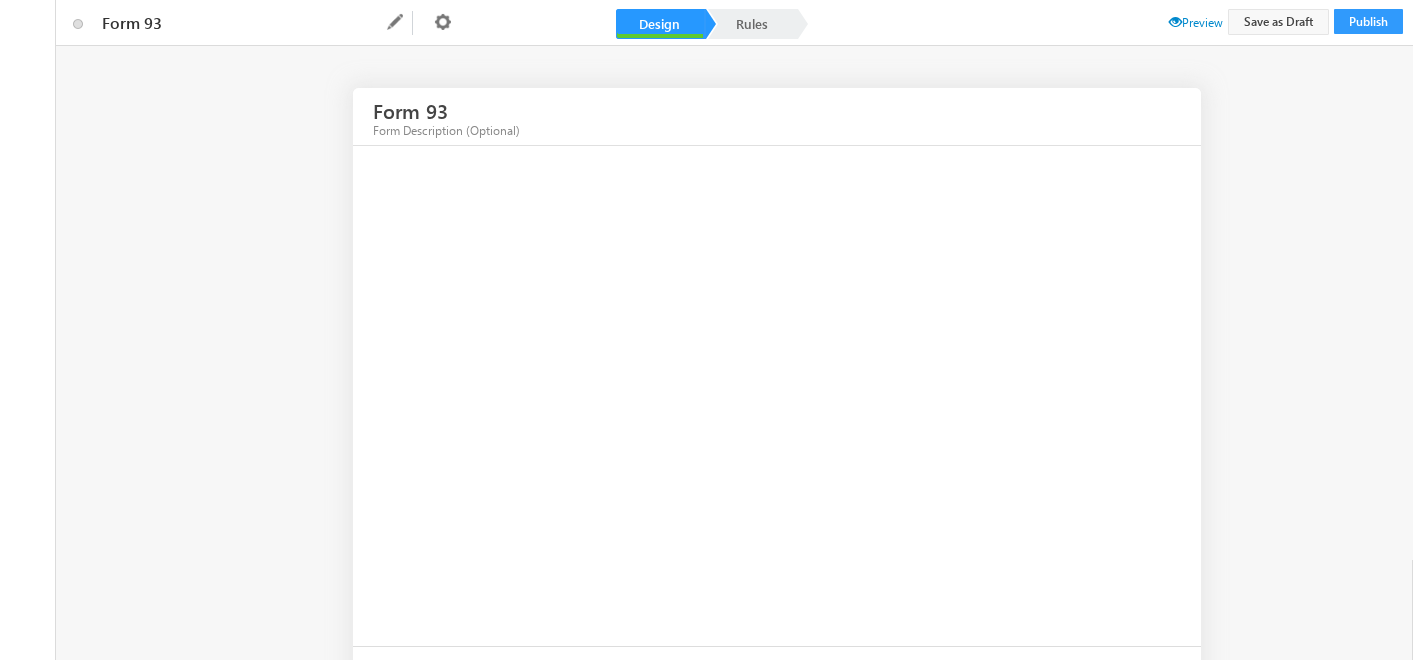 scroll, scrollTop: 0, scrollLeft: 0, axis: both 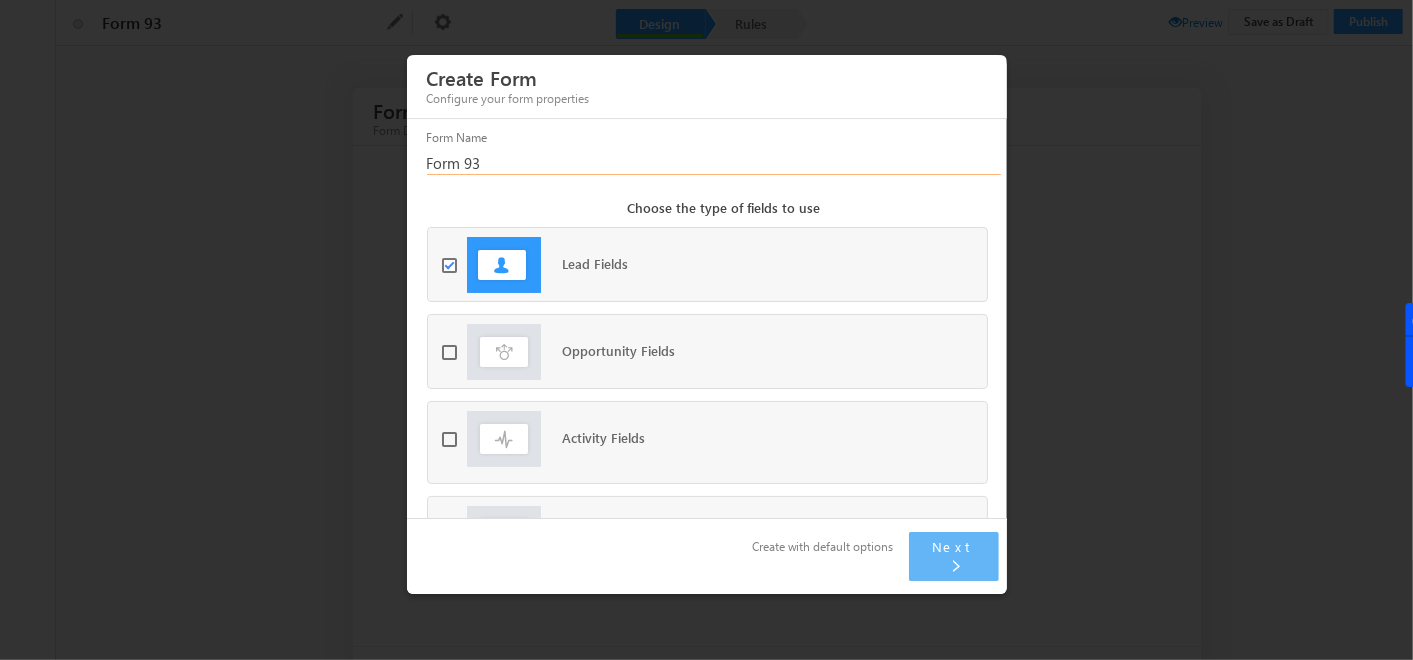 drag, startPoint x: 498, startPoint y: 166, endPoint x: 303, endPoint y: 177, distance: 195.31001 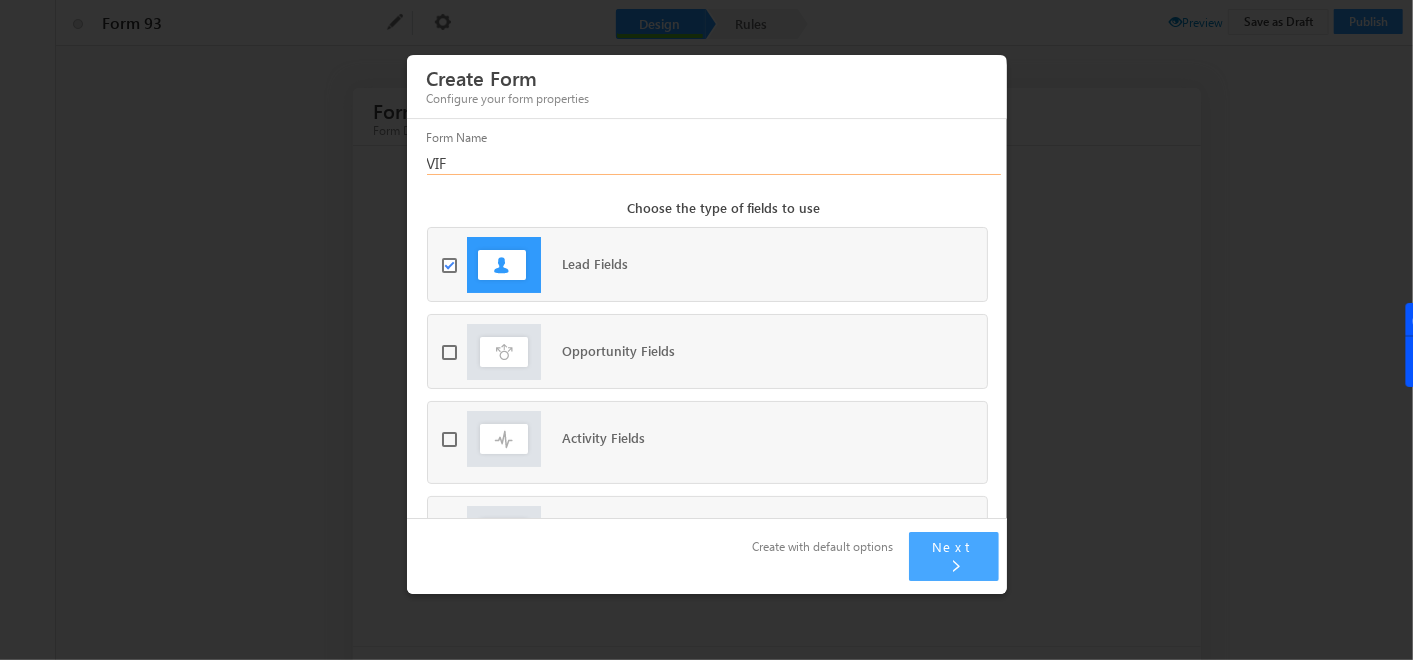 type on "VIF" 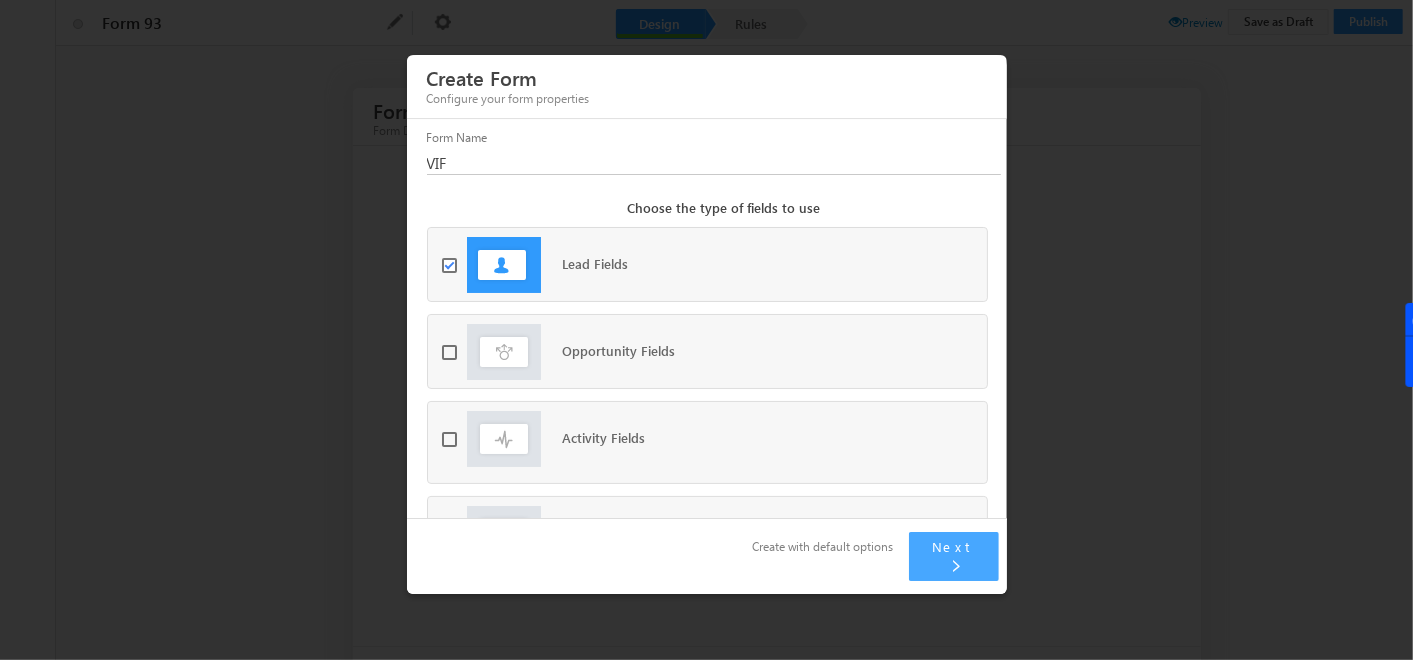 click on "Next" at bounding box center [954, 556] 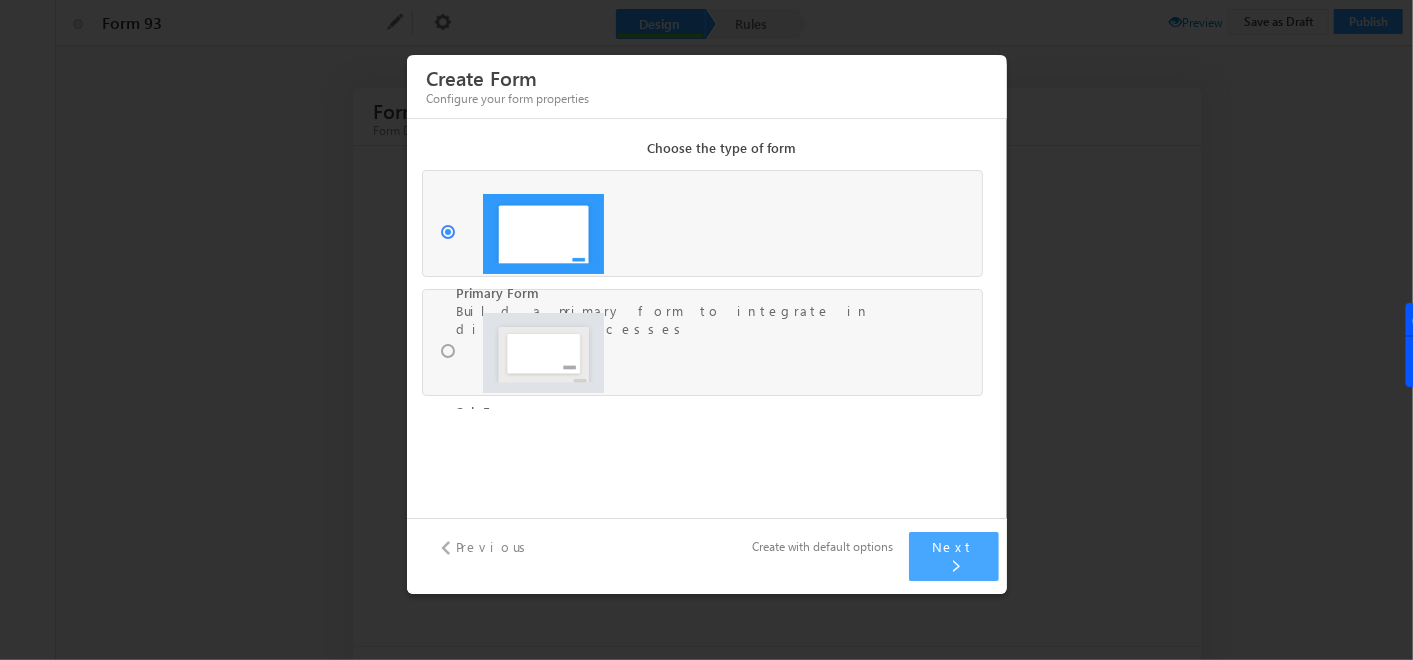 click on "Next" at bounding box center [954, 556] 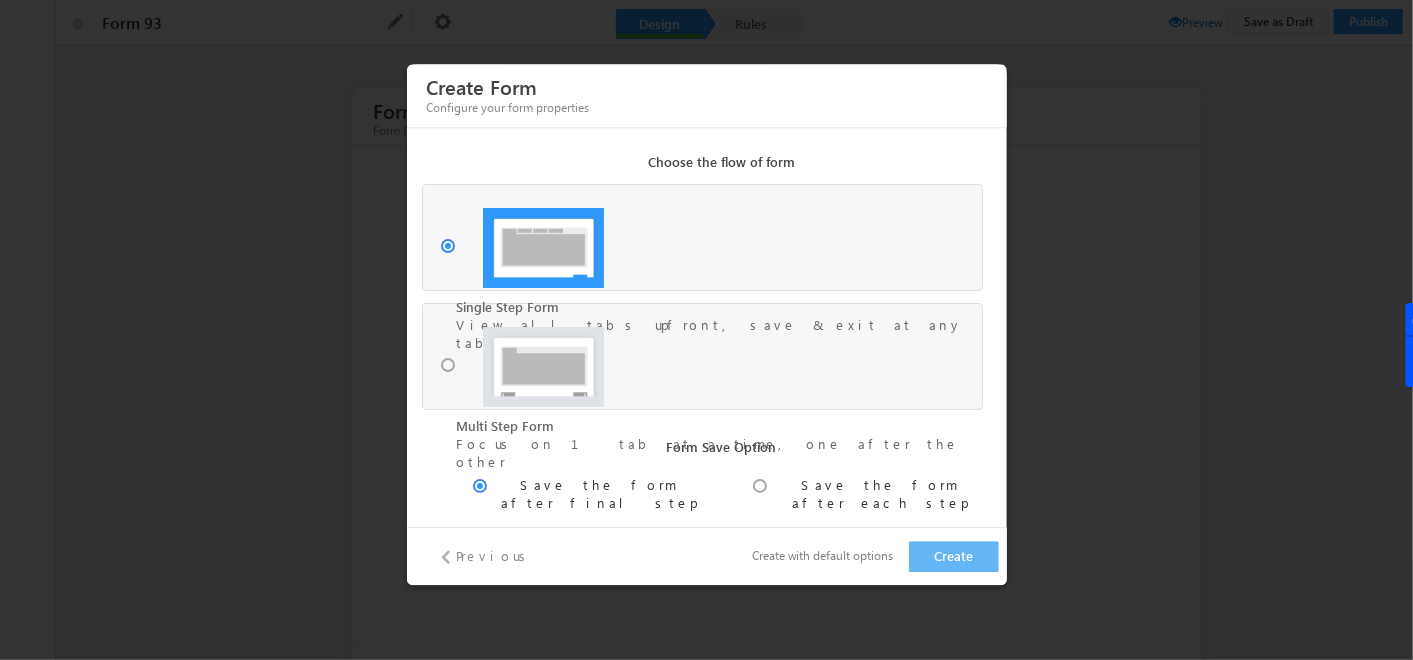click on "Create" at bounding box center (954, 556) 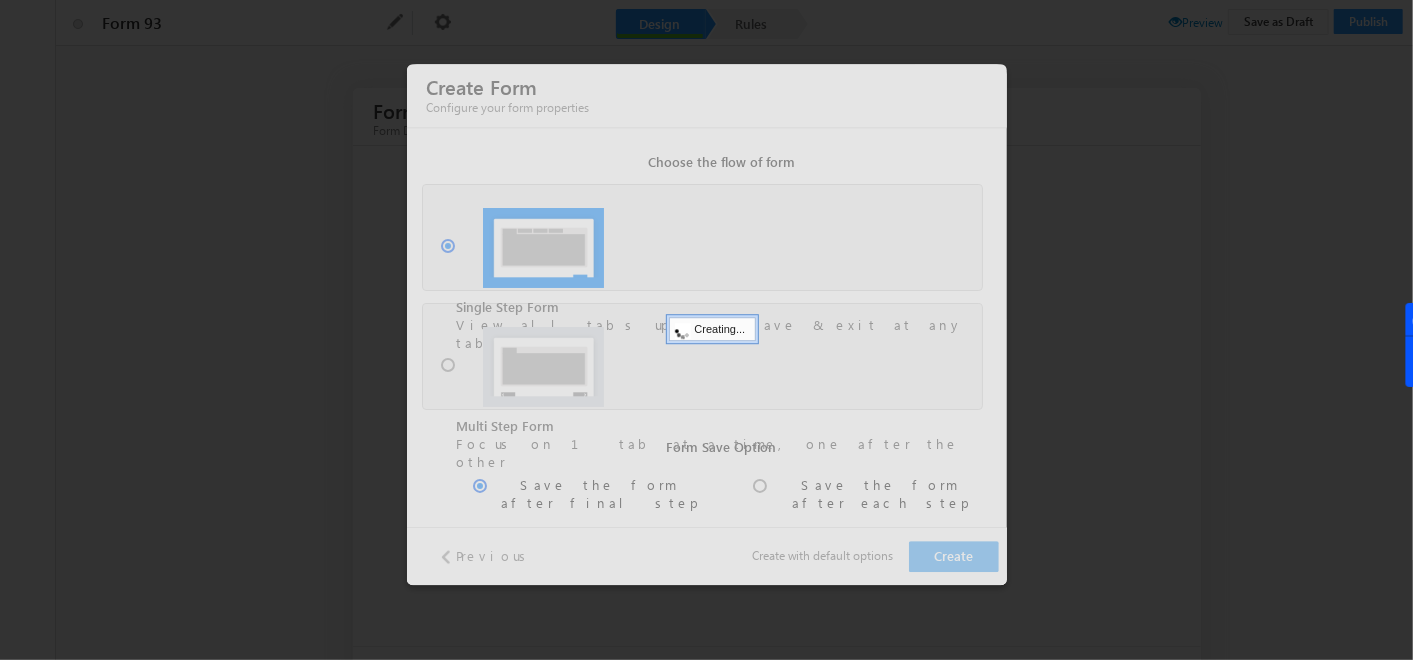type on "VIF" 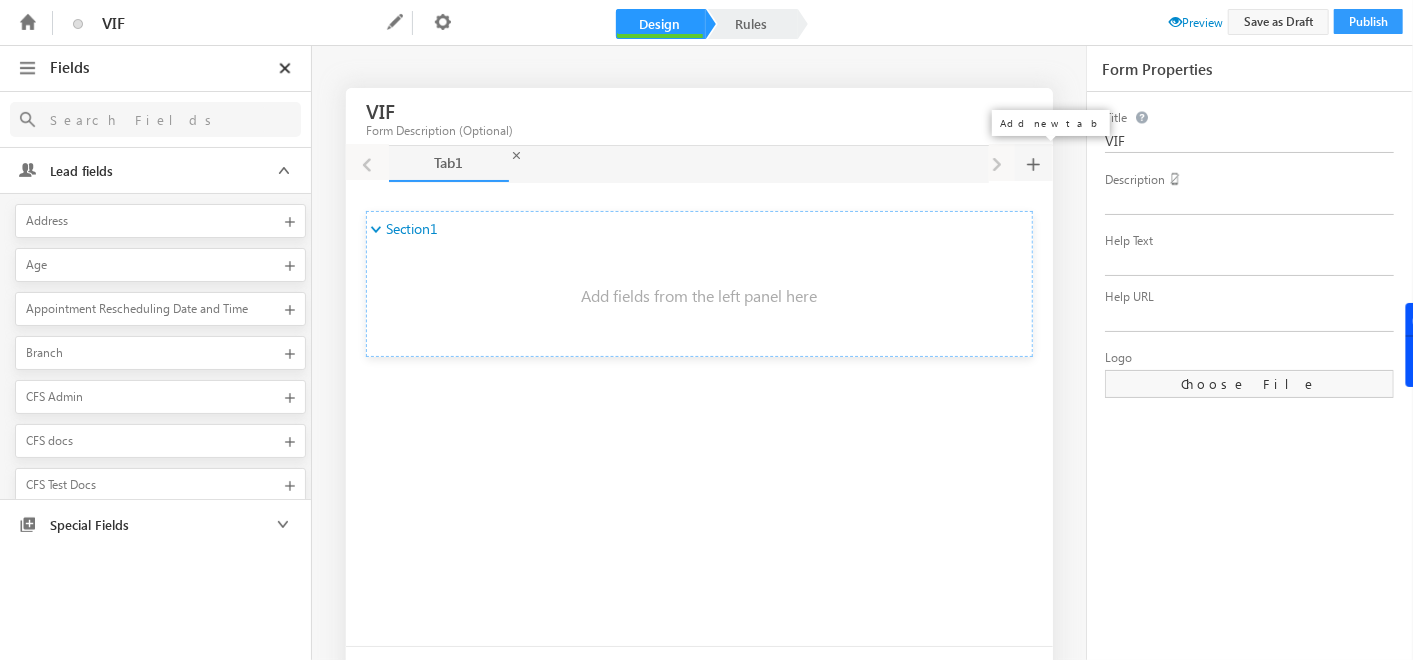 click at bounding box center [1033, 162] 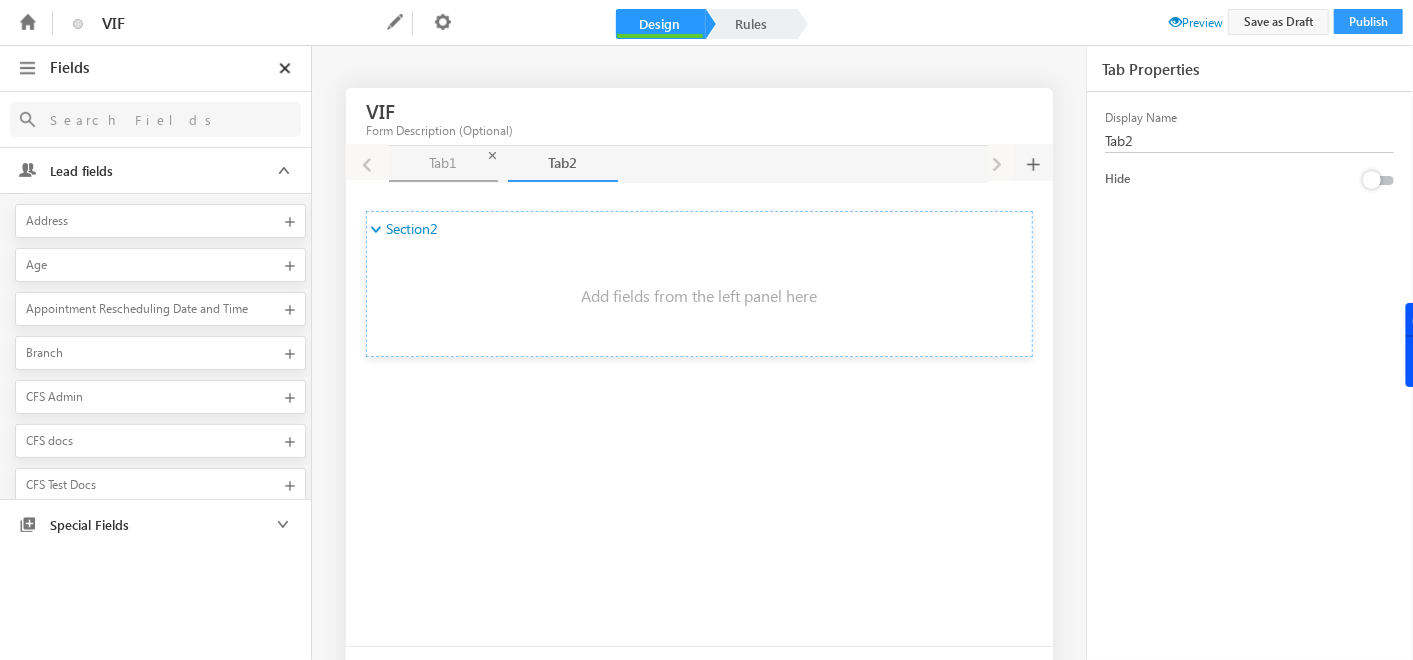 click on "Tab1 Tab1" at bounding box center [444, 164] 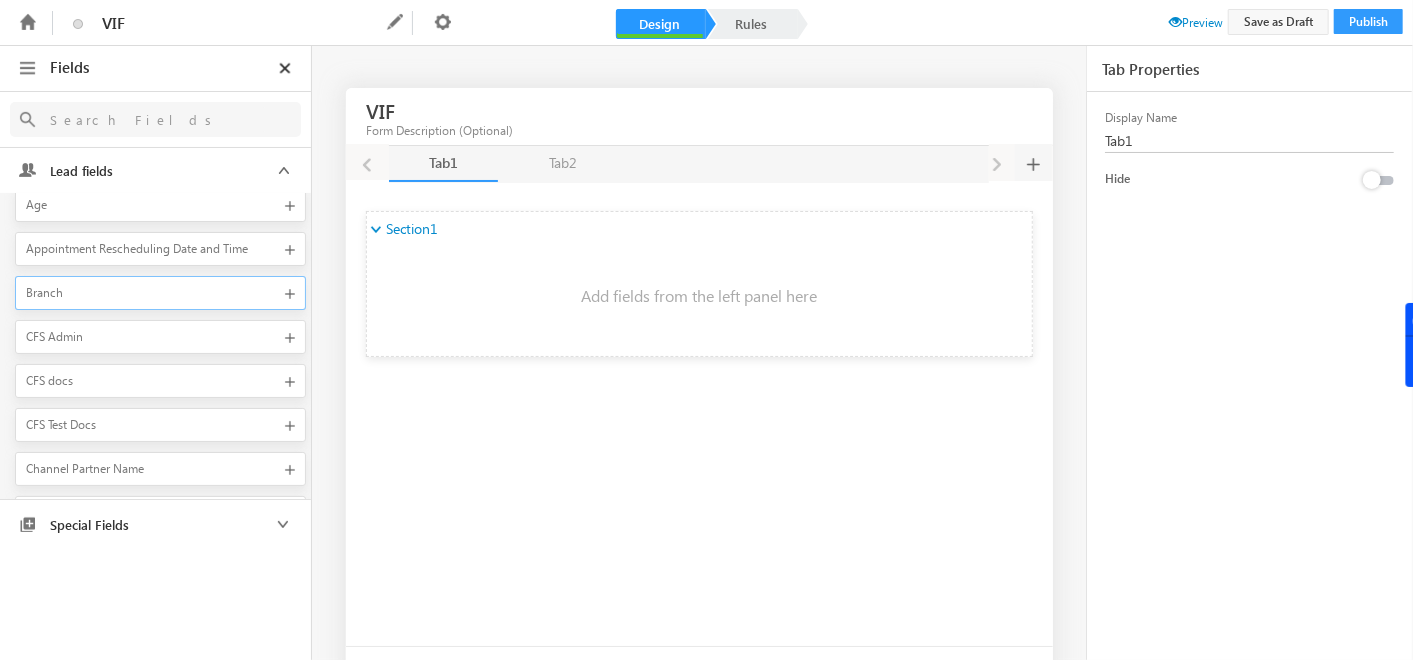 scroll, scrollTop: 0, scrollLeft: 0, axis: both 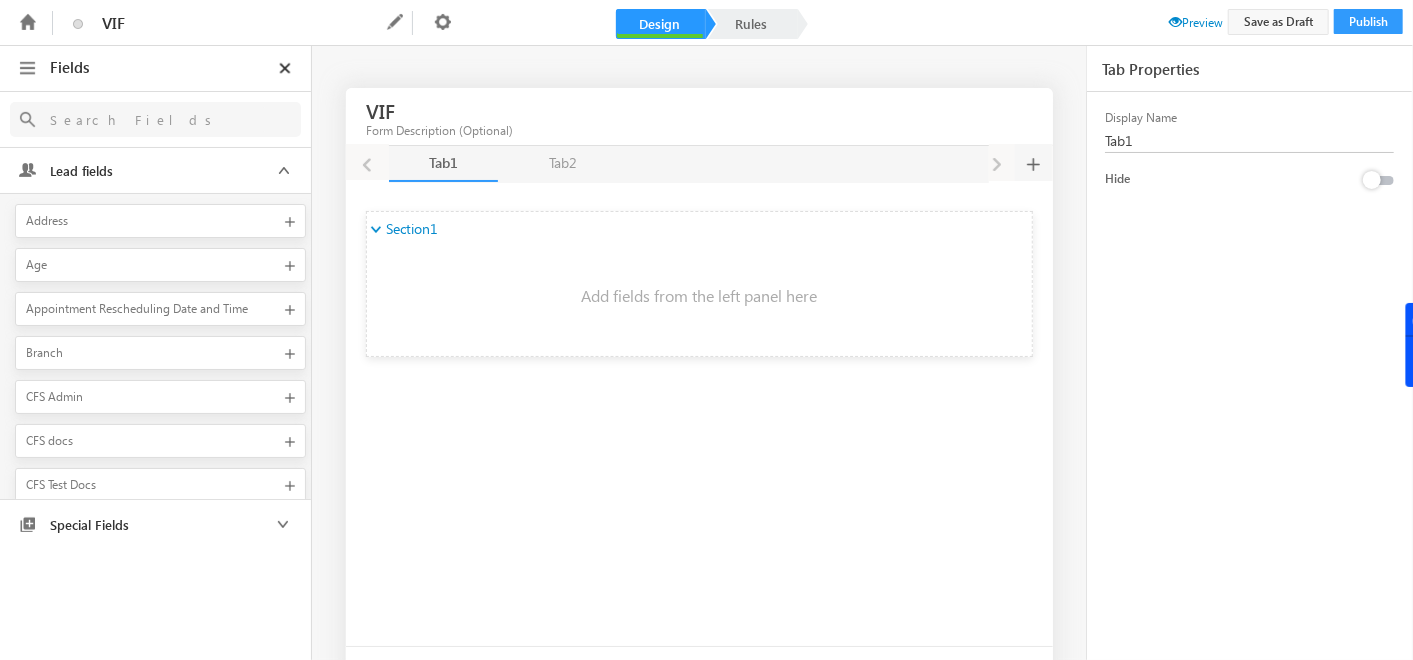 click at bounding box center (152, 119) 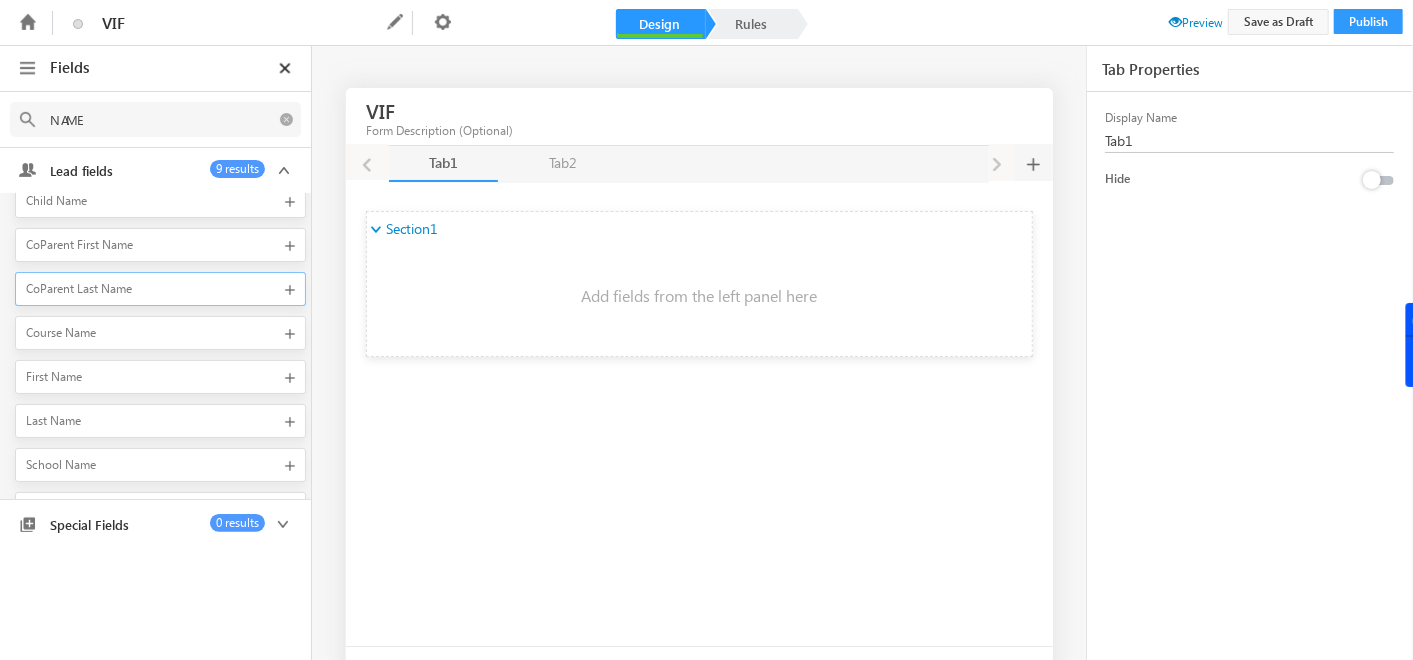 scroll, scrollTop: 70, scrollLeft: 0, axis: vertical 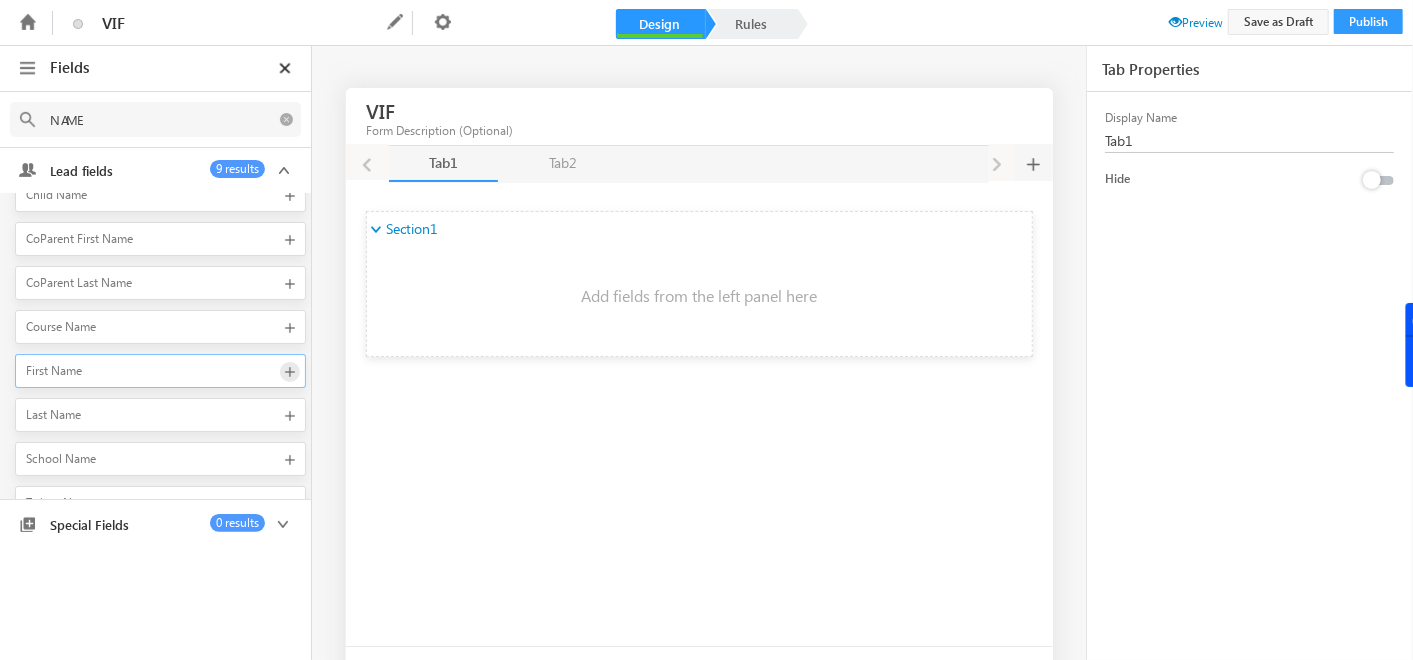 click at bounding box center [290, 372] 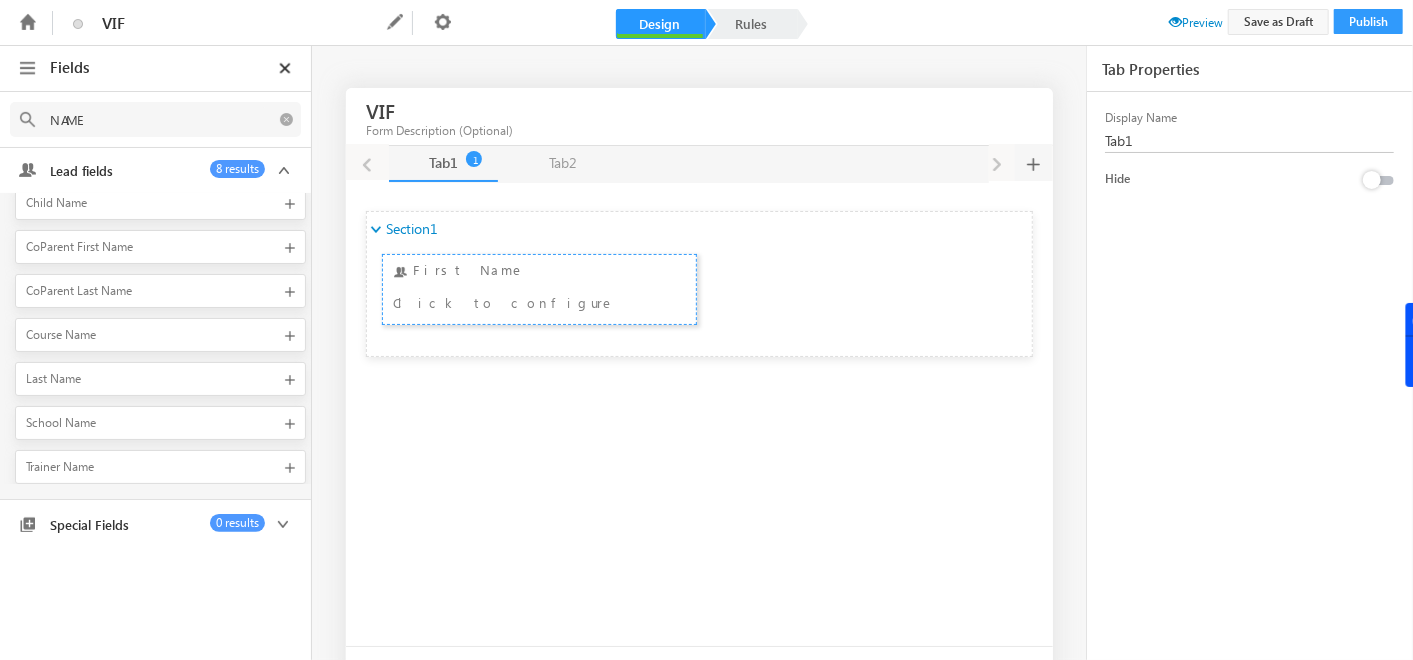 scroll, scrollTop: 57, scrollLeft: 0, axis: vertical 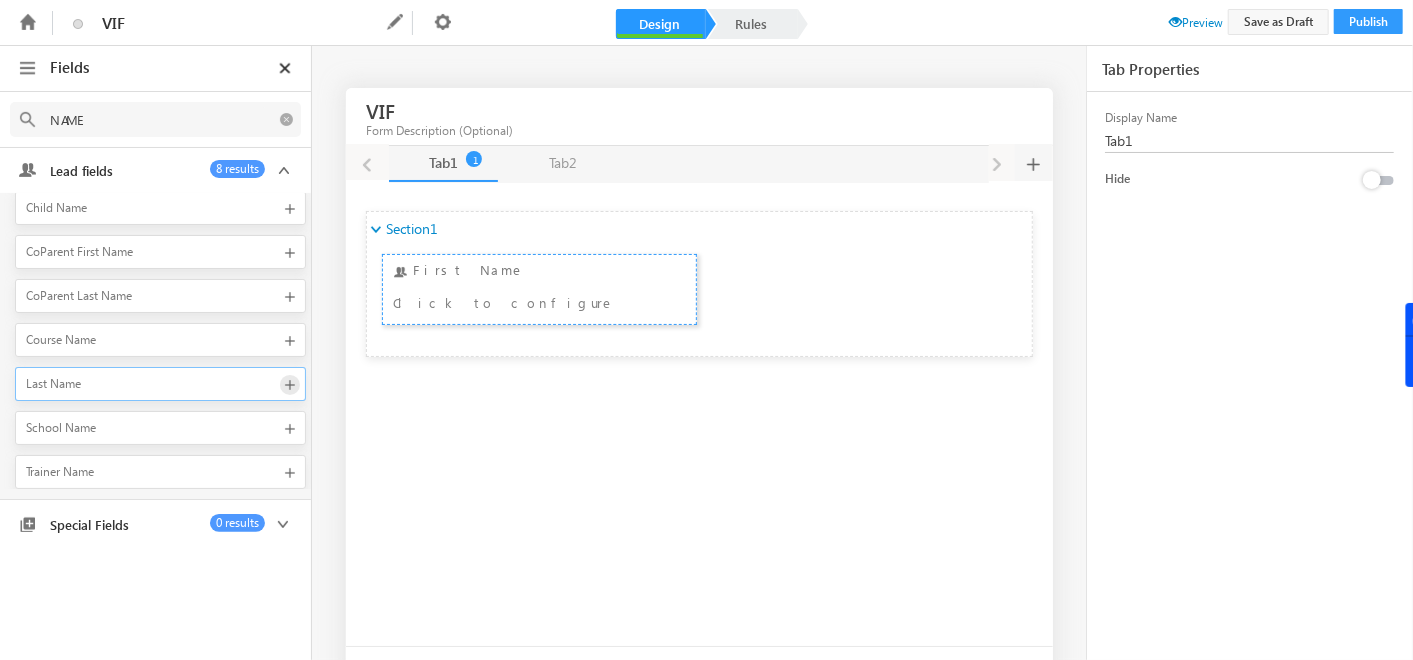 click at bounding box center (290, 385) 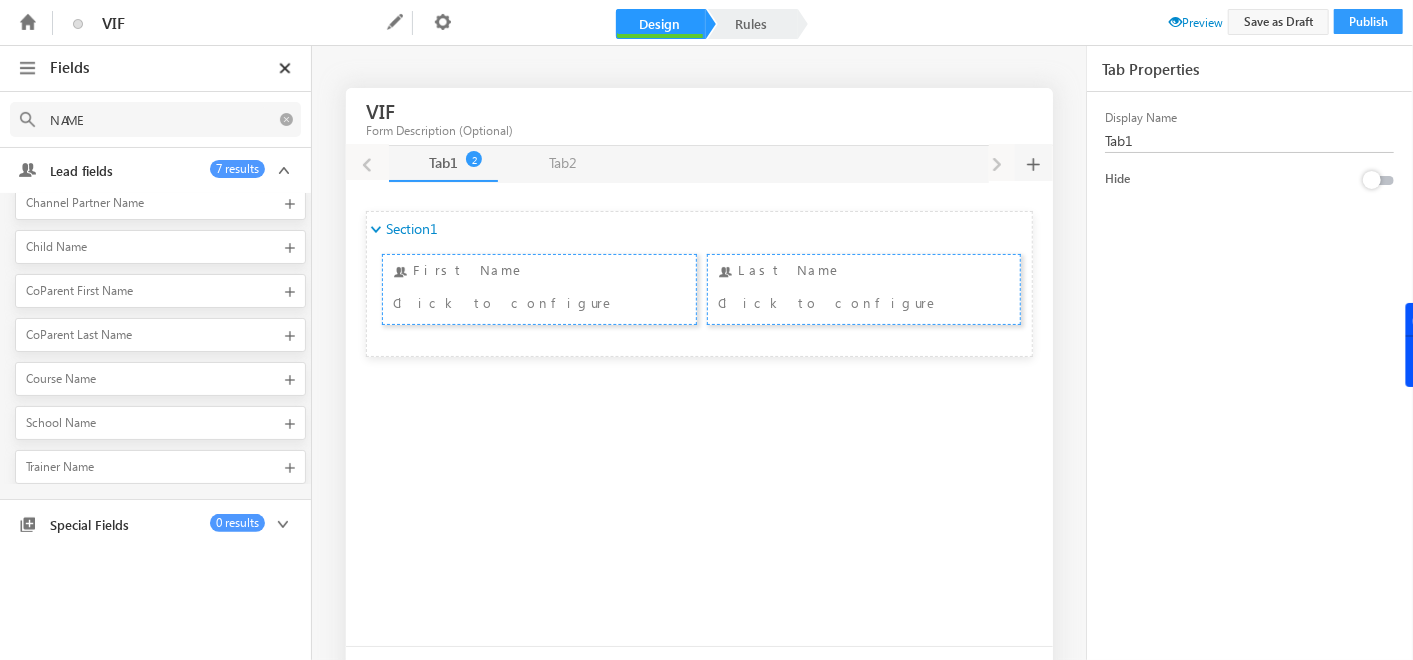scroll, scrollTop: 14, scrollLeft: 0, axis: vertical 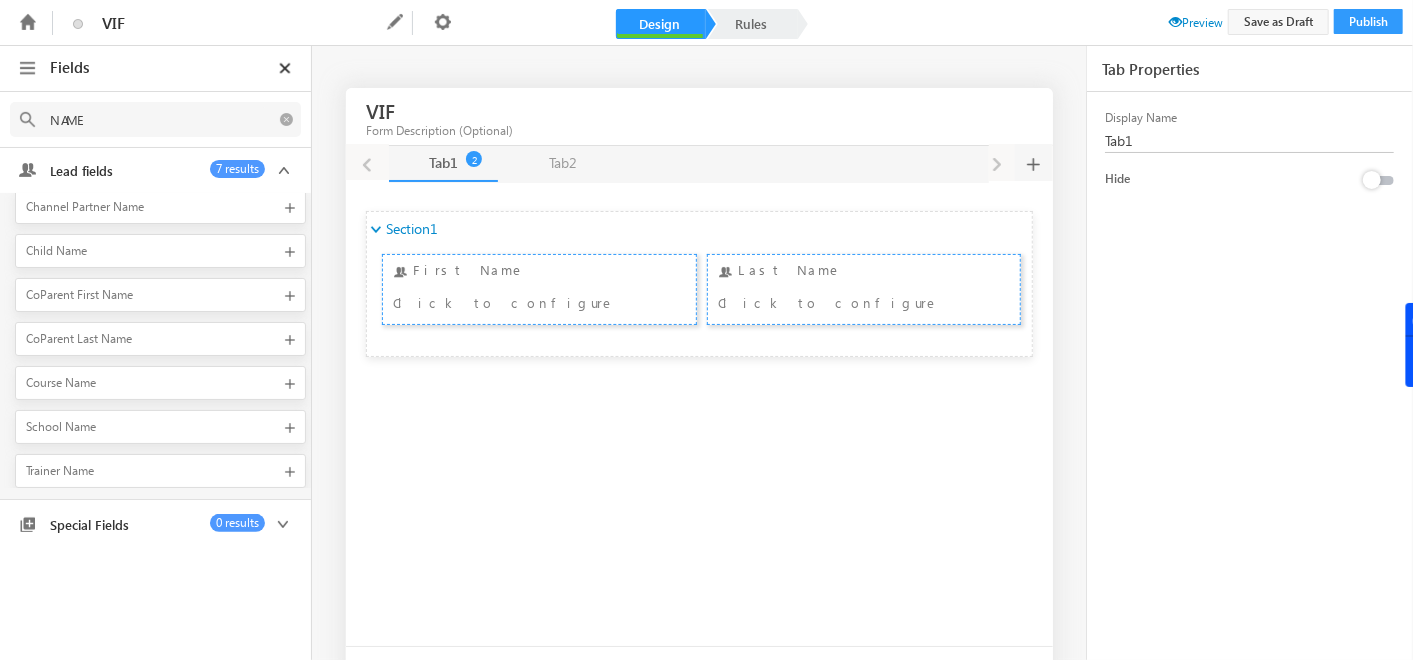 drag, startPoint x: 128, startPoint y: 115, endPoint x: 64, endPoint y: 115, distance: 64 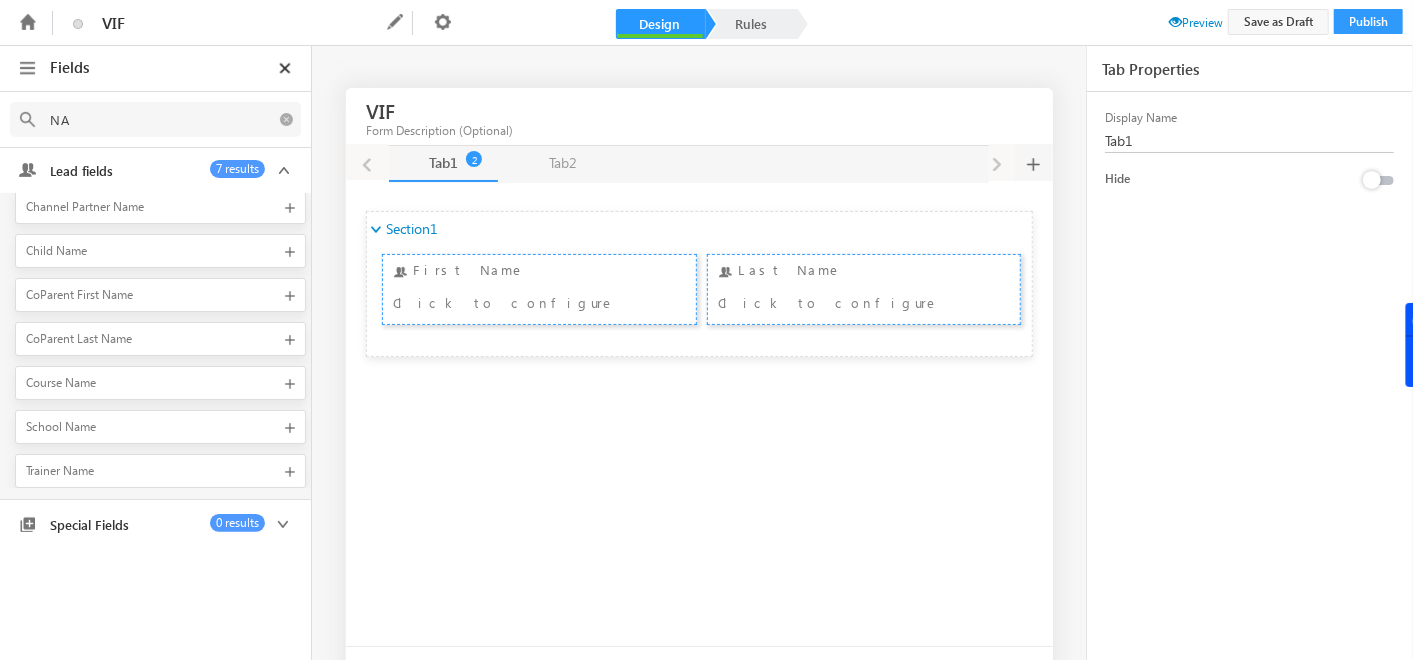 type on "N" 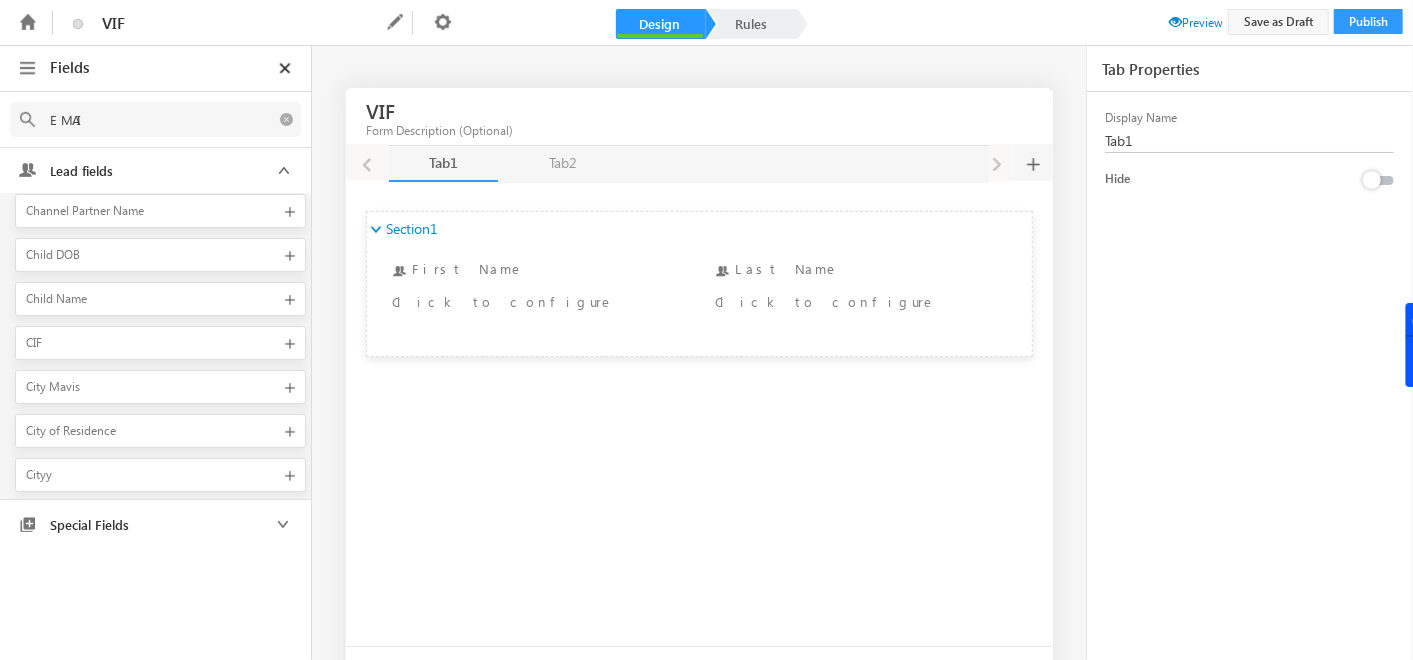 scroll, scrollTop: 0, scrollLeft: 0, axis: both 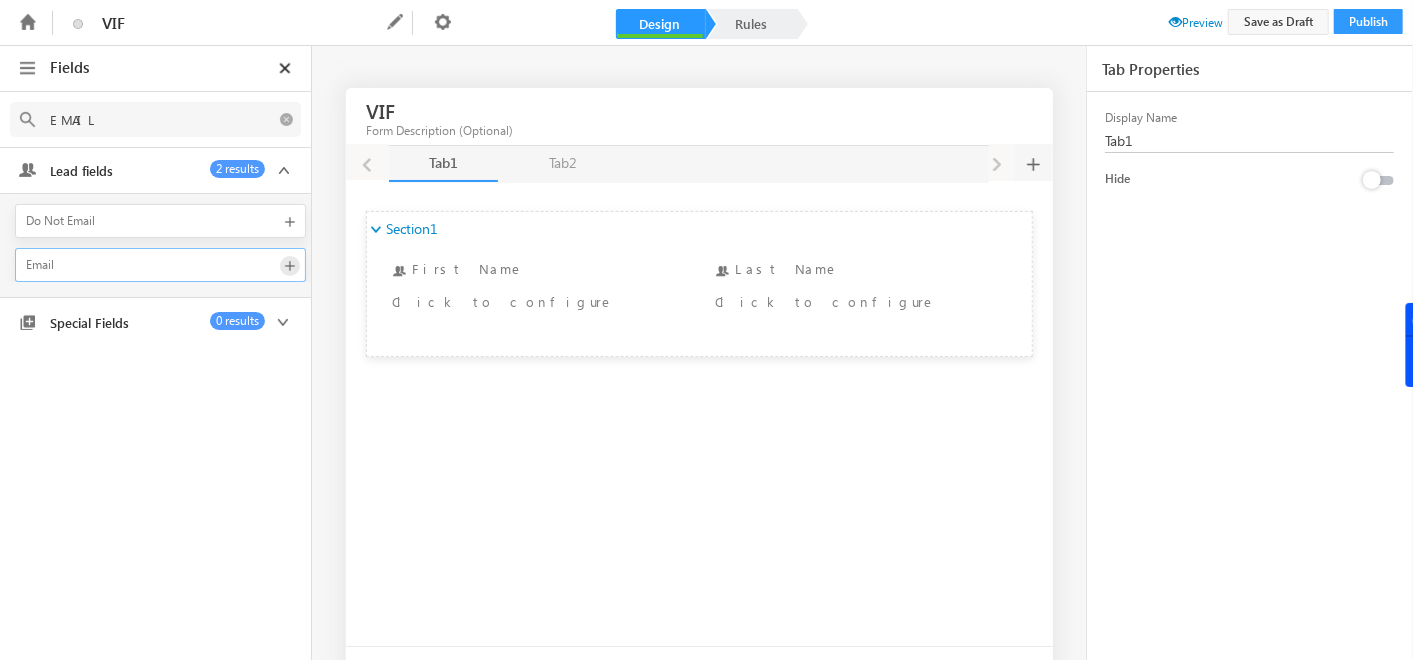 click at bounding box center [290, 266] 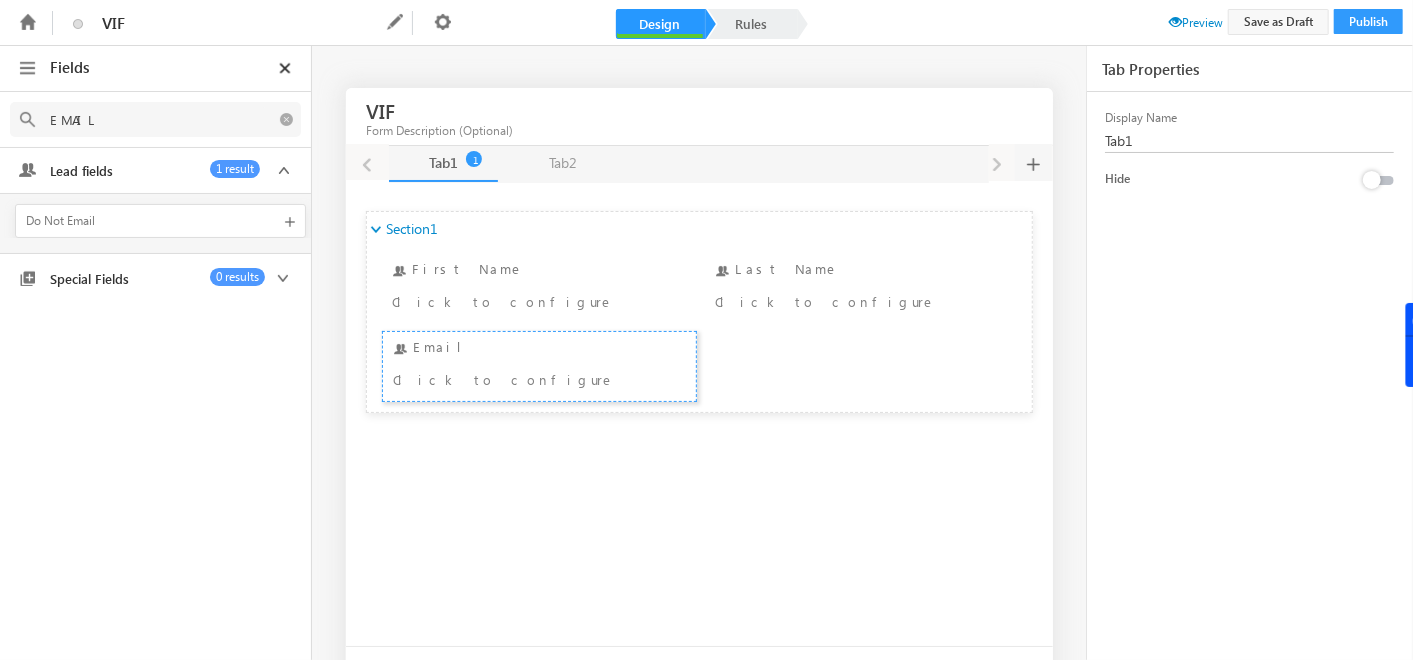 drag, startPoint x: 105, startPoint y: 111, endPoint x: 0, endPoint y: 126, distance: 106.06602 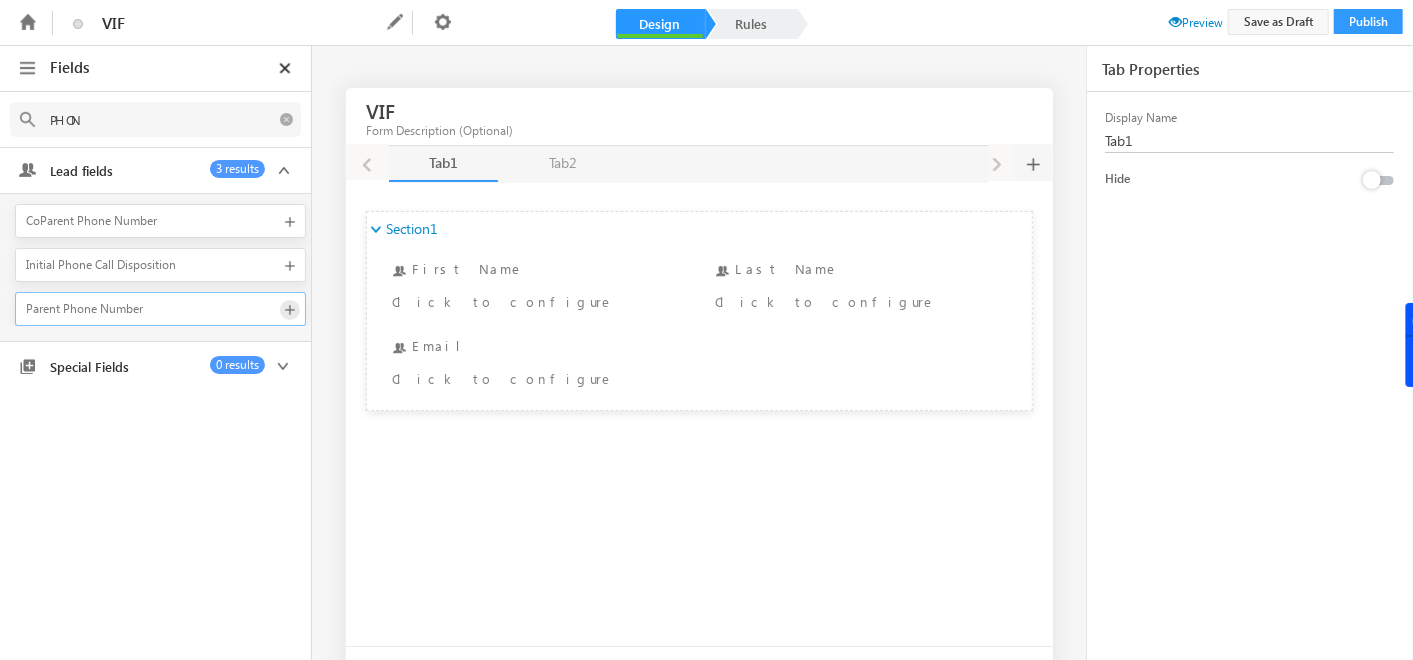 click at bounding box center [290, 310] 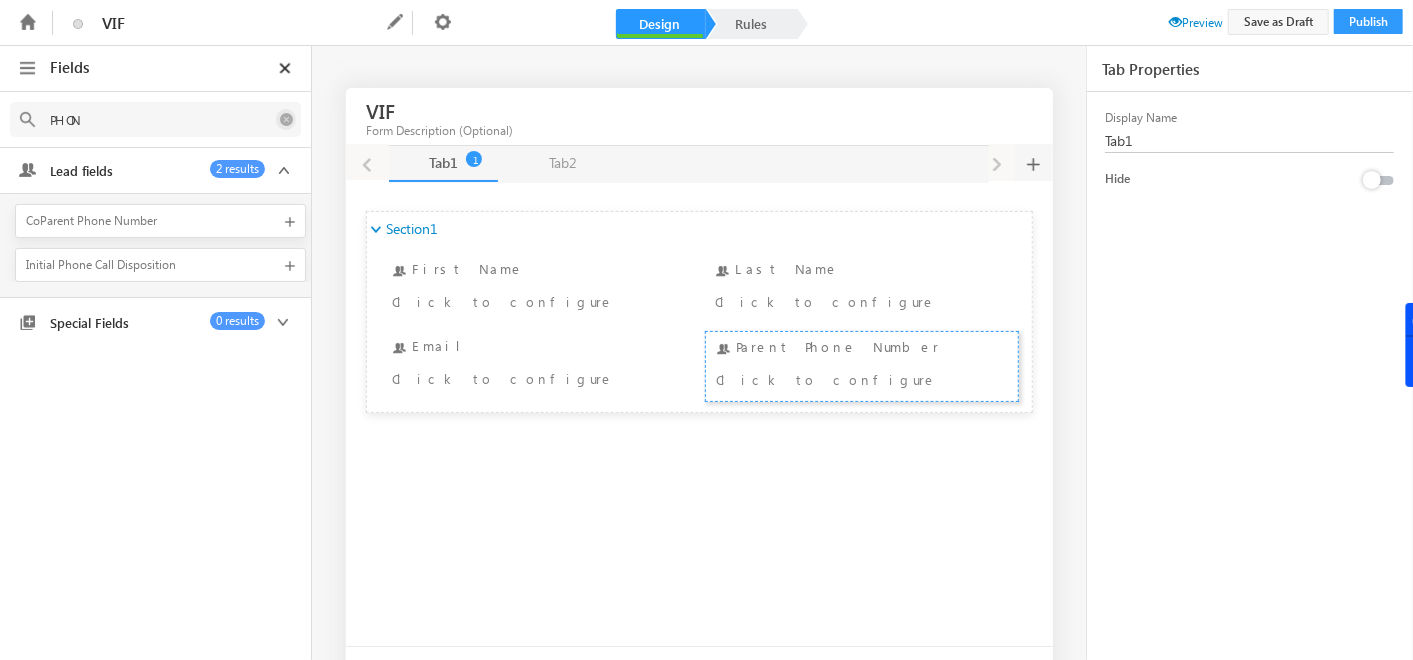 type on "PHON" 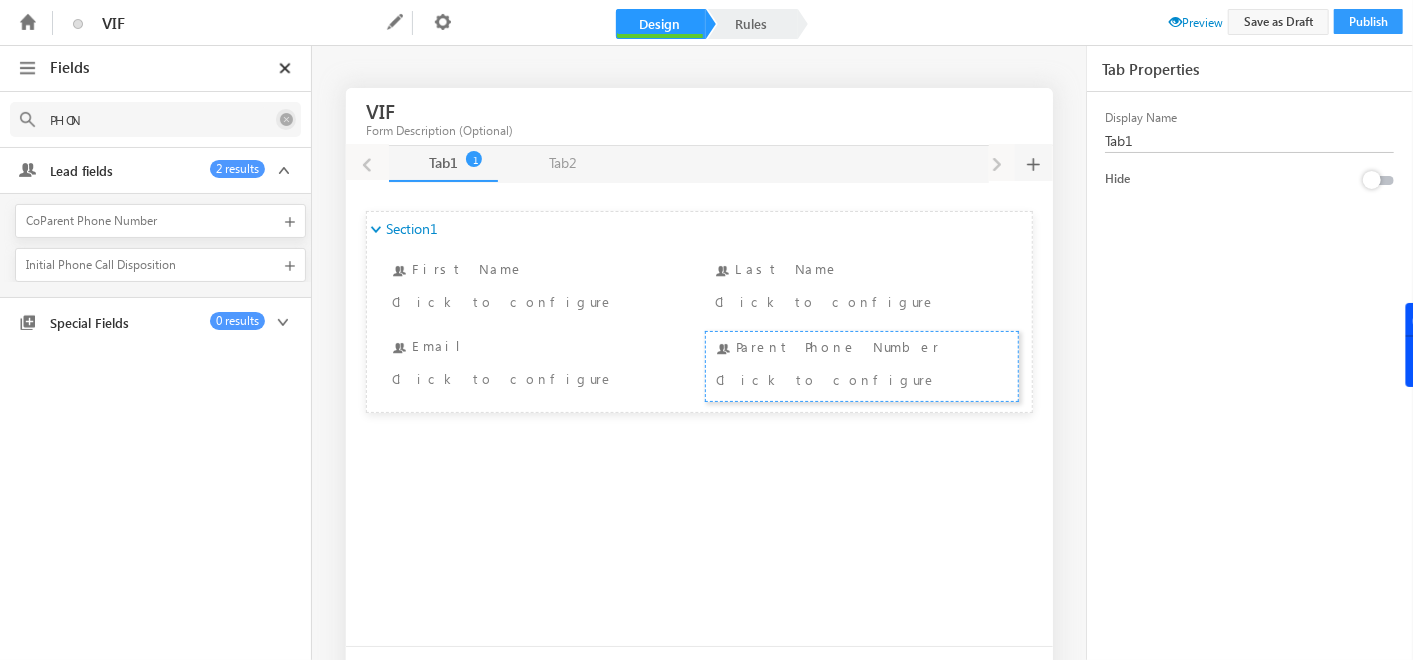click at bounding box center (286, 119) 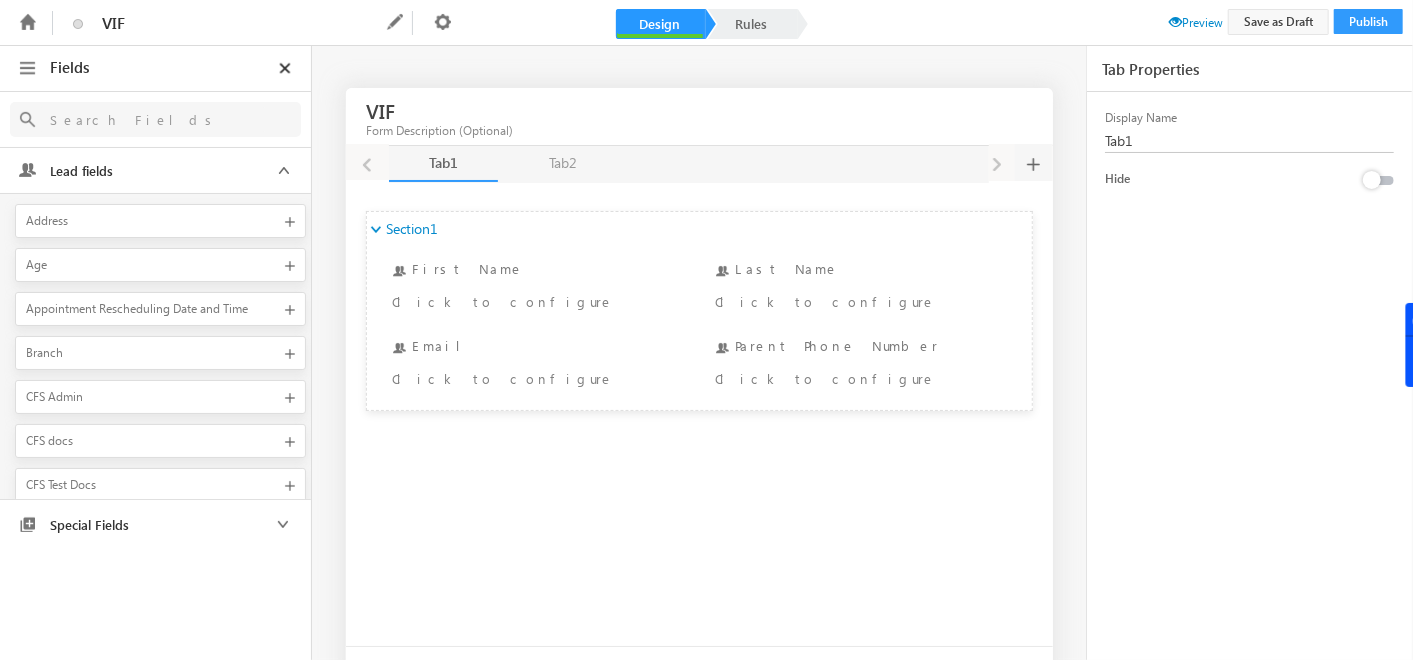 click at bounding box center [152, 119] 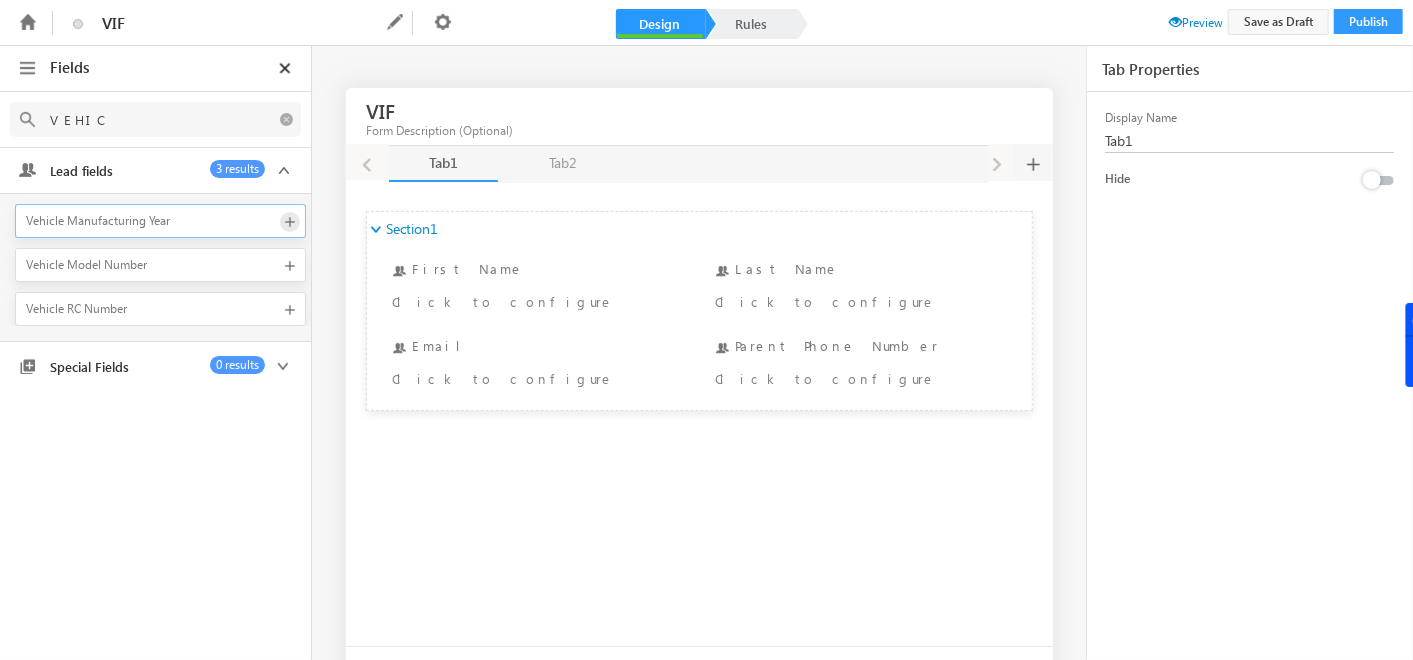 click at bounding box center [290, 222] 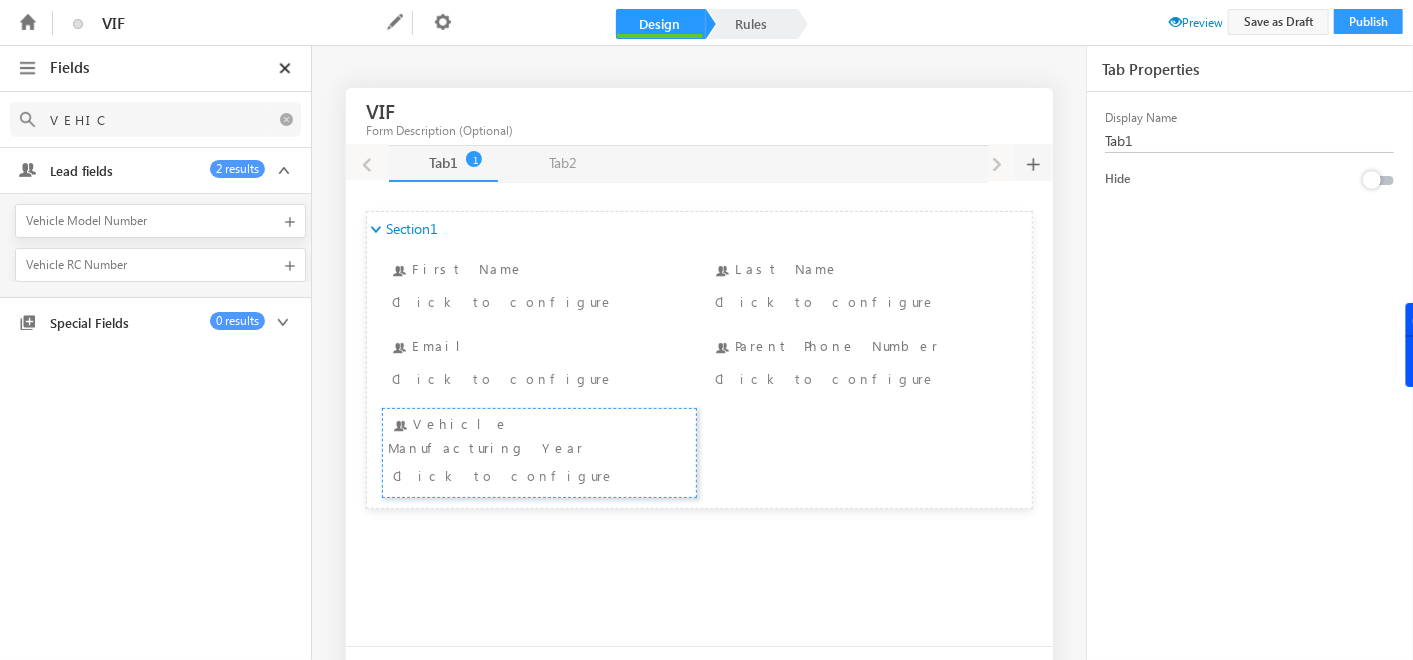 click at bounding box center (290, 222) 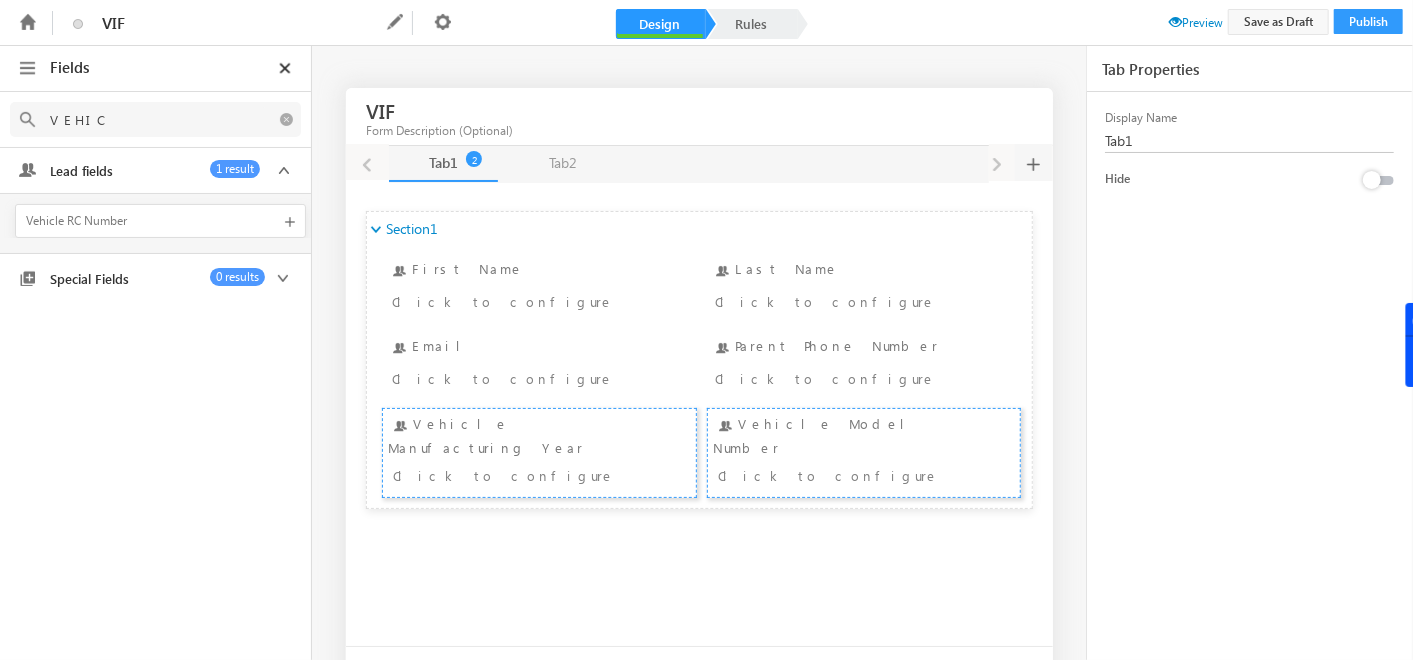 click at bounding box center [290, 222] 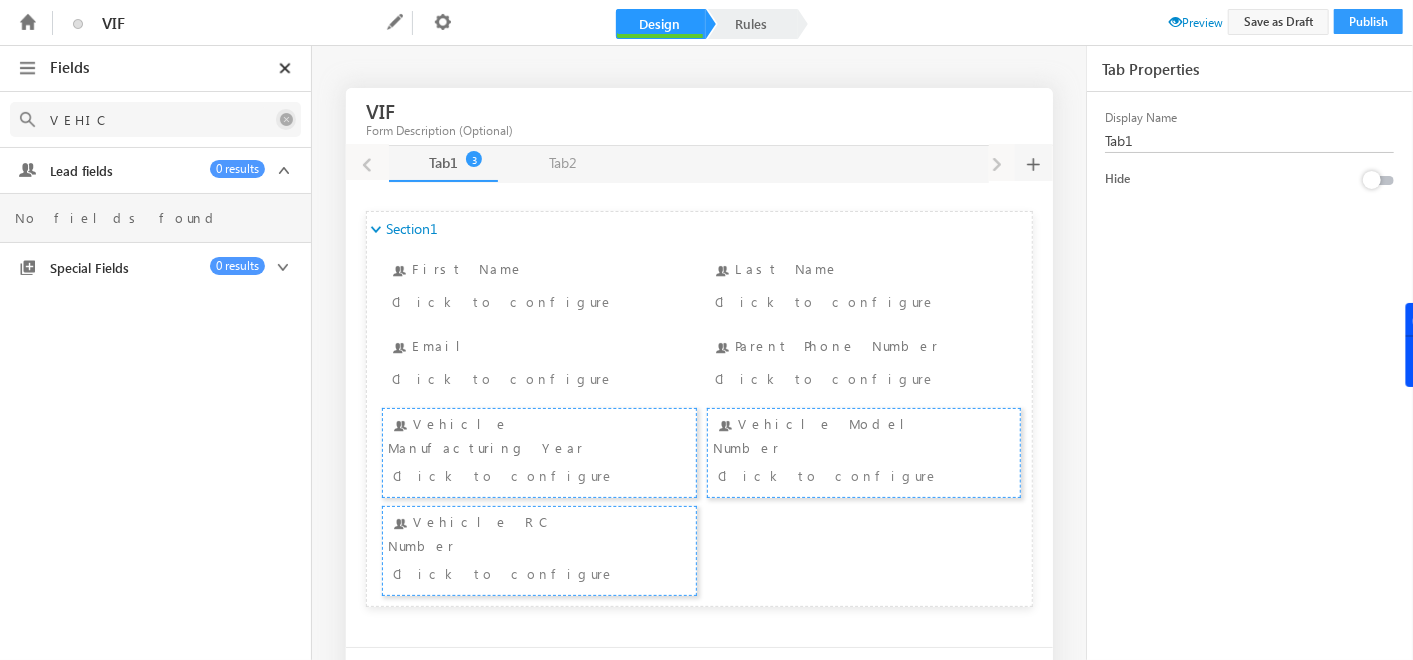 type on "VEHIC" 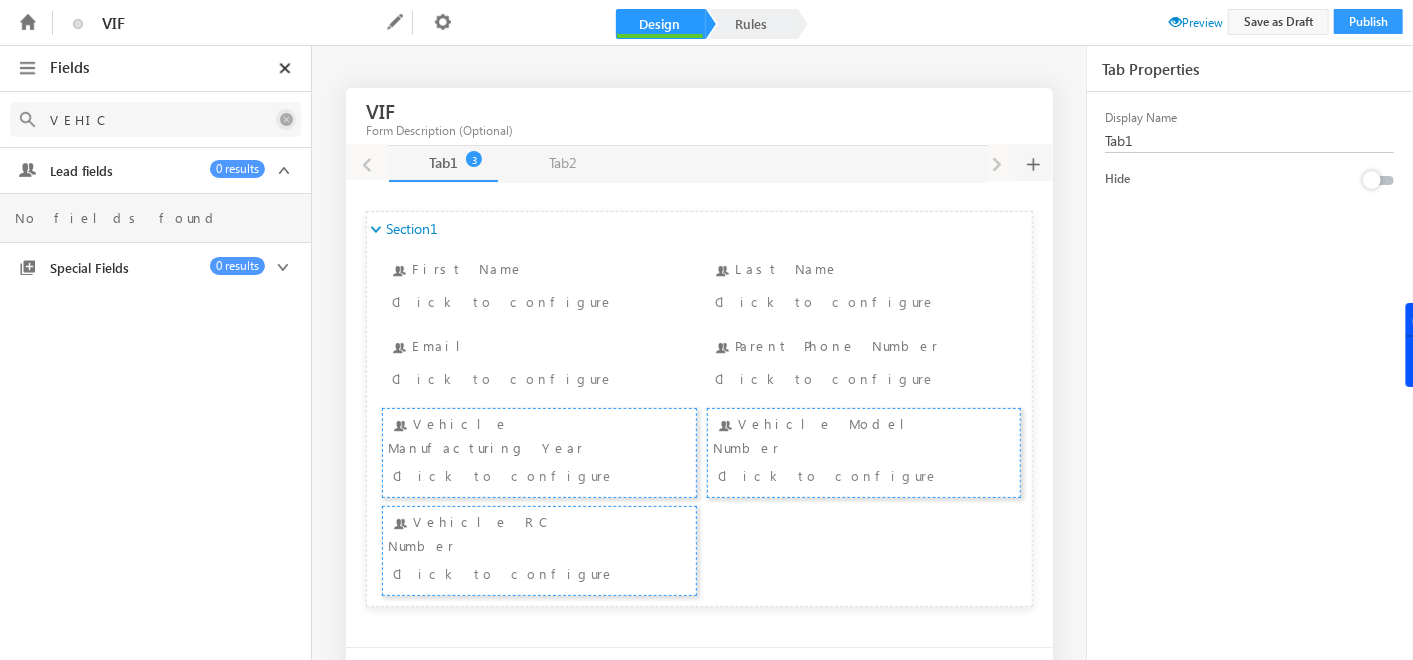 click at bounding box center [286, 119] 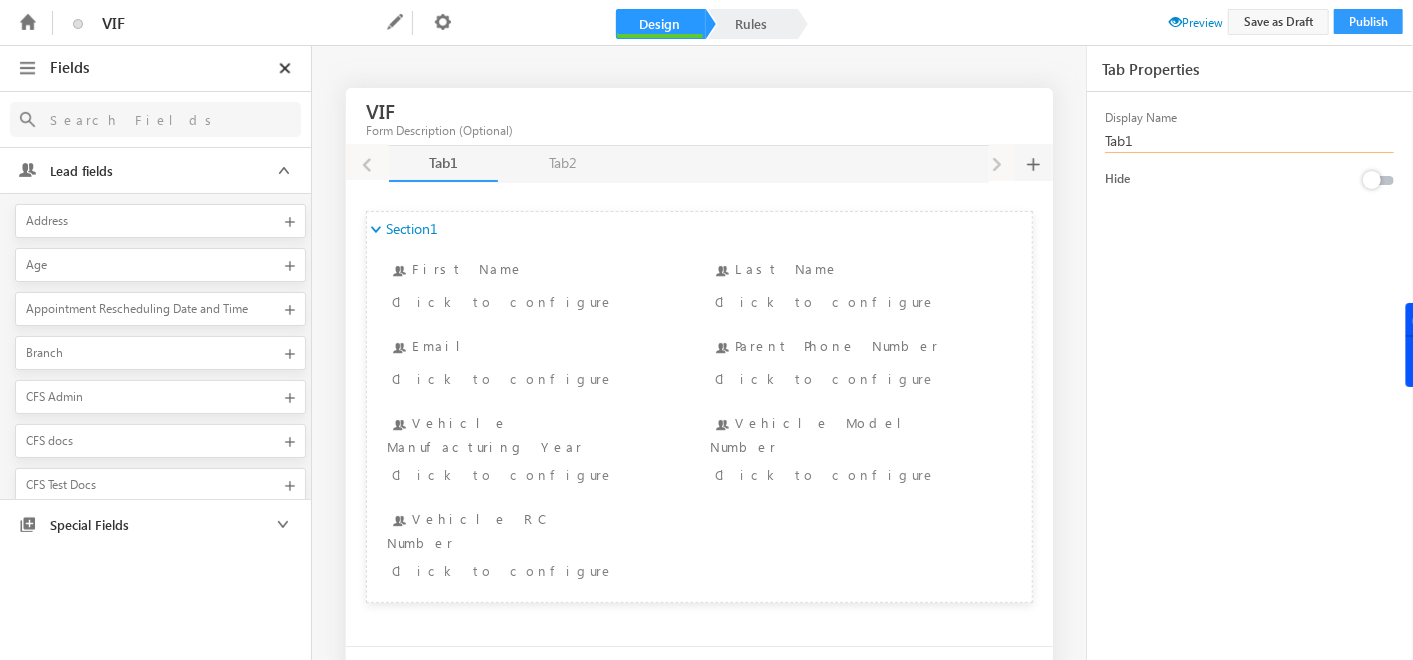 drag, startPoint x: 1151, startPoint y: 143, endPoint x: 1045, endPoint y: 144, distance: 106.004715 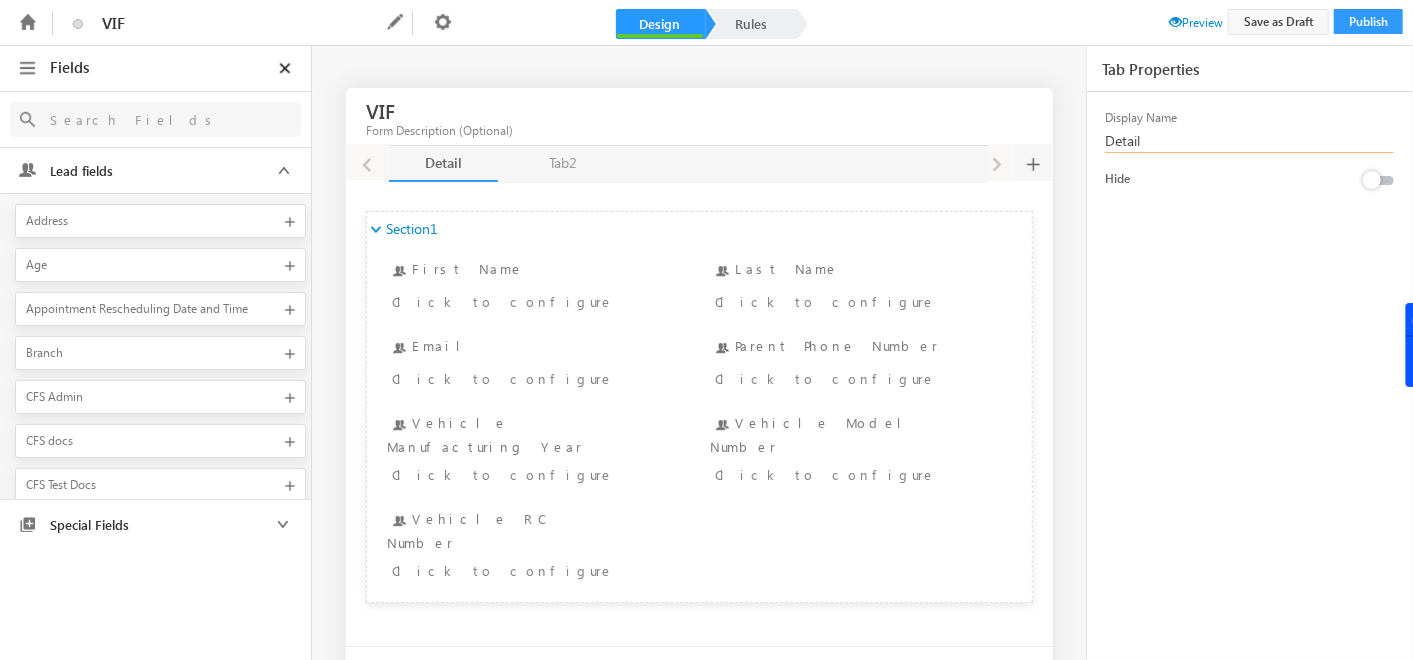type on "Details" 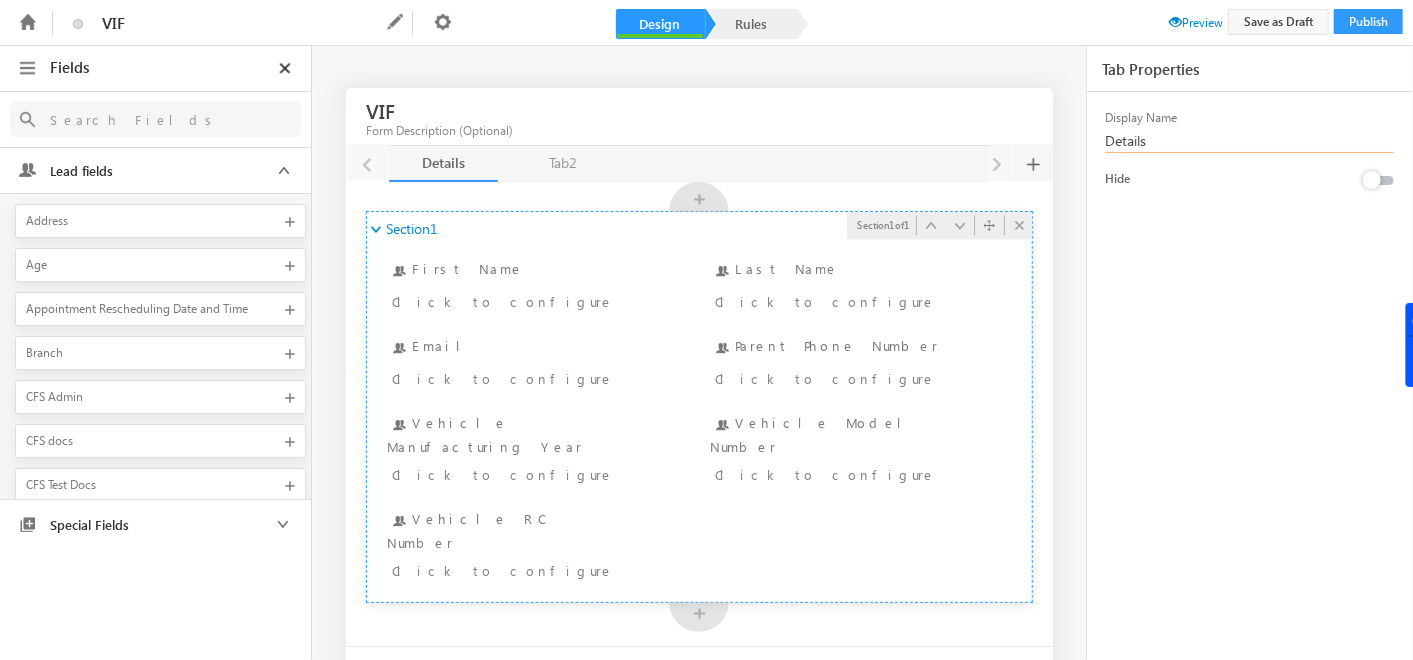 scroll, scrollTop: 85, scrollLeft: 0, axis: vertical 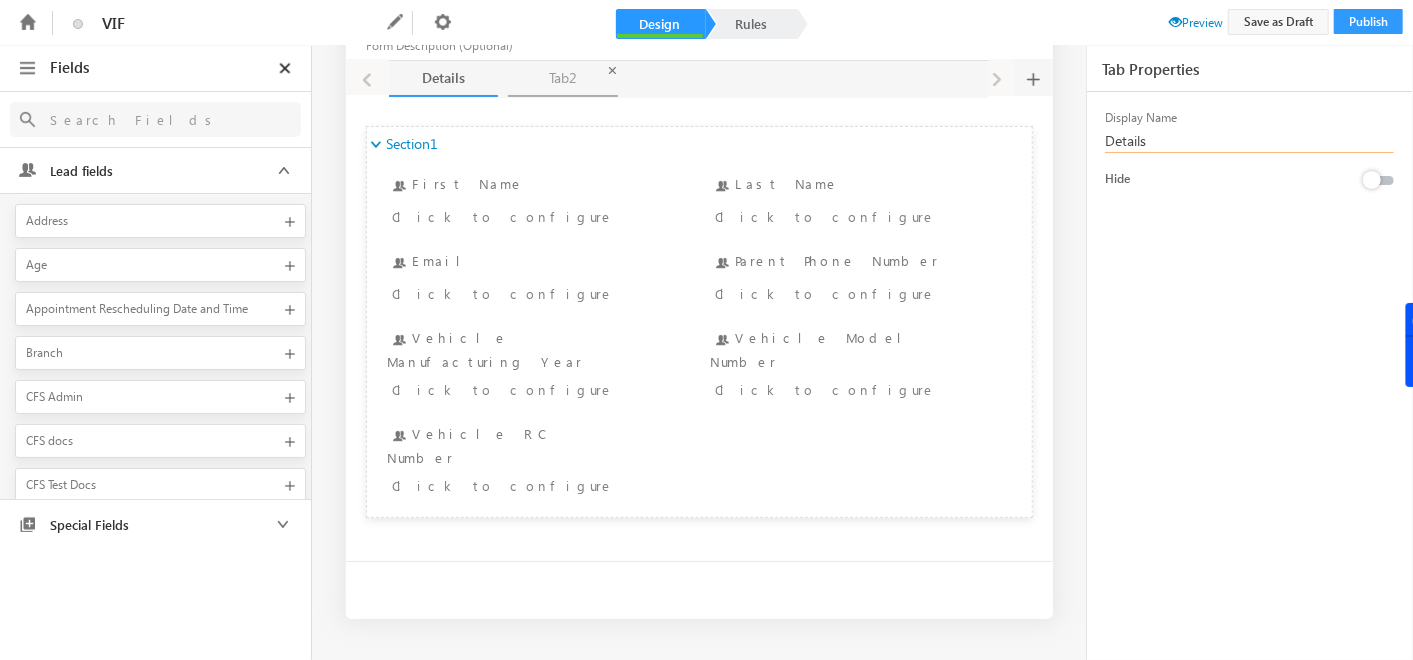 click on "Tab2 Tab2" at bounding box center [563, 79] 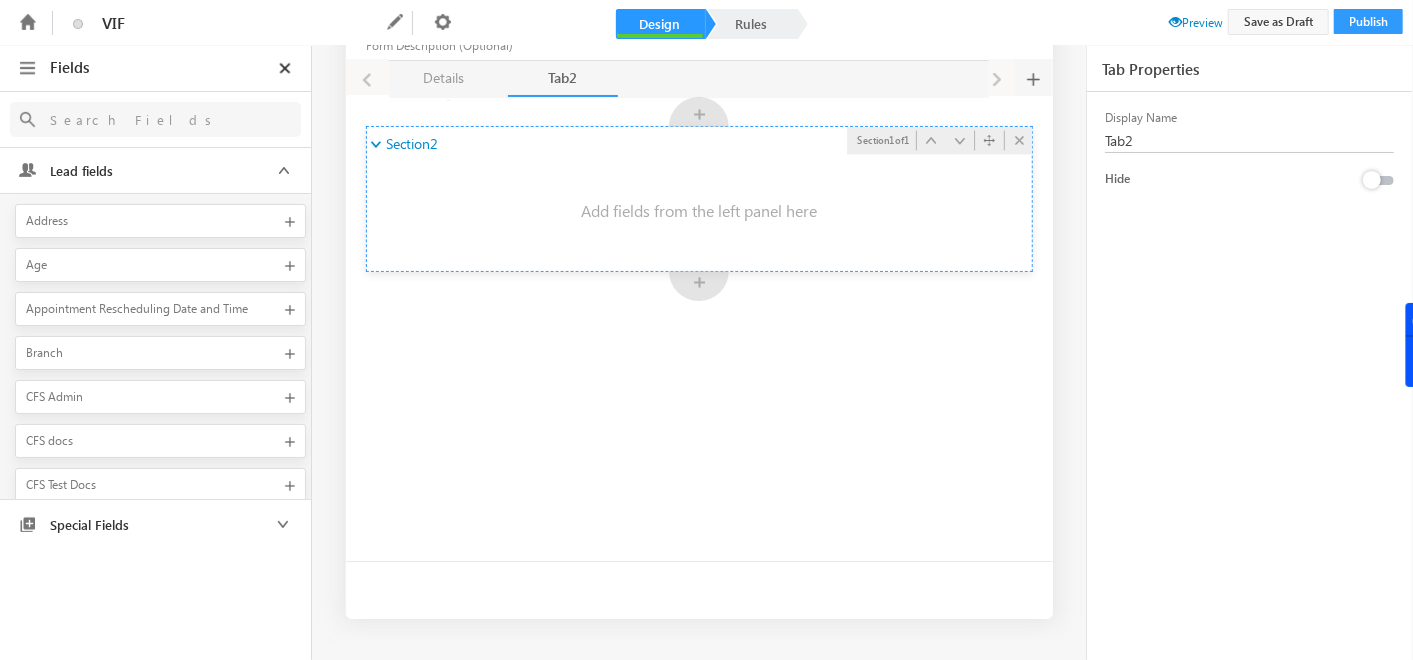 drag, startPoint x: 1163, startPoint y: 137, endPoint x: 949, endPoint y: 139, distance: 214.00934 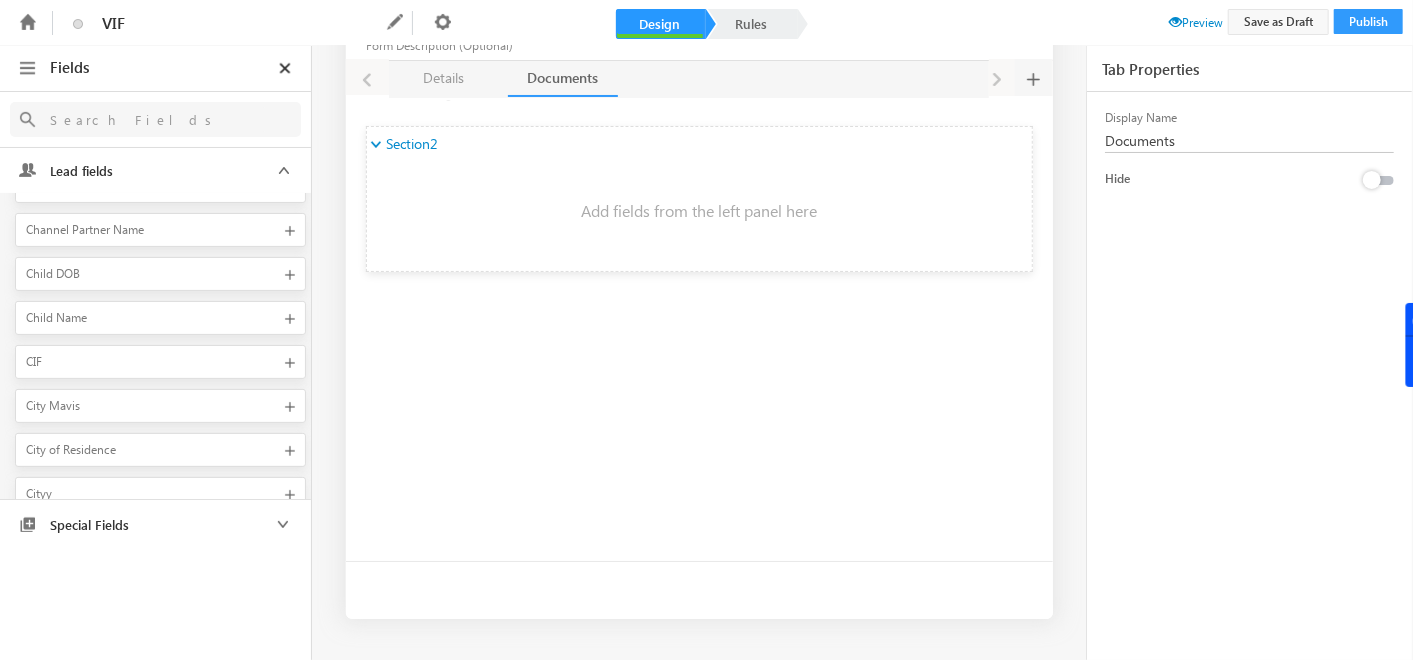 scroll, scrollTop: 312, scrollLeft: 0, axis: vertical 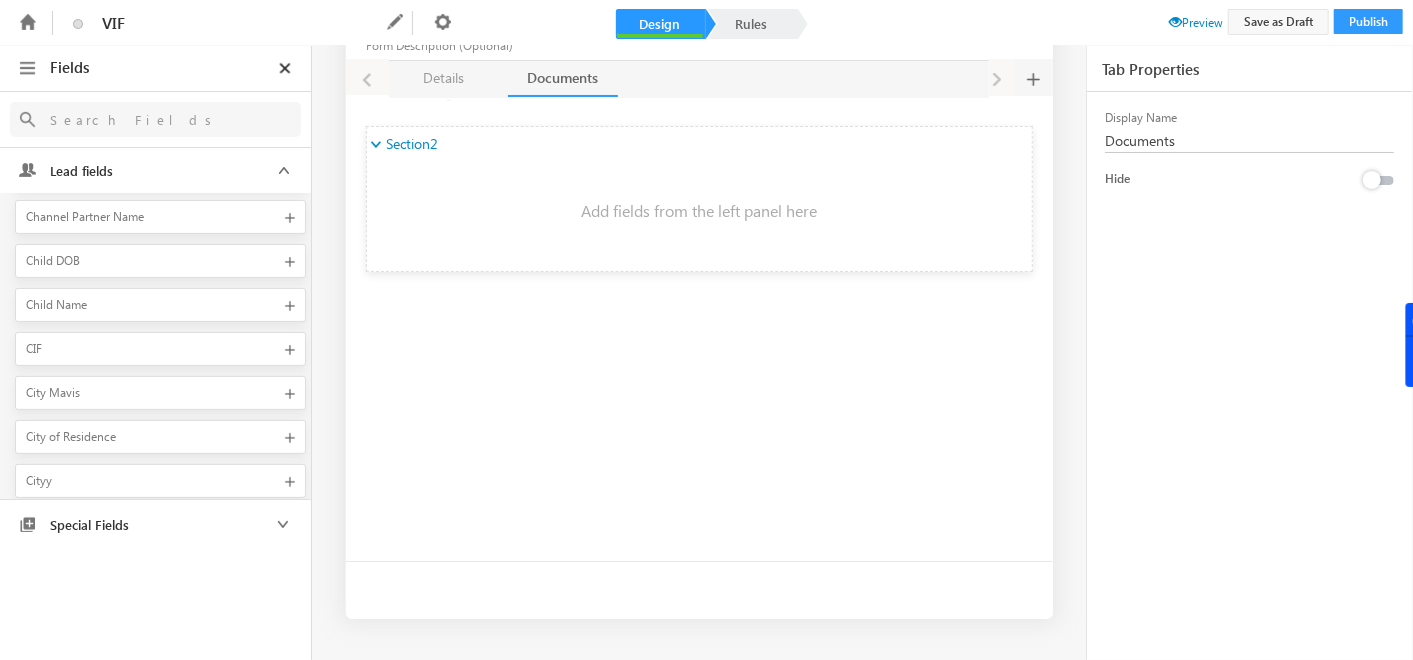 type on "Documents" 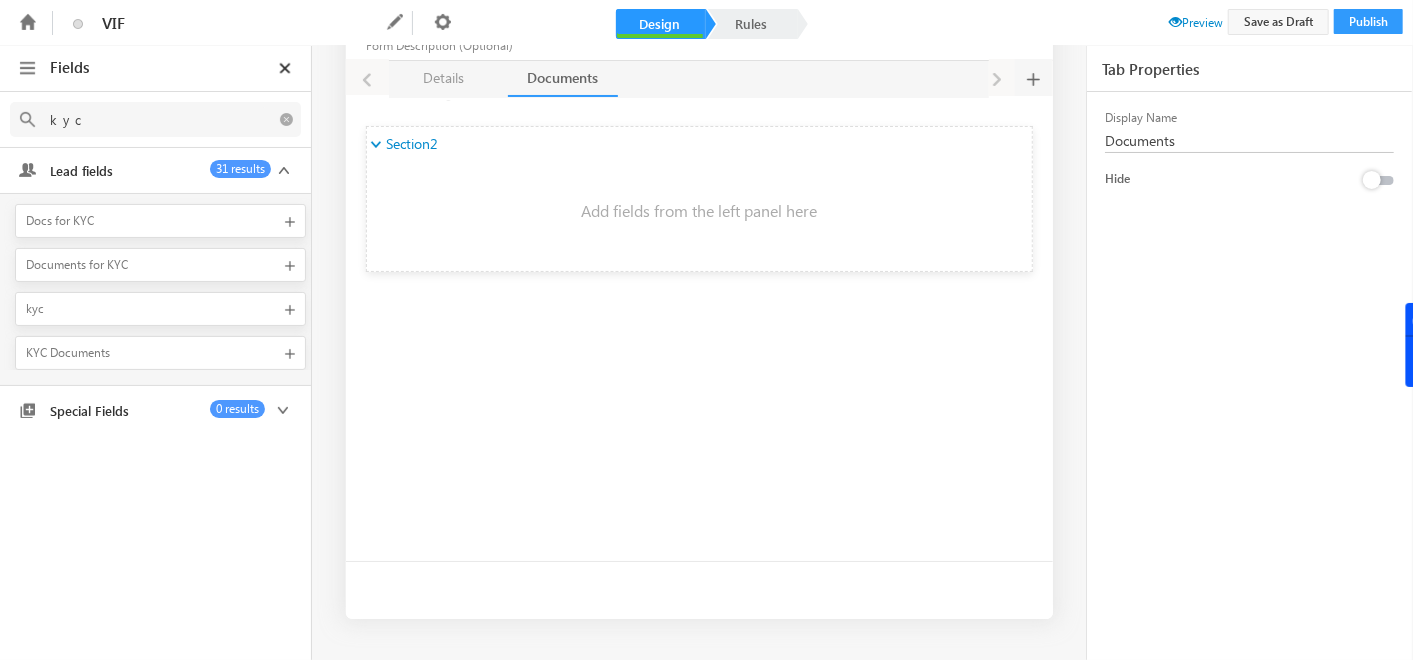 scroll, scrollTop: 0, scrollLeft: 0, axis: both 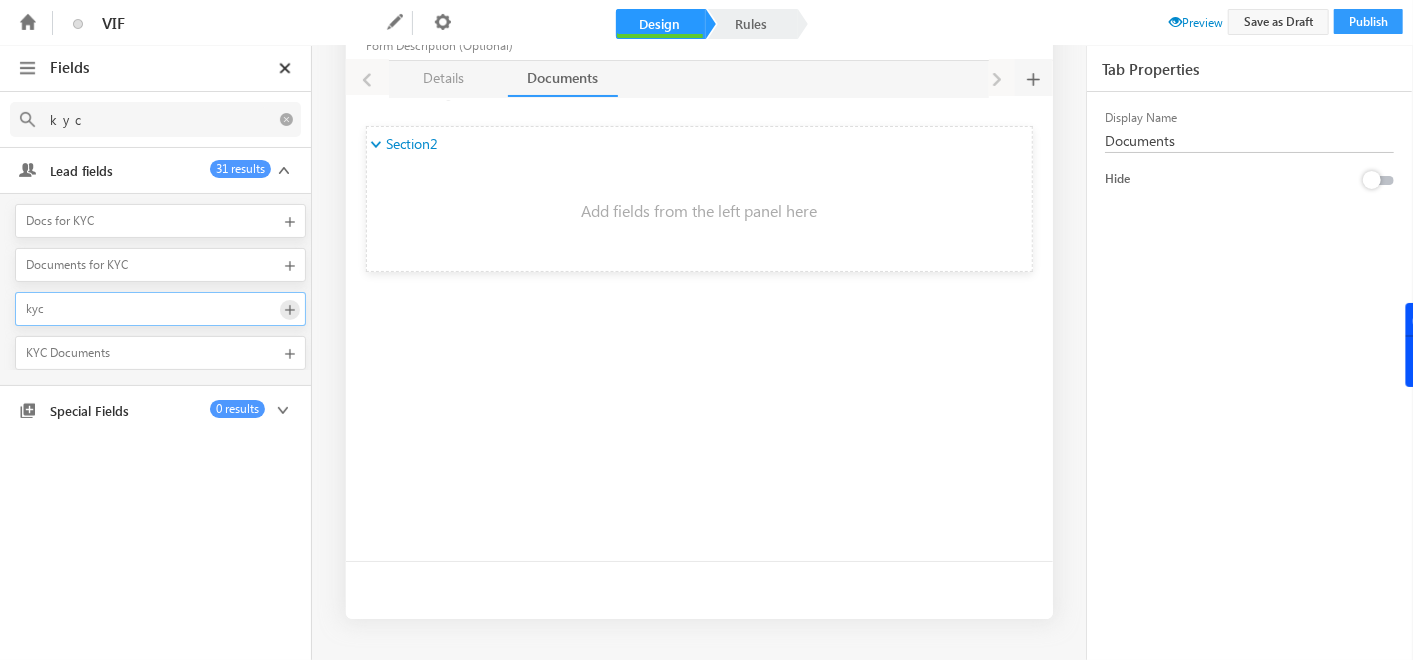 click at bounding box center [290, 310] 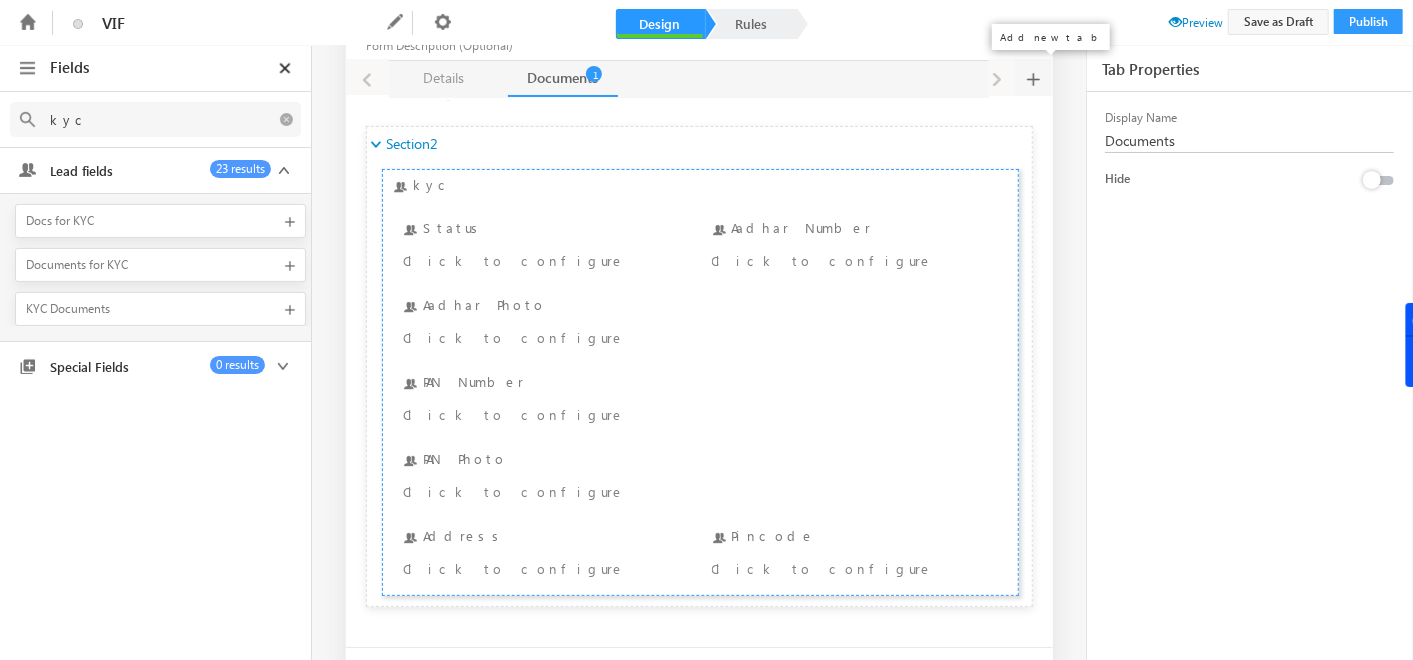 type on "kyc" 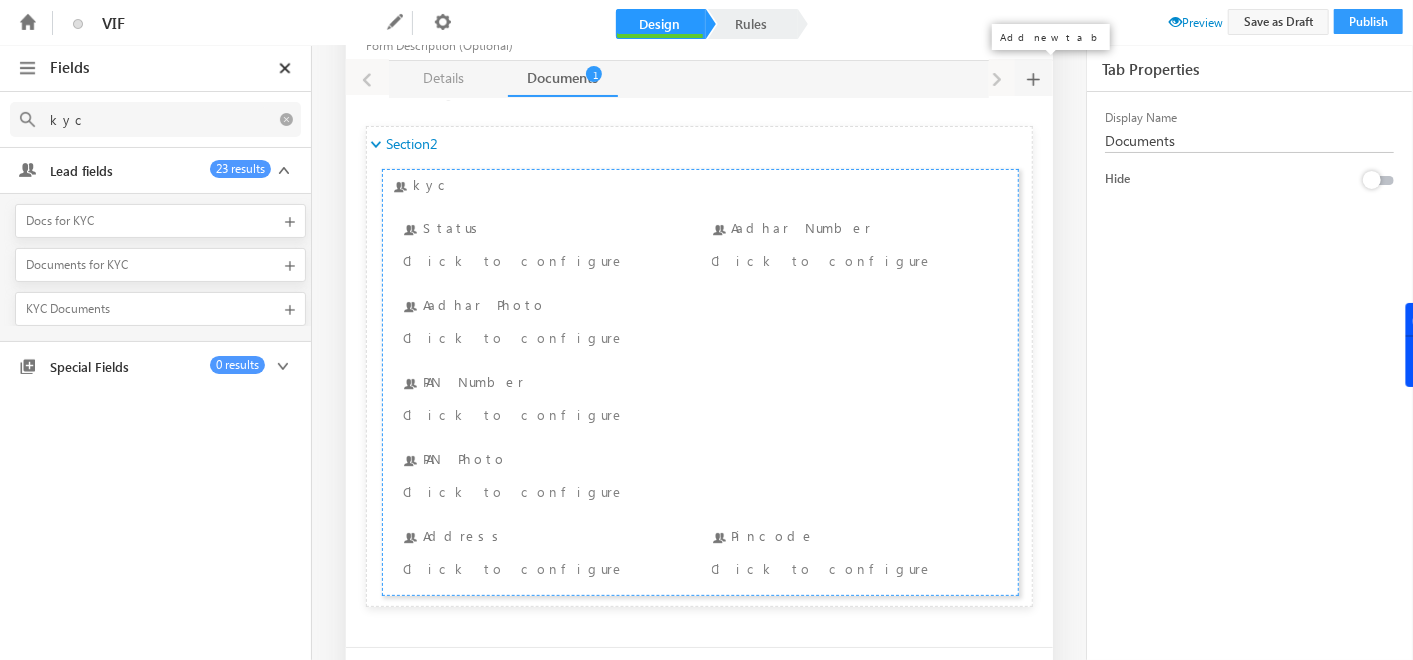 click at bounding box center (1033, 77) 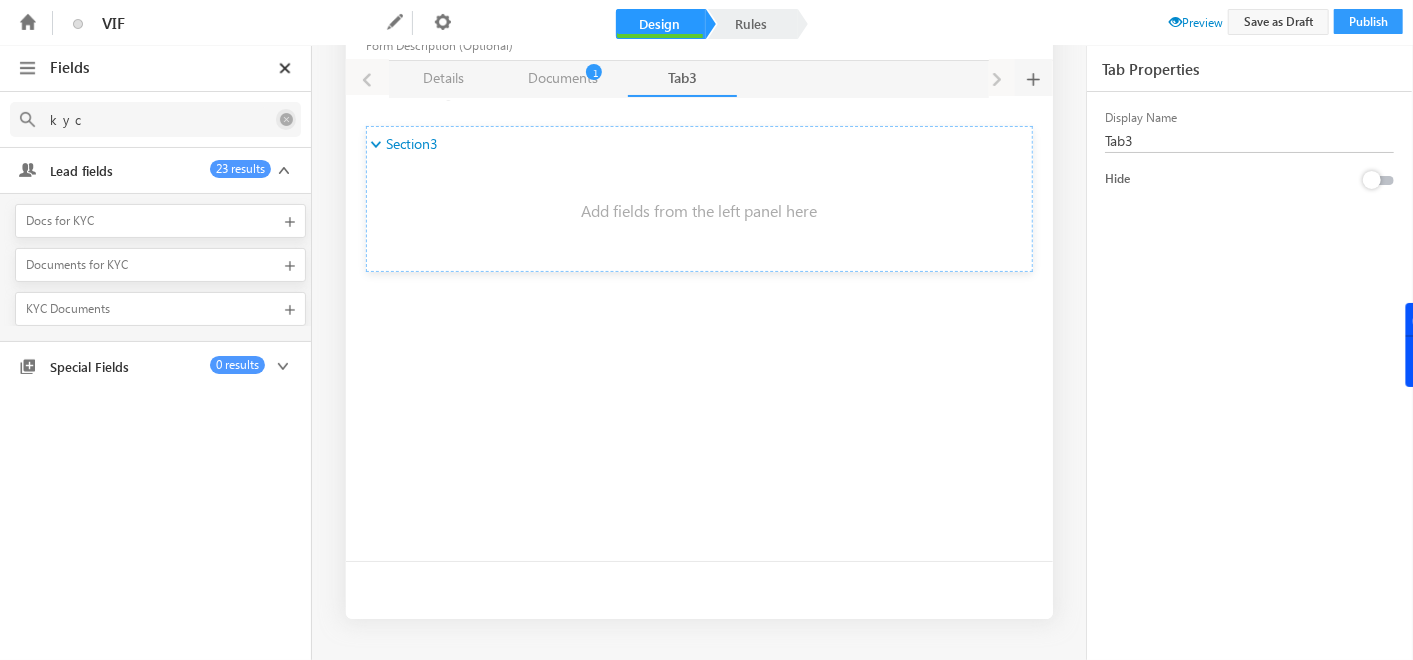 click at bounding box center [286, 119] 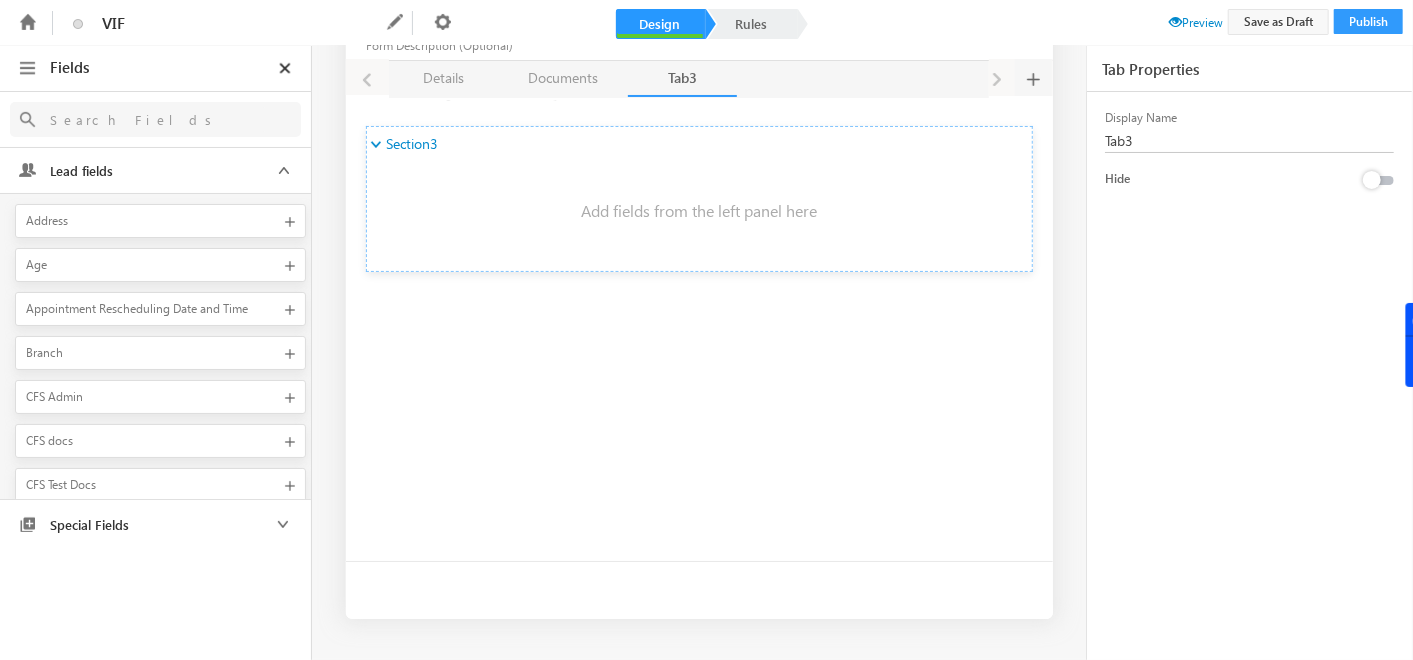 click on "Lead fields   23 results" at bounding box center (155, 171) 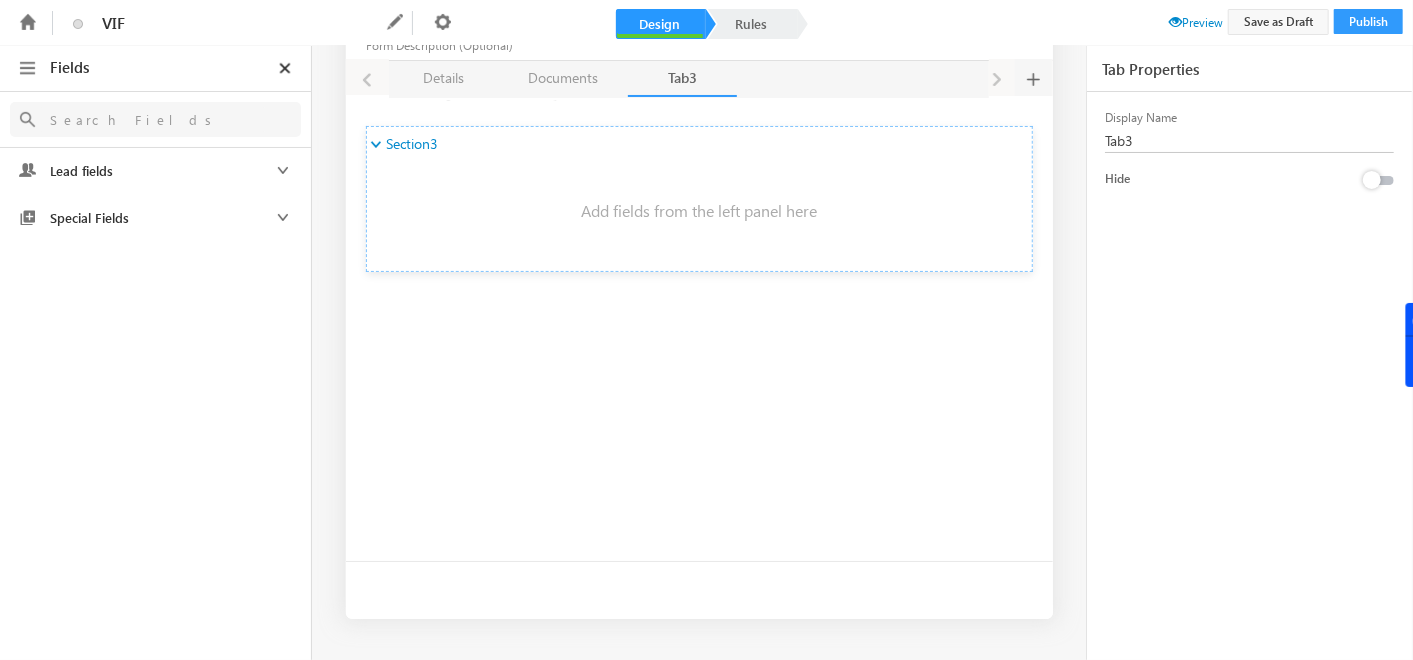 click on "Special Fields" at bounding box center (123, 218) 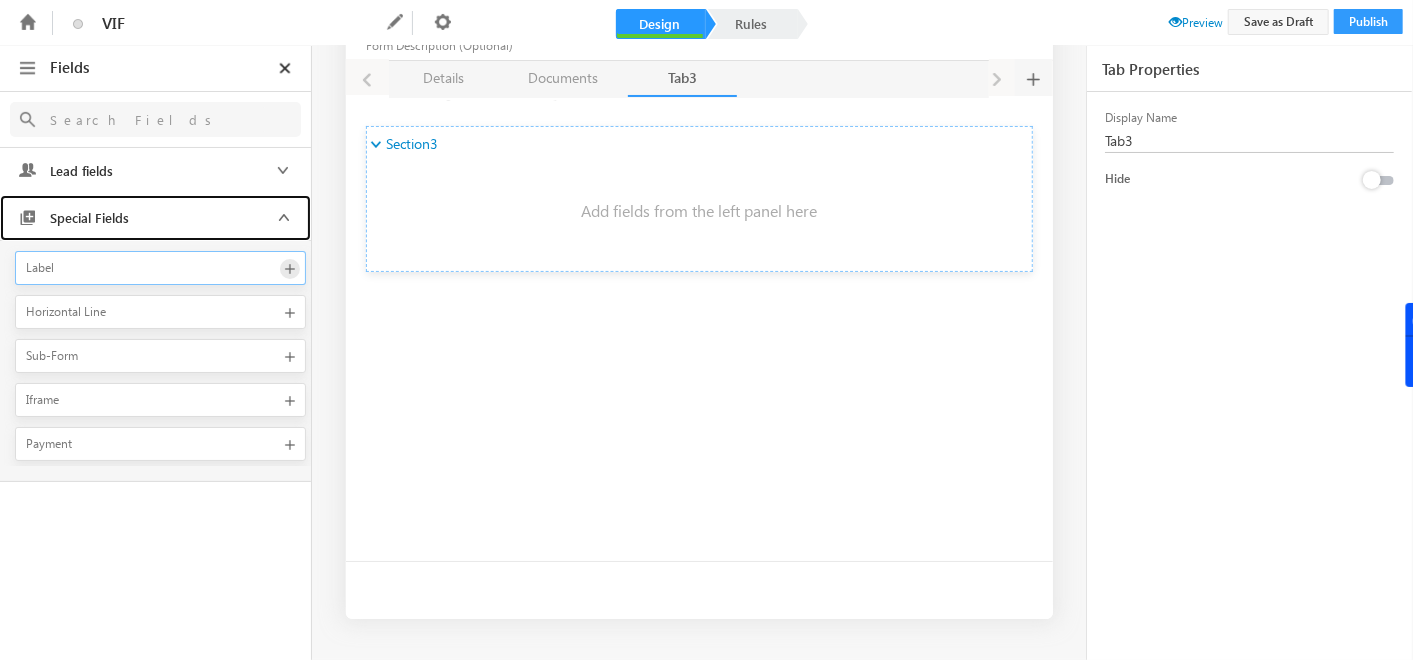 click at bounding box center (290, 269) 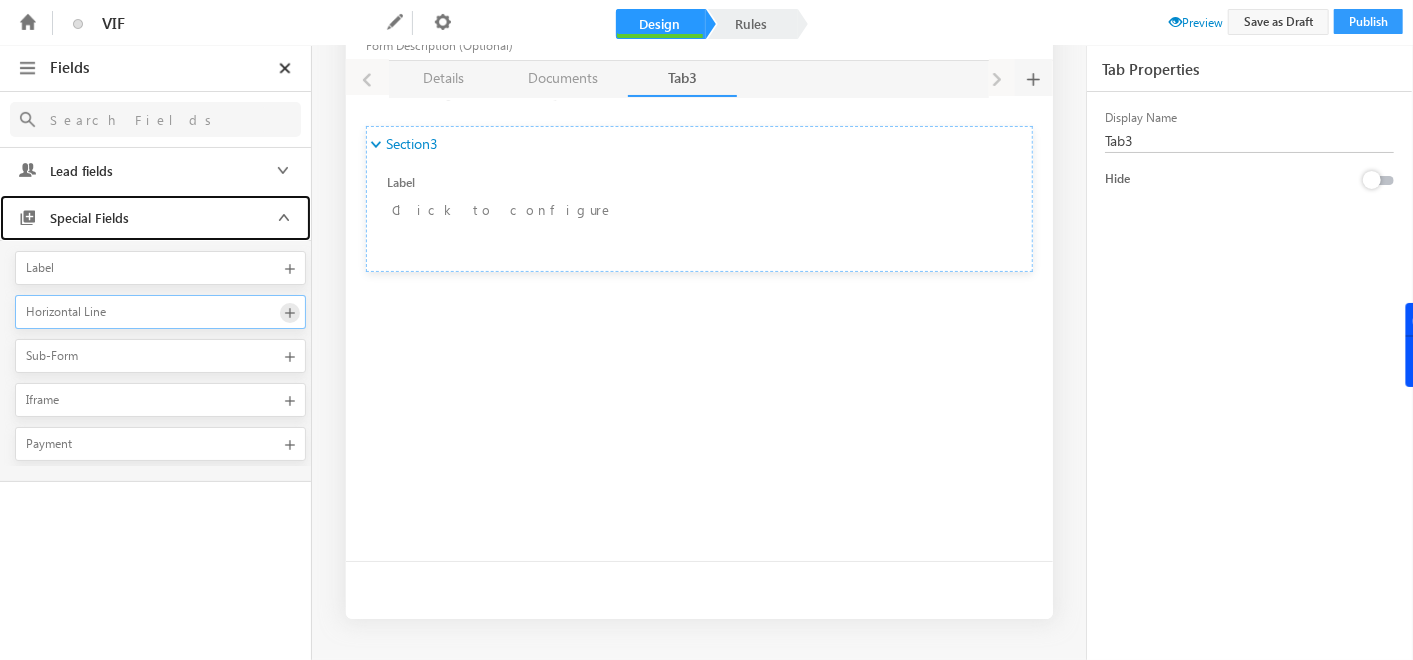 click at bounding box center (290, 313) 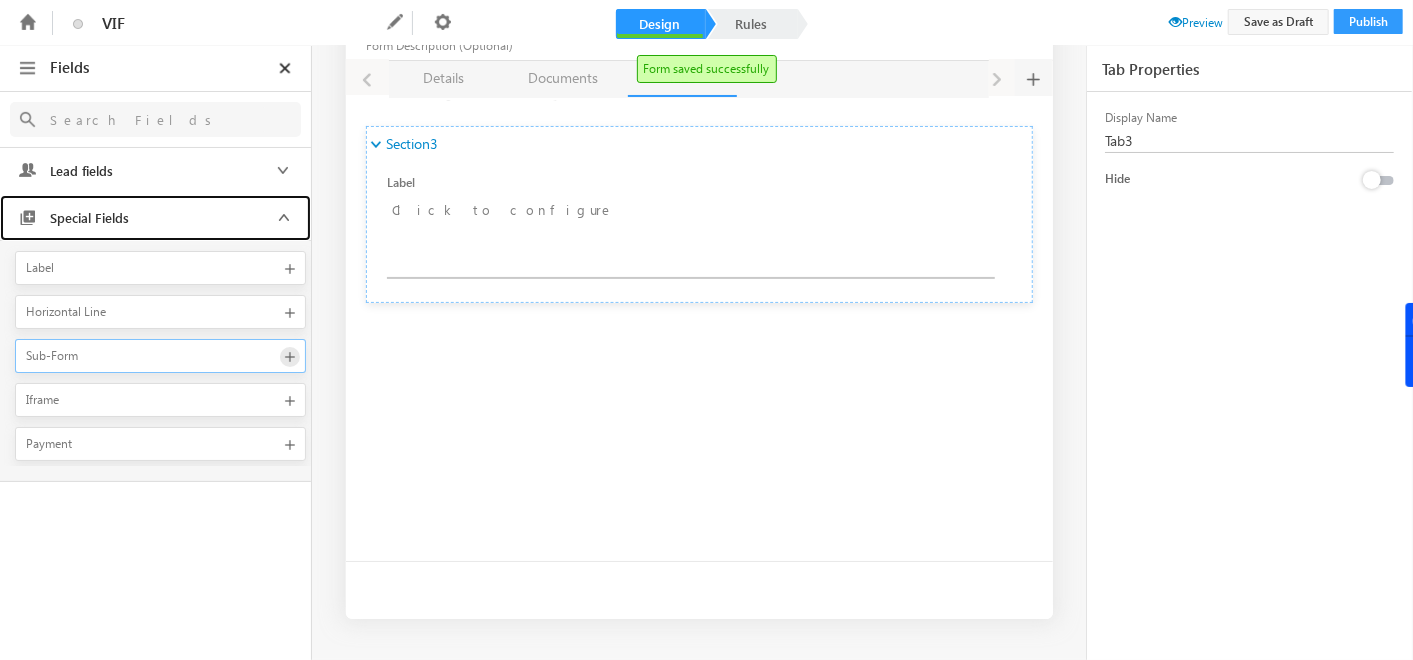 click at bounding box center (290, 357) 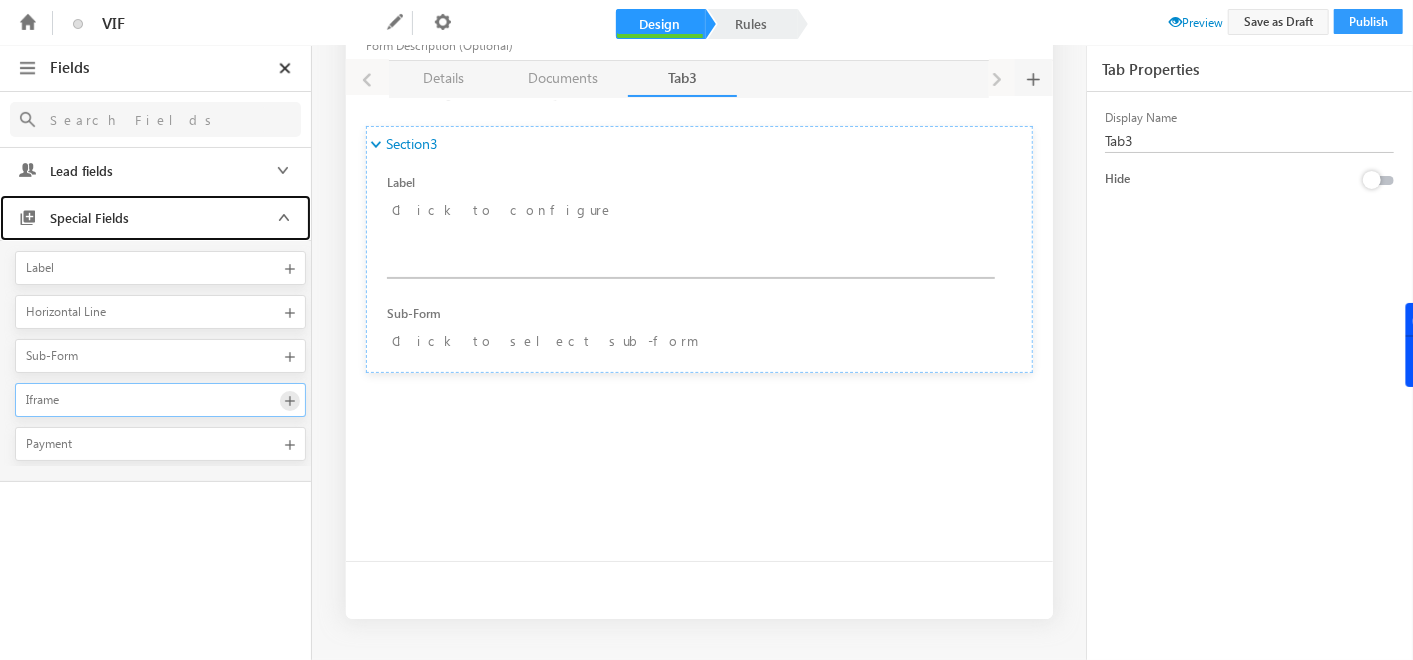 click at bounding box center [290, 401] 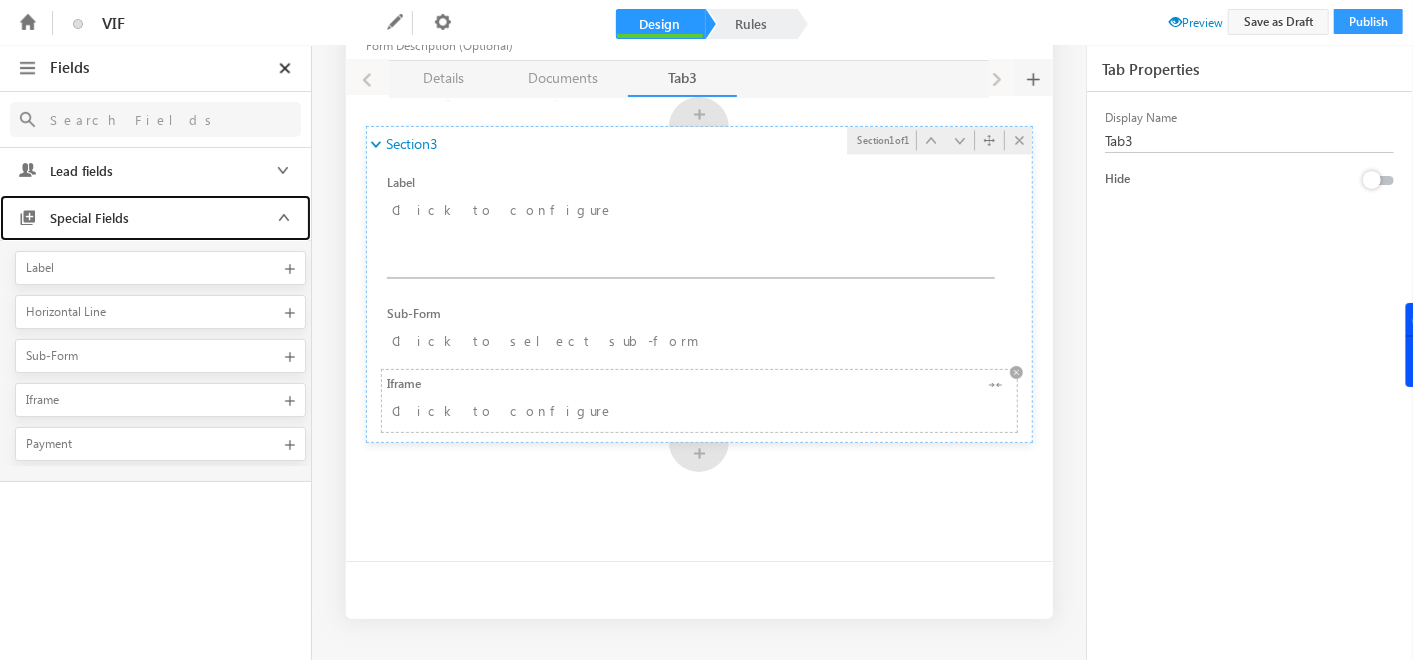 click on "Click to configure" at bounding box center (604, 410) 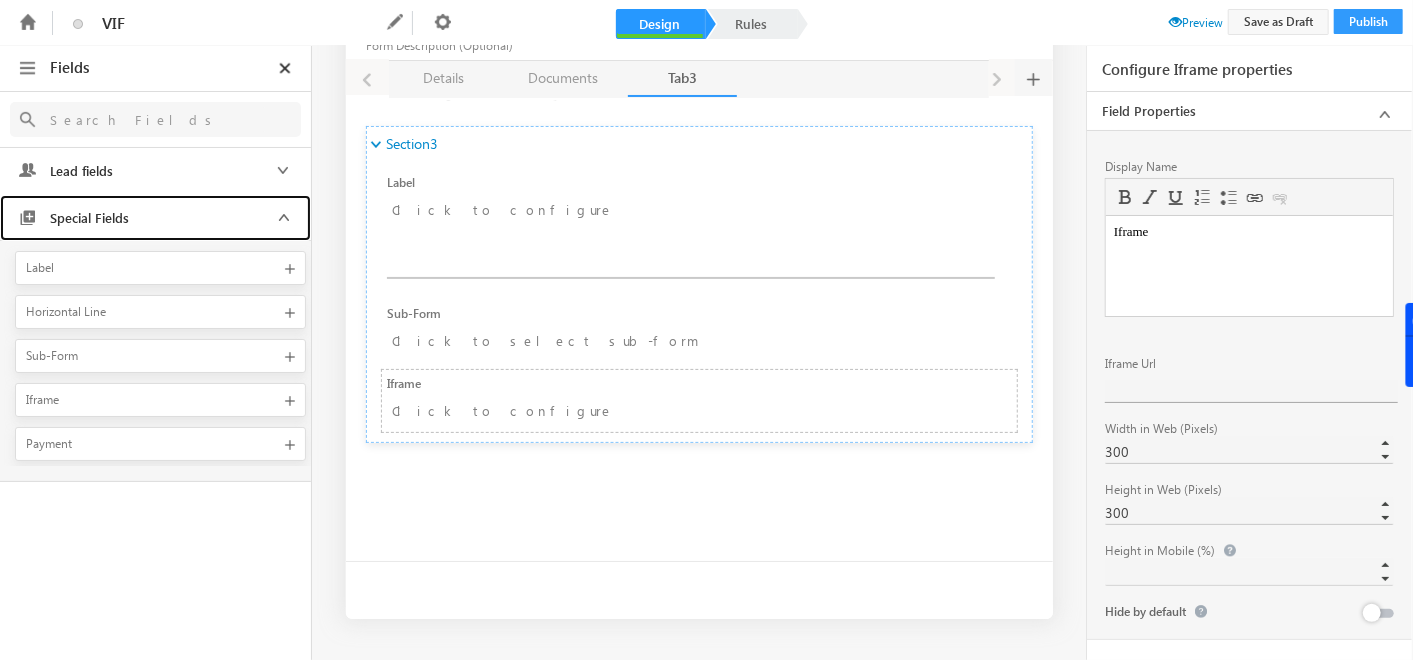 scroll, scrollTop: 0, scrollLeft: 0, axis: both 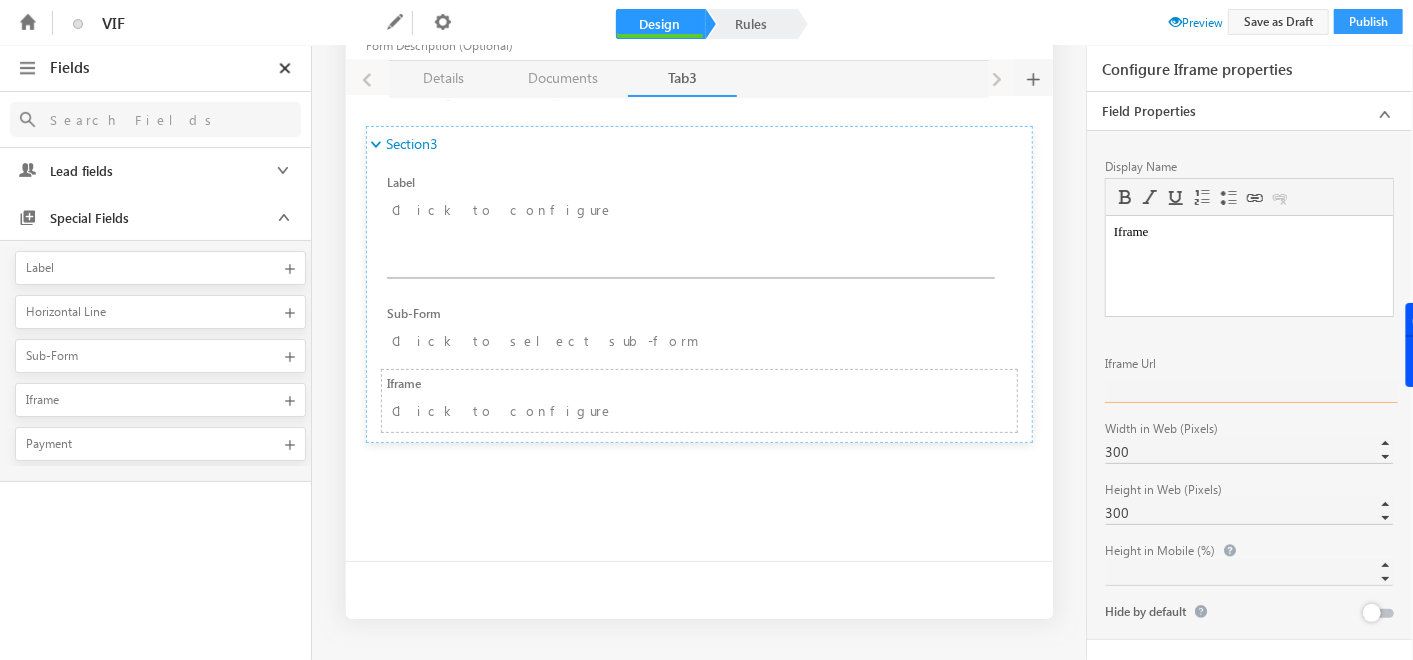 click at bounding box center [1251, 391] 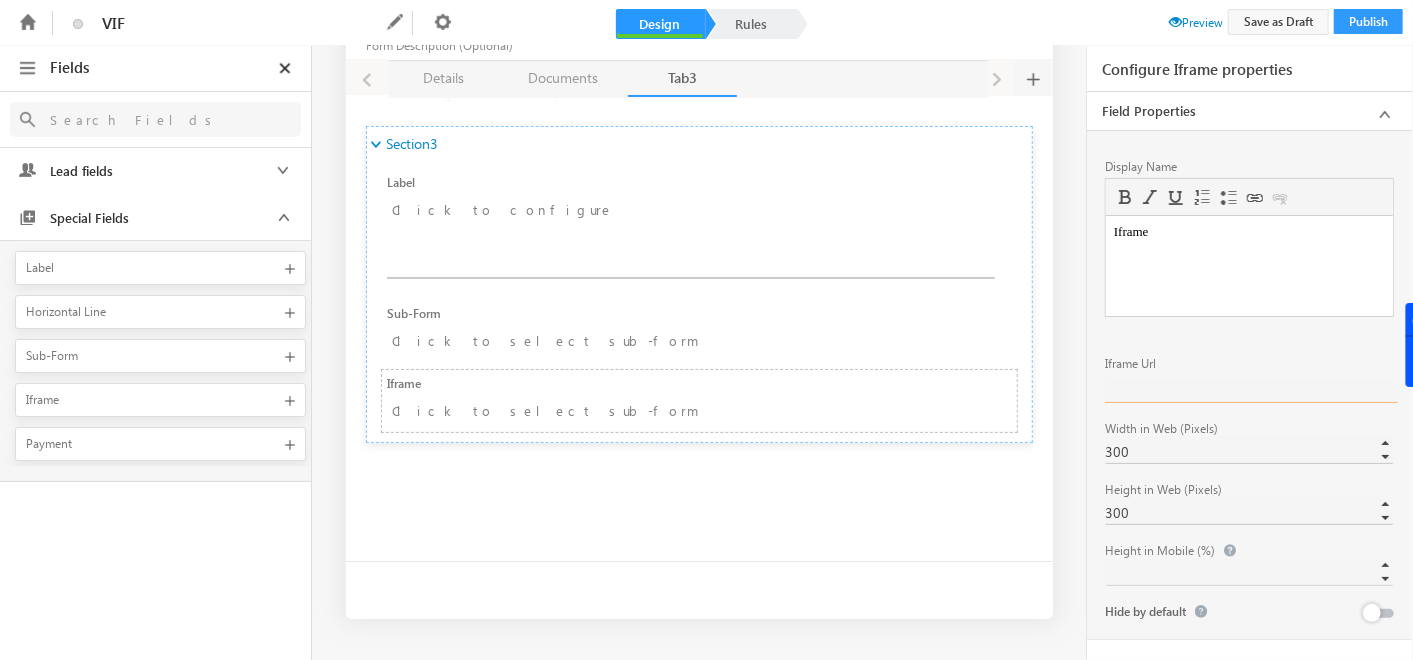 paste on "https://emicalculator.net/" 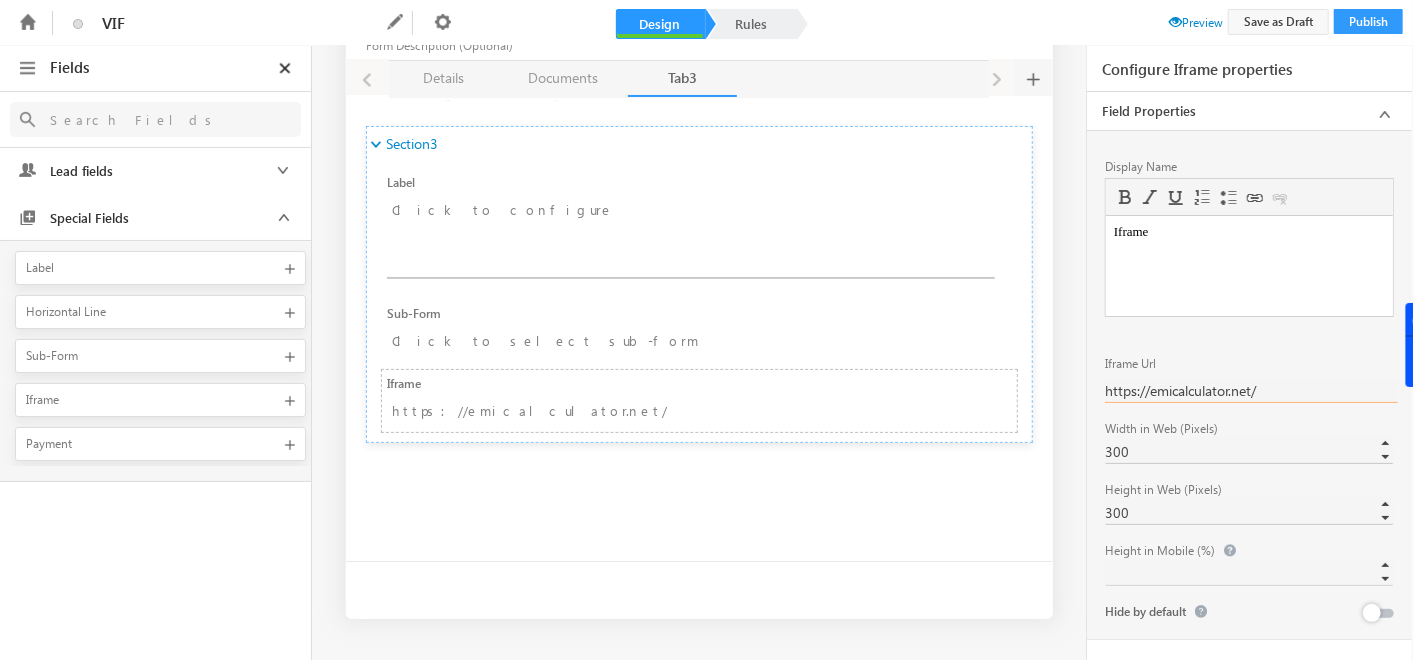 type on "https://emicalculator.net/" 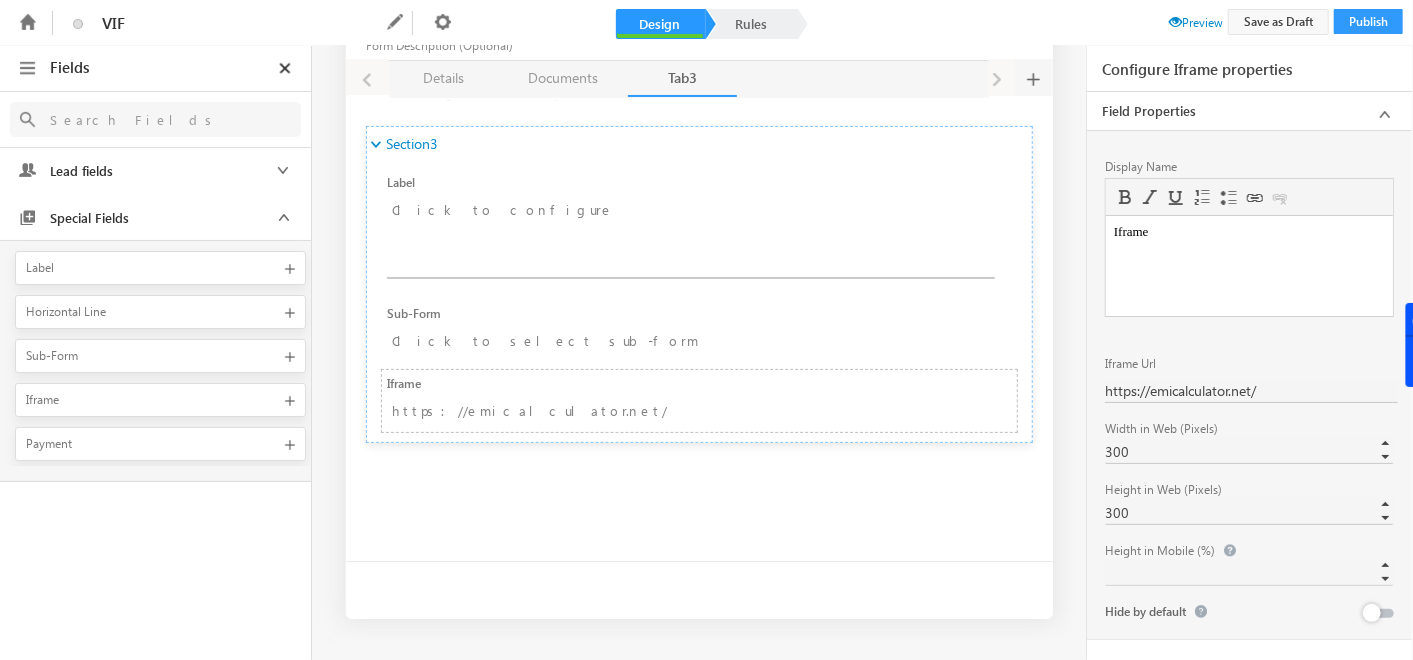click at bounding box center [1175, 21] 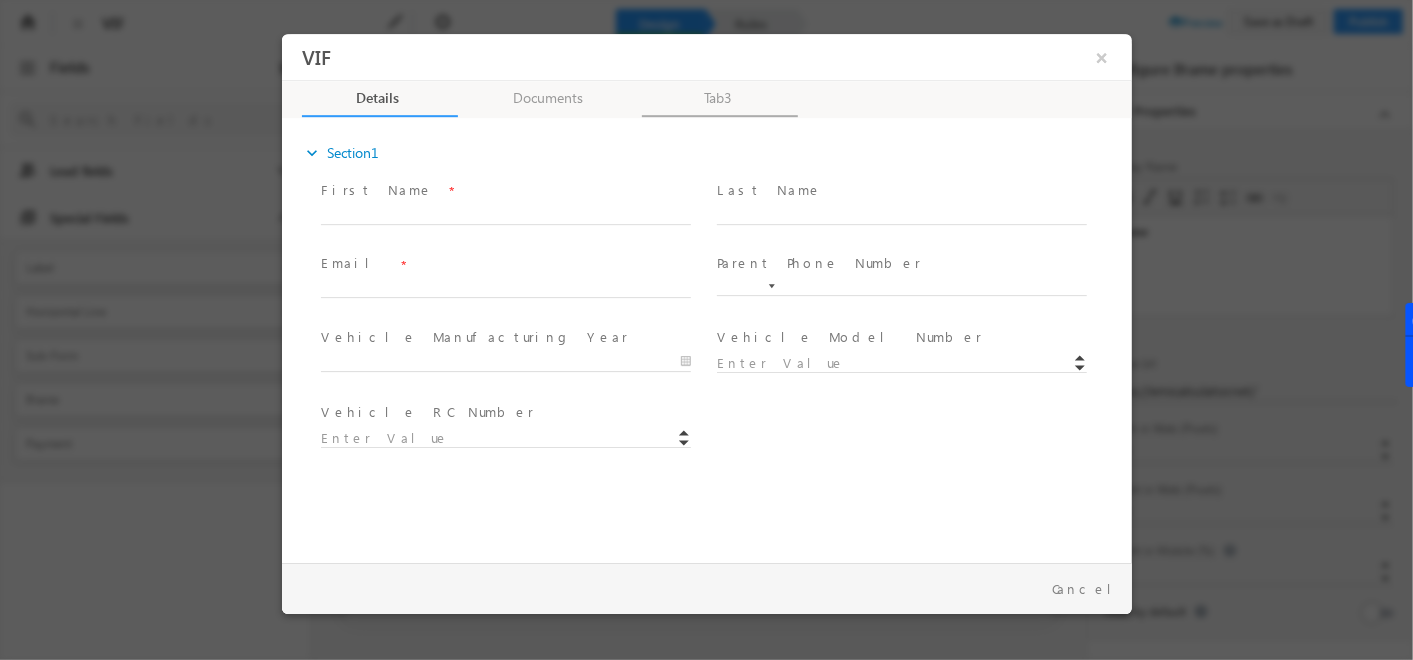 scroll, scrollTop: 0, scrollLeft: 0, axis: both 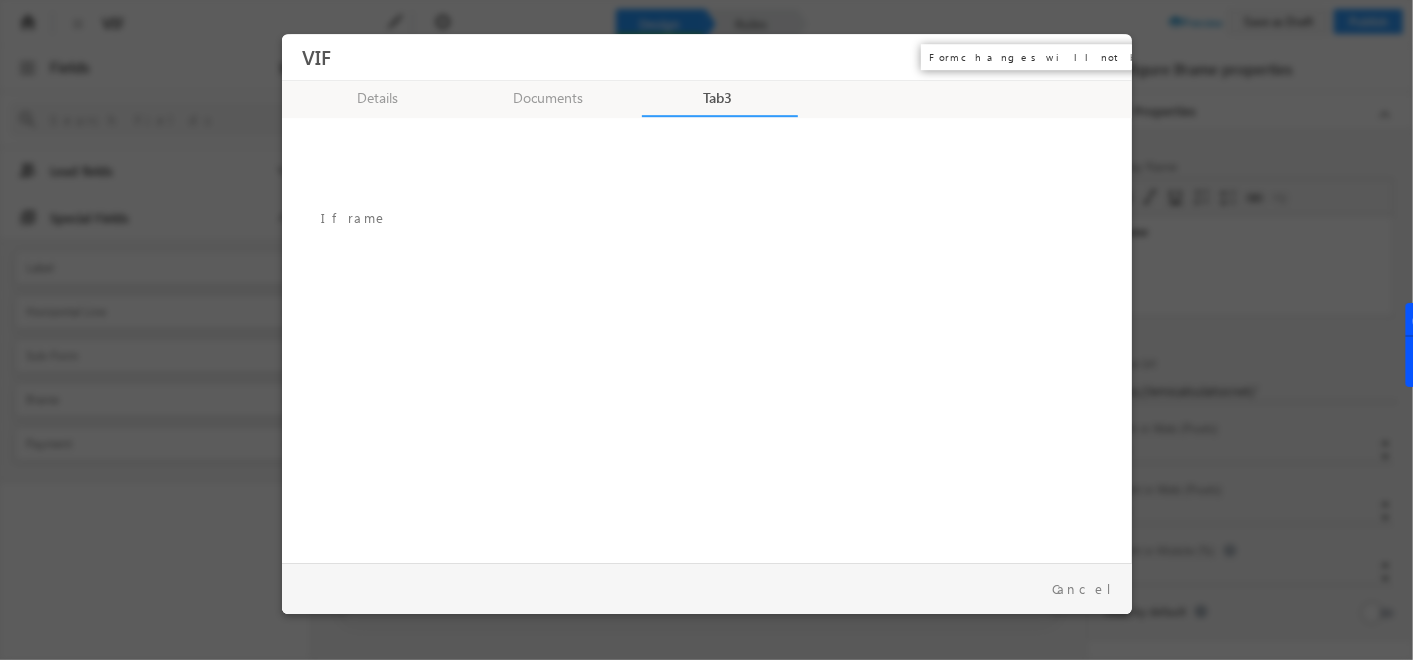 click on "×" at bounding box center (1101, 57) 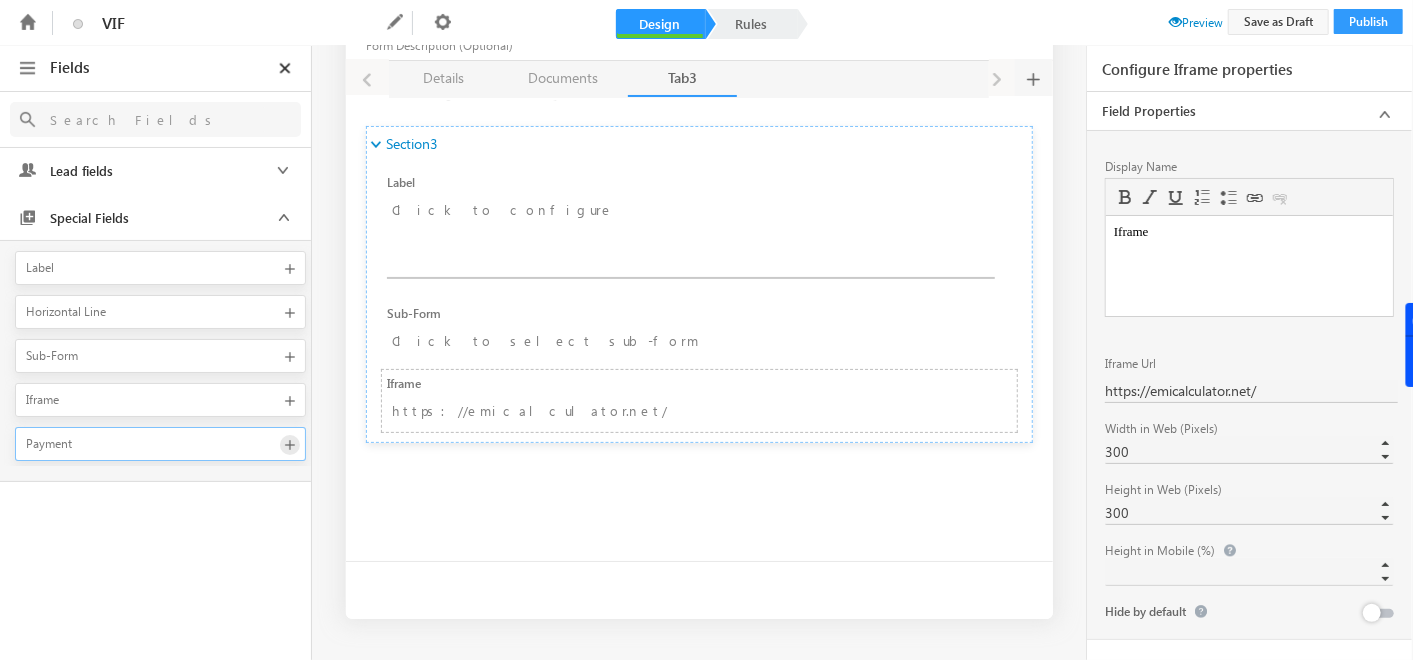 click at bounding box center [290, 445] 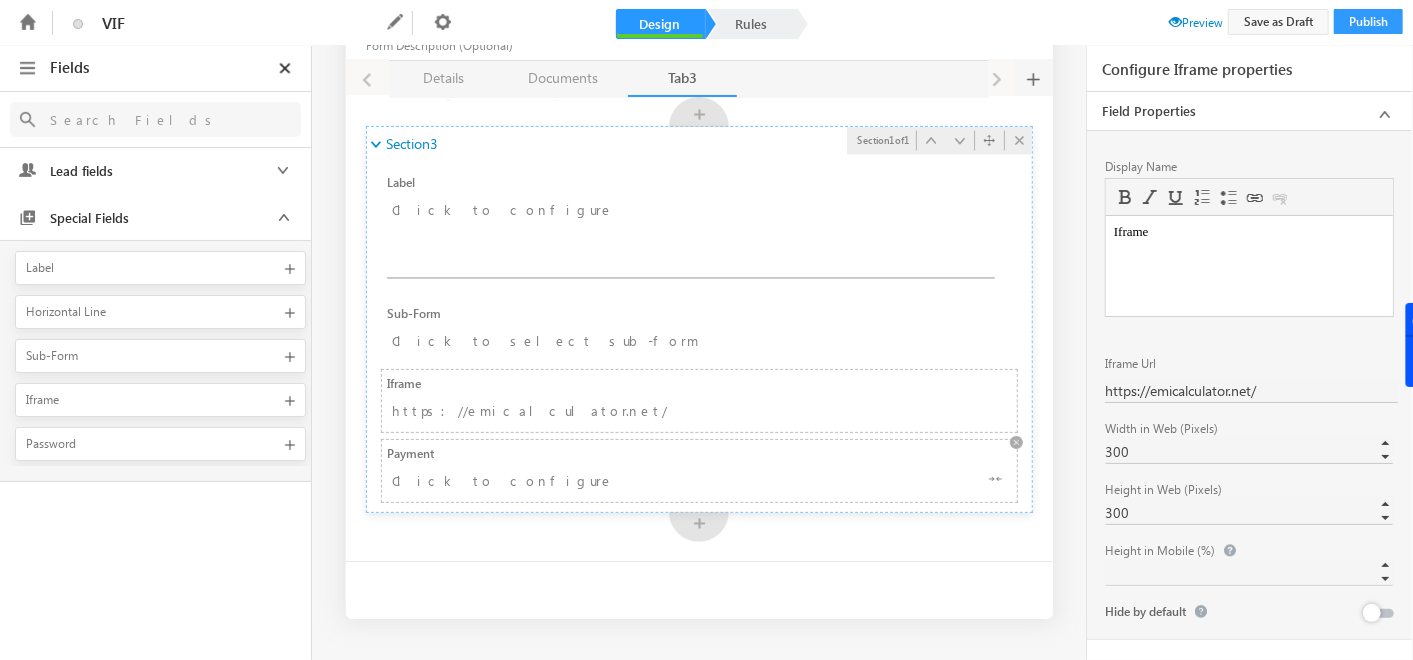 click on "Click to configure" at bounding box center (604, 480) 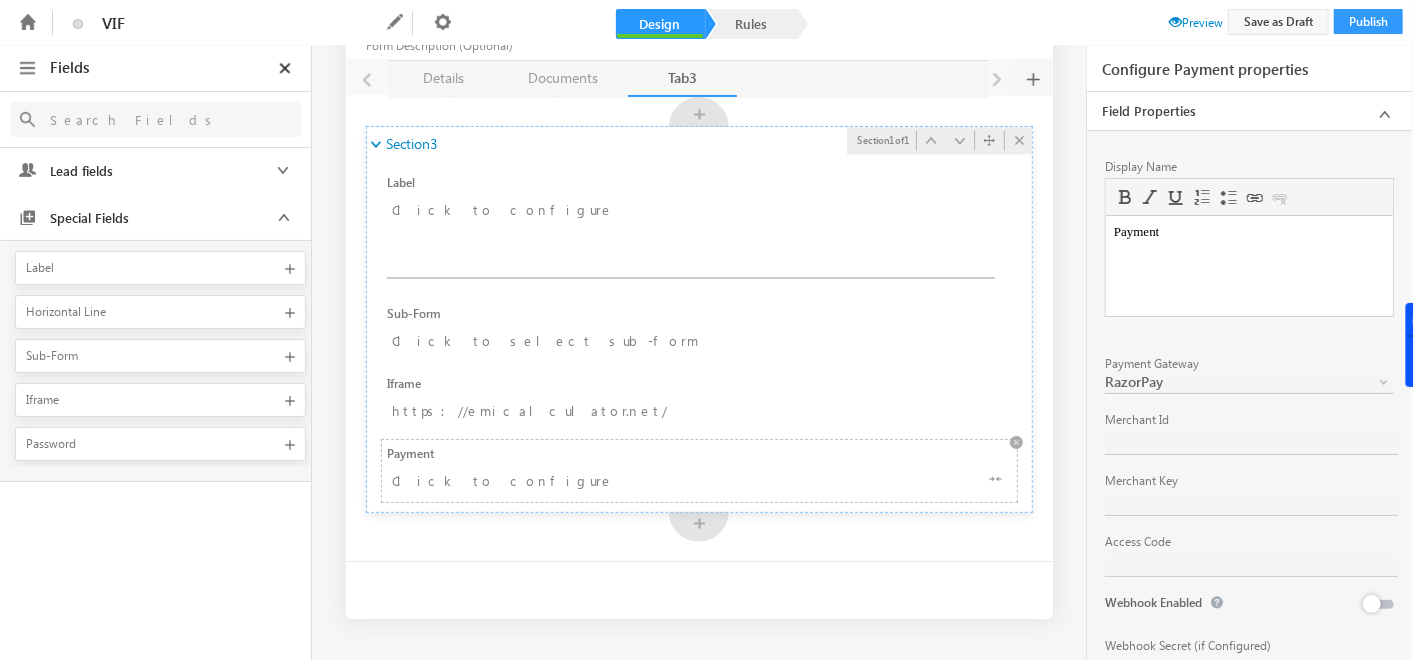 scroll, scrollTop: 0, scrollLeft: 0, axis: both 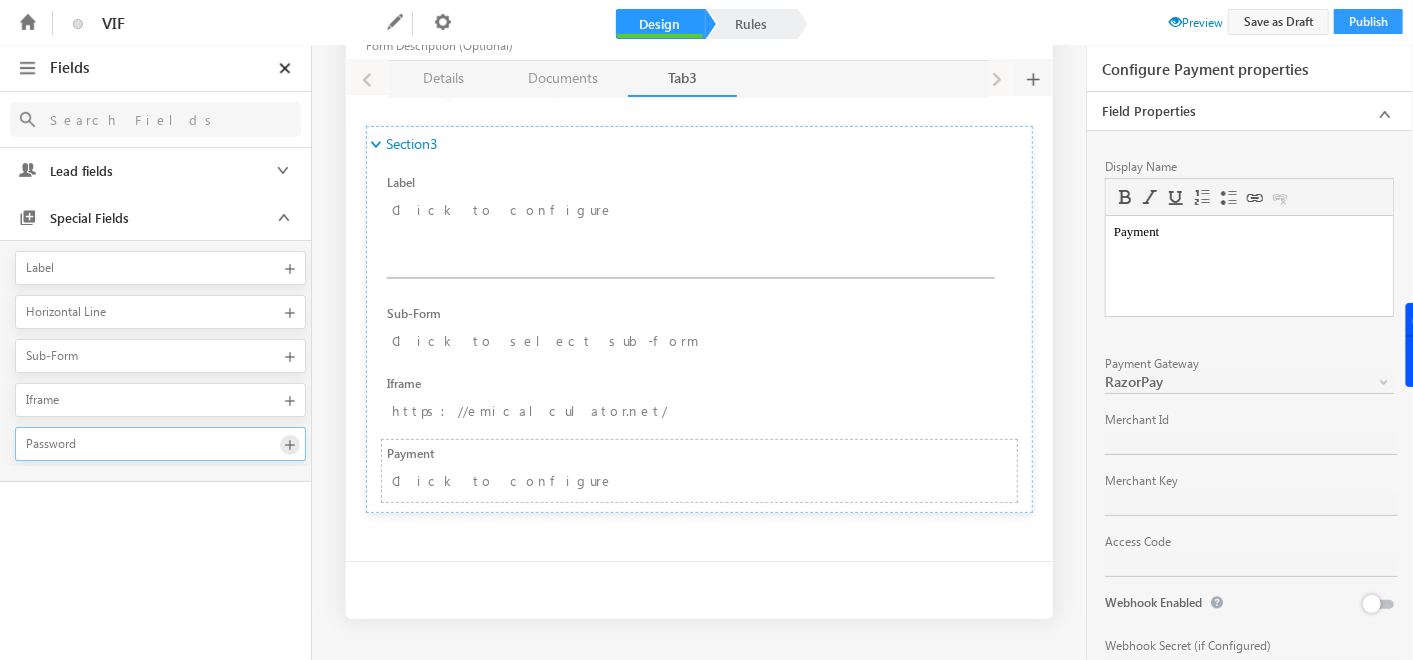 click at bounding box center (290, 445) 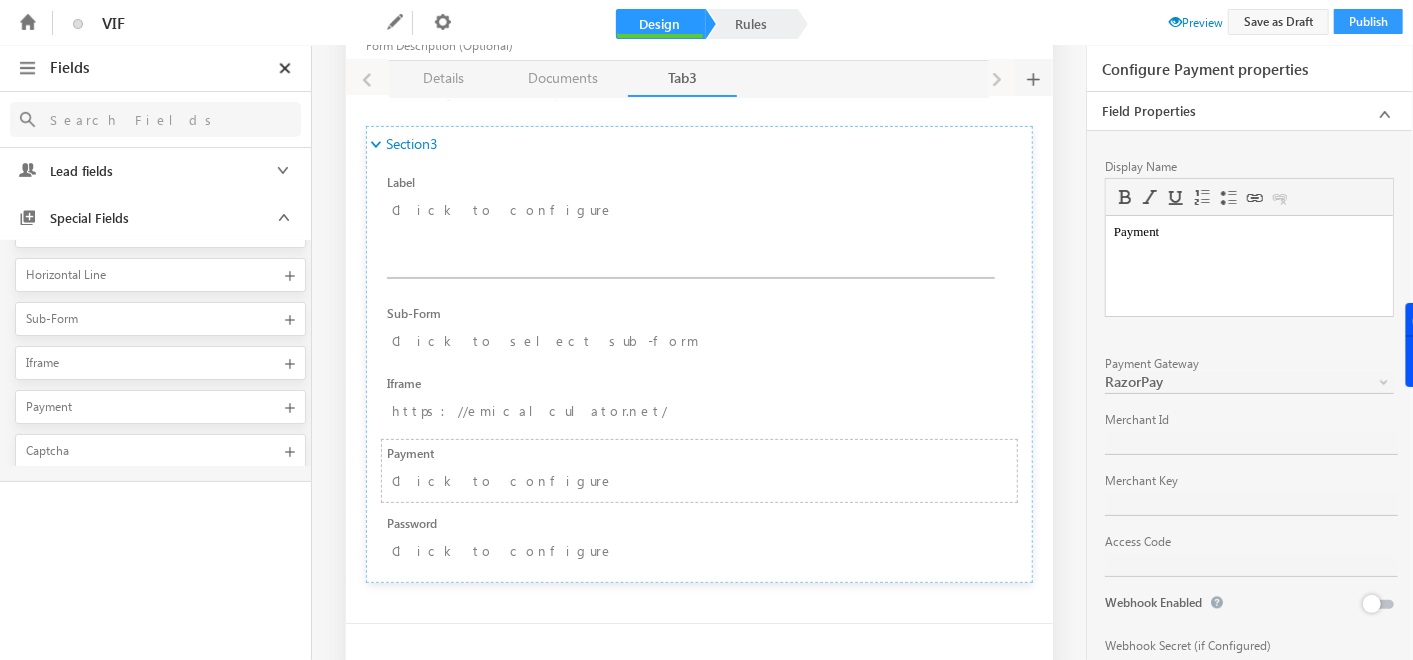 scroll, scrollTop: 41, scrollLeft: 0, axis: vertical 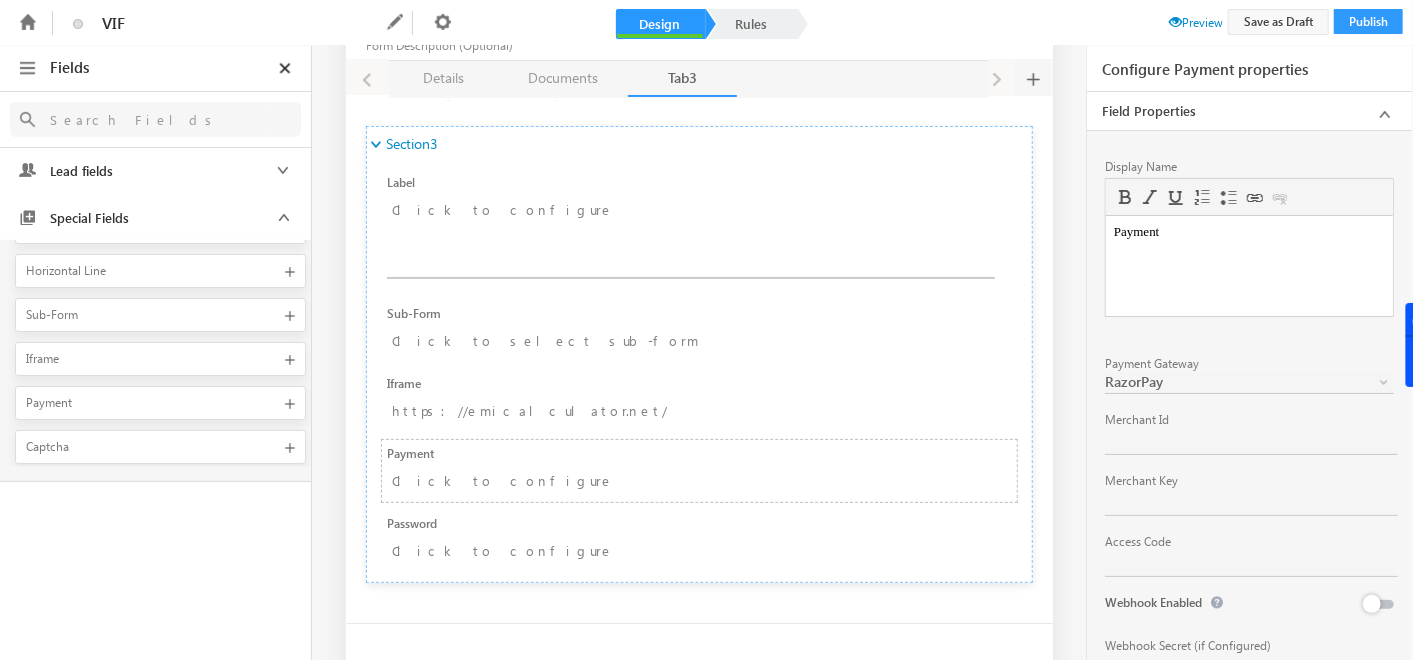 click at bounding box center (290, 448) 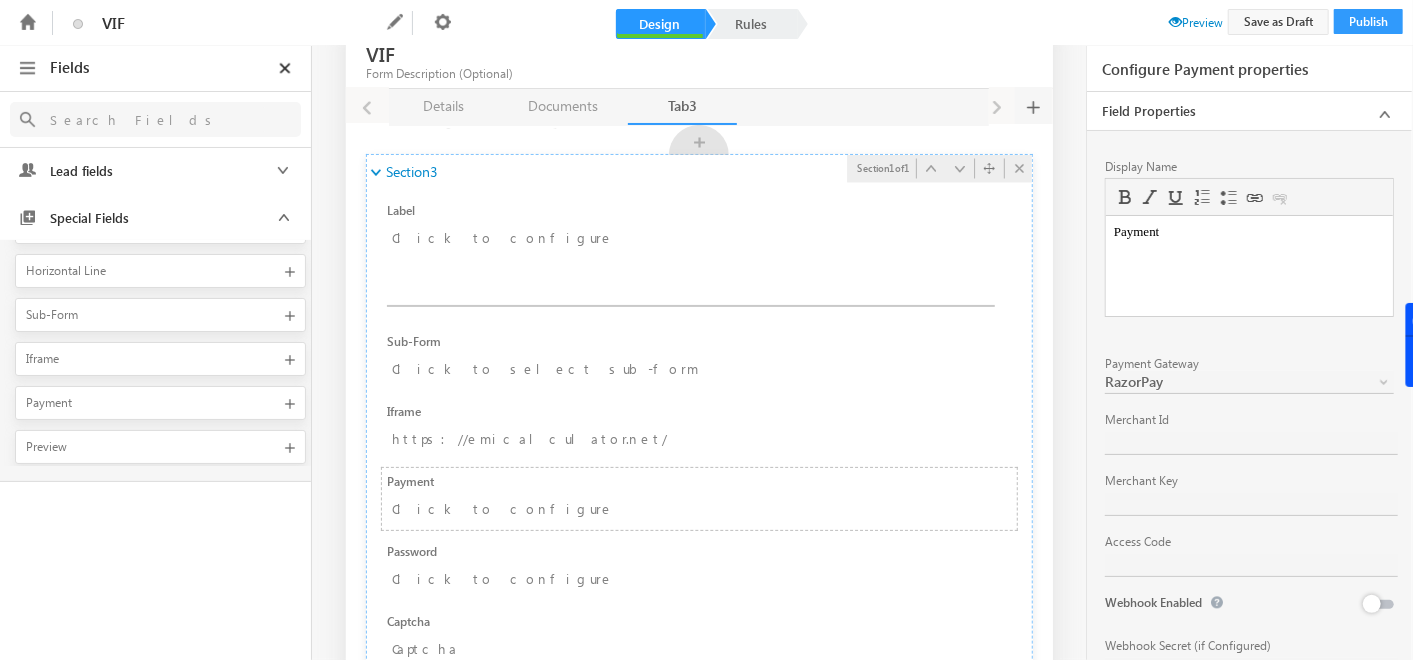 scroll, scrollTop: 56, scrollLeft: 0, axis: vertical 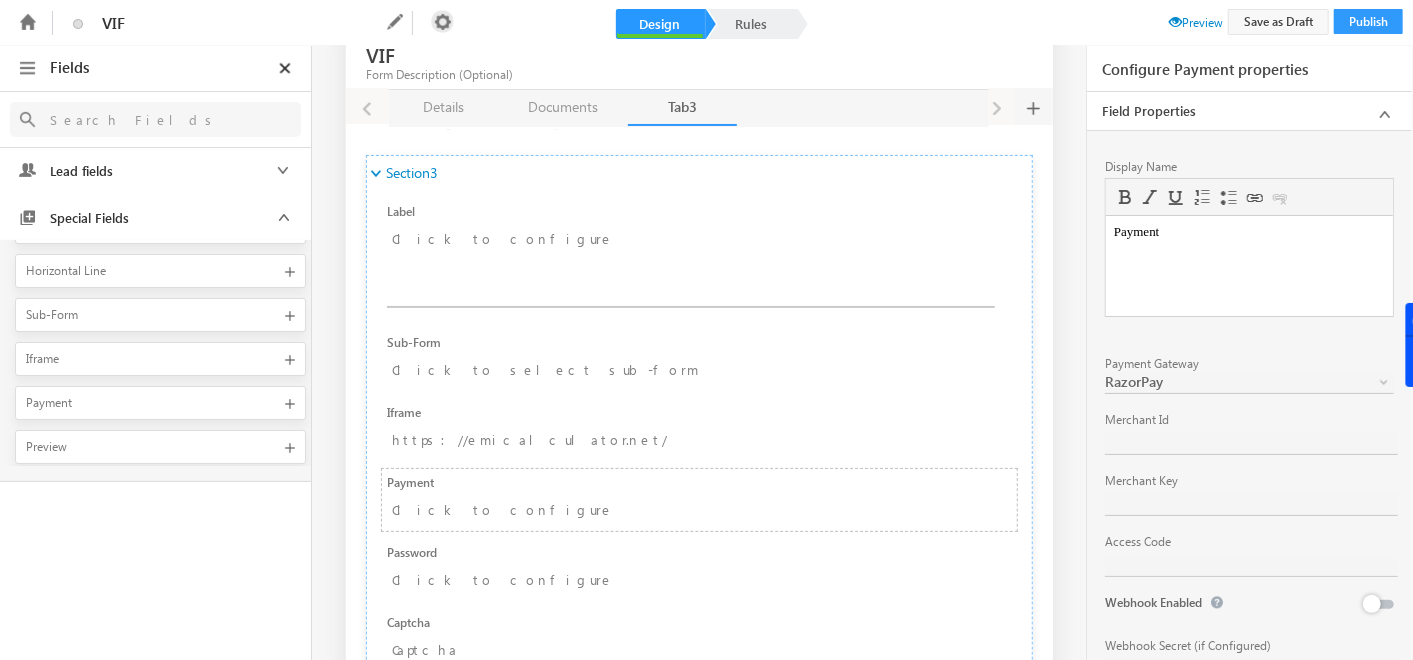 click at bounding box center (442, 21) 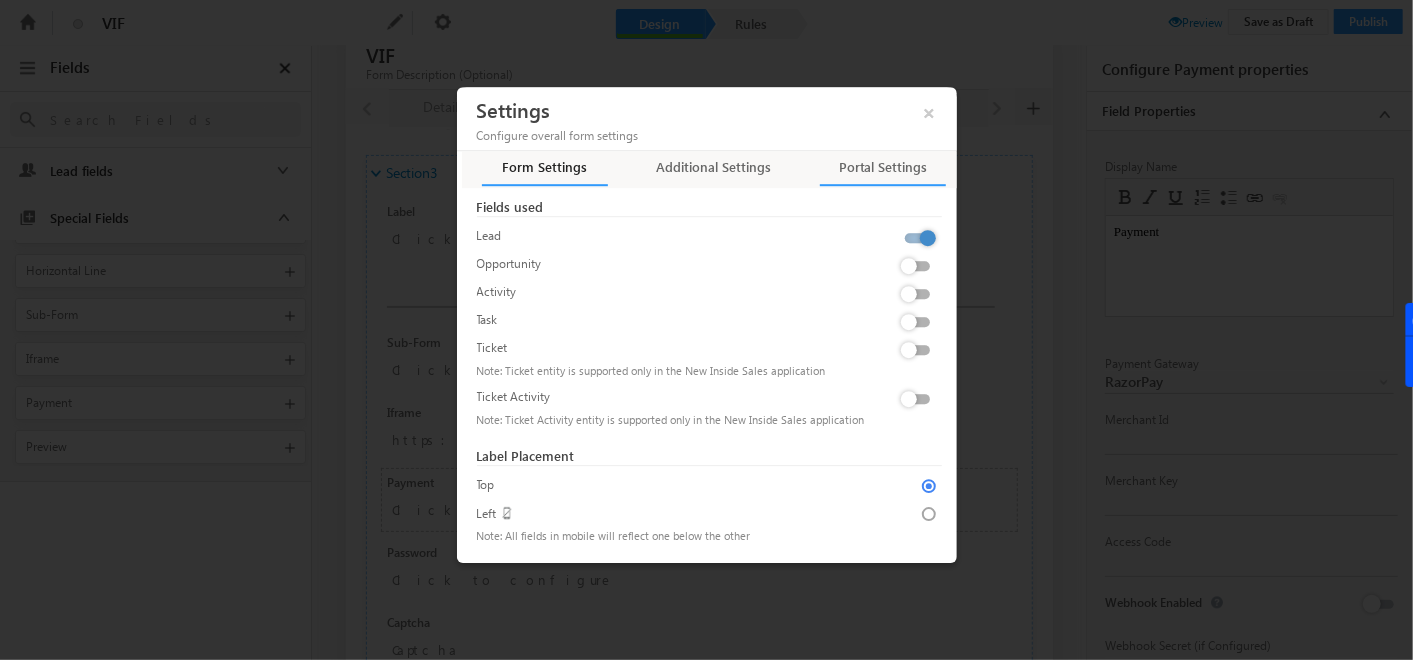 click on "Portal Settings" at bounding box center (883, 172) 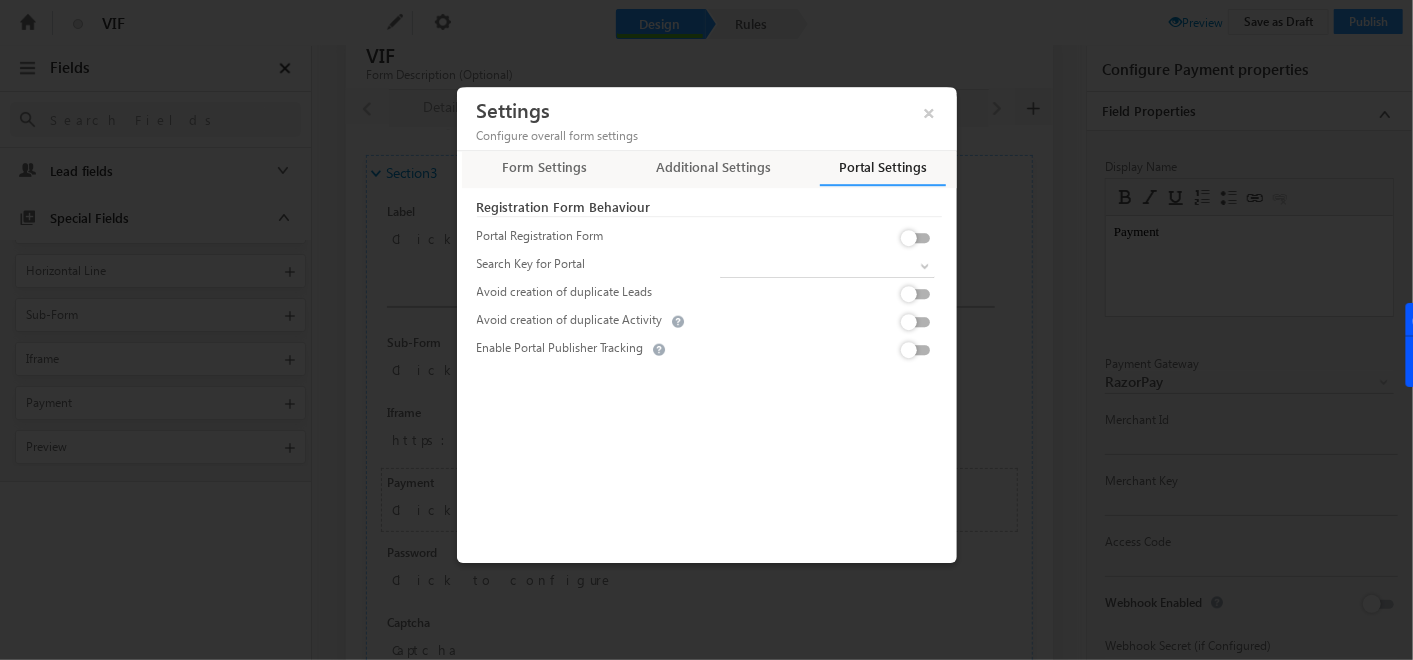 click at bounding box center [919, 227] 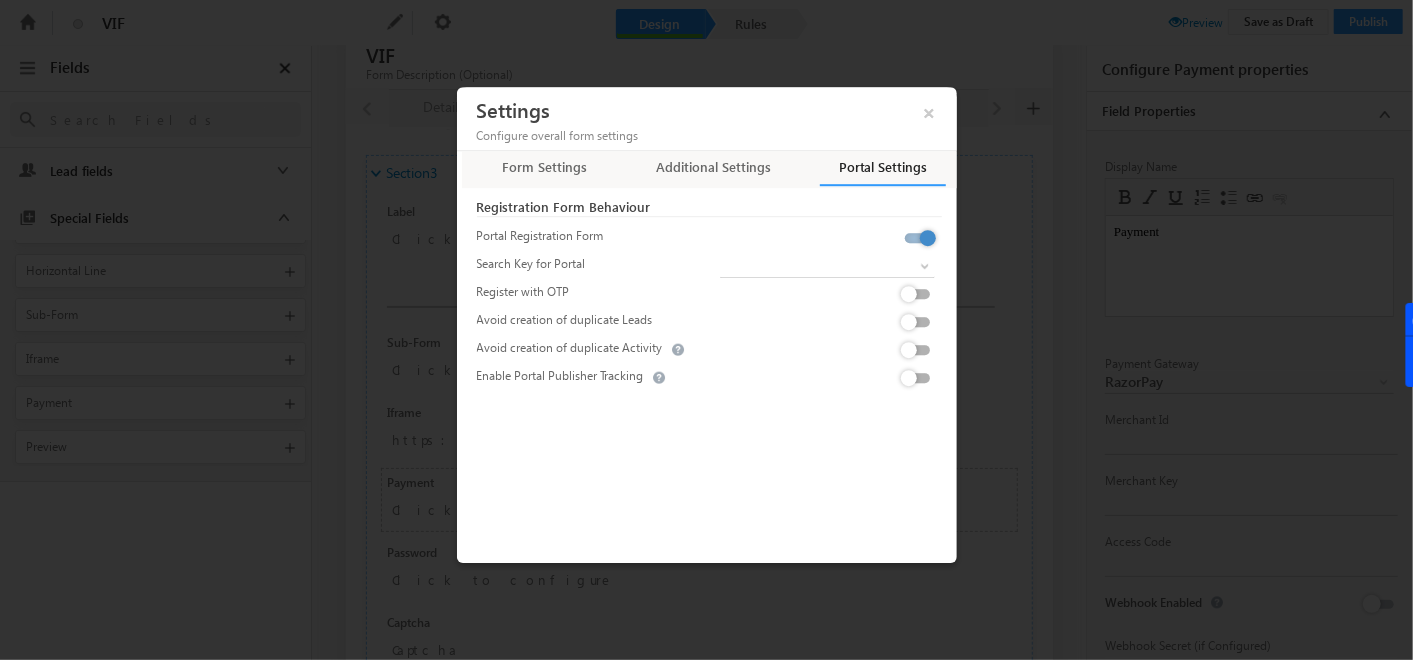 click at bounding box center (885, 241) 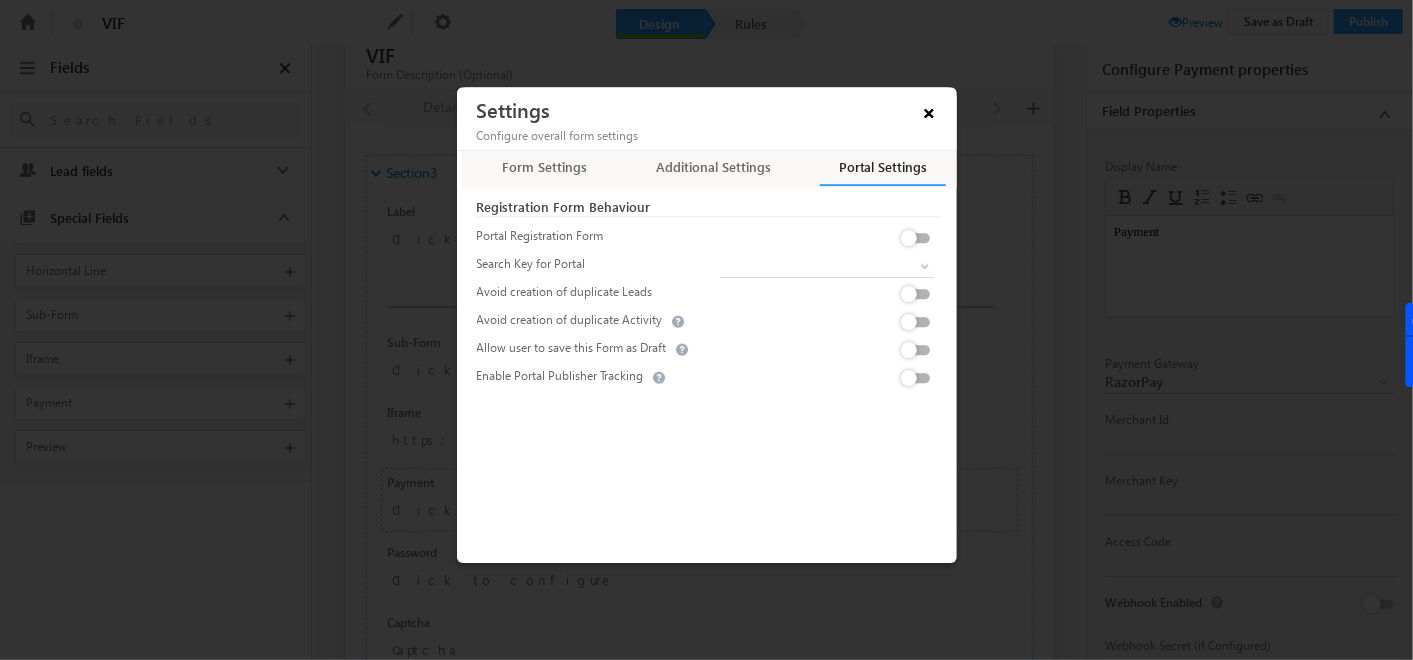 click on "×" at bounding box center (930, 109) 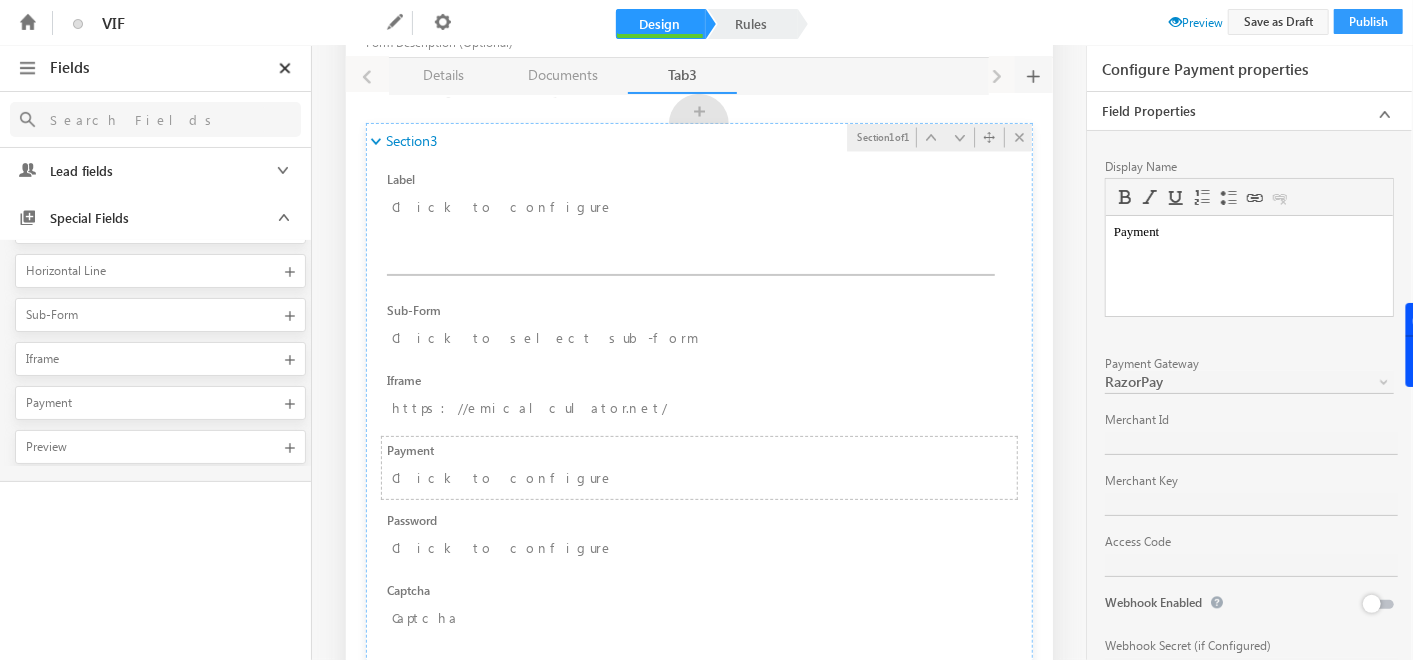 scroll, scrollTop: 82, scrollLeft: 0, axis: vertical 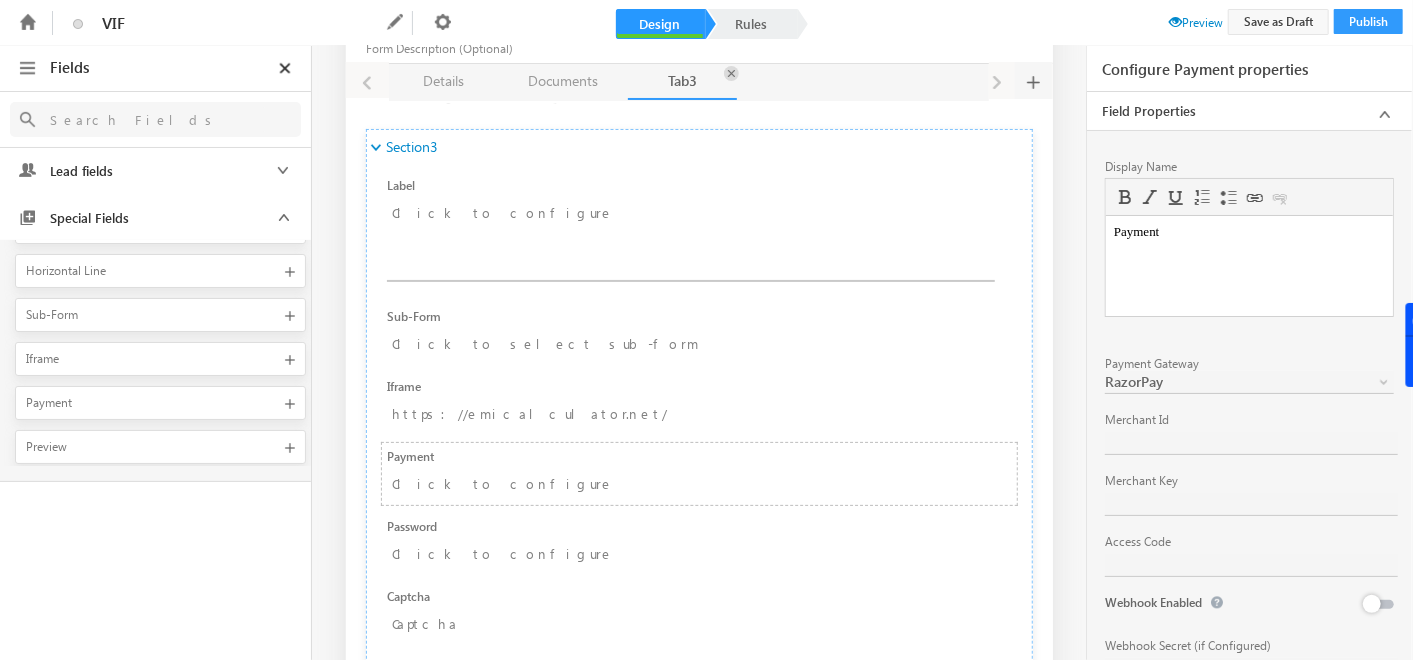 click at bounding box center [731, 73] 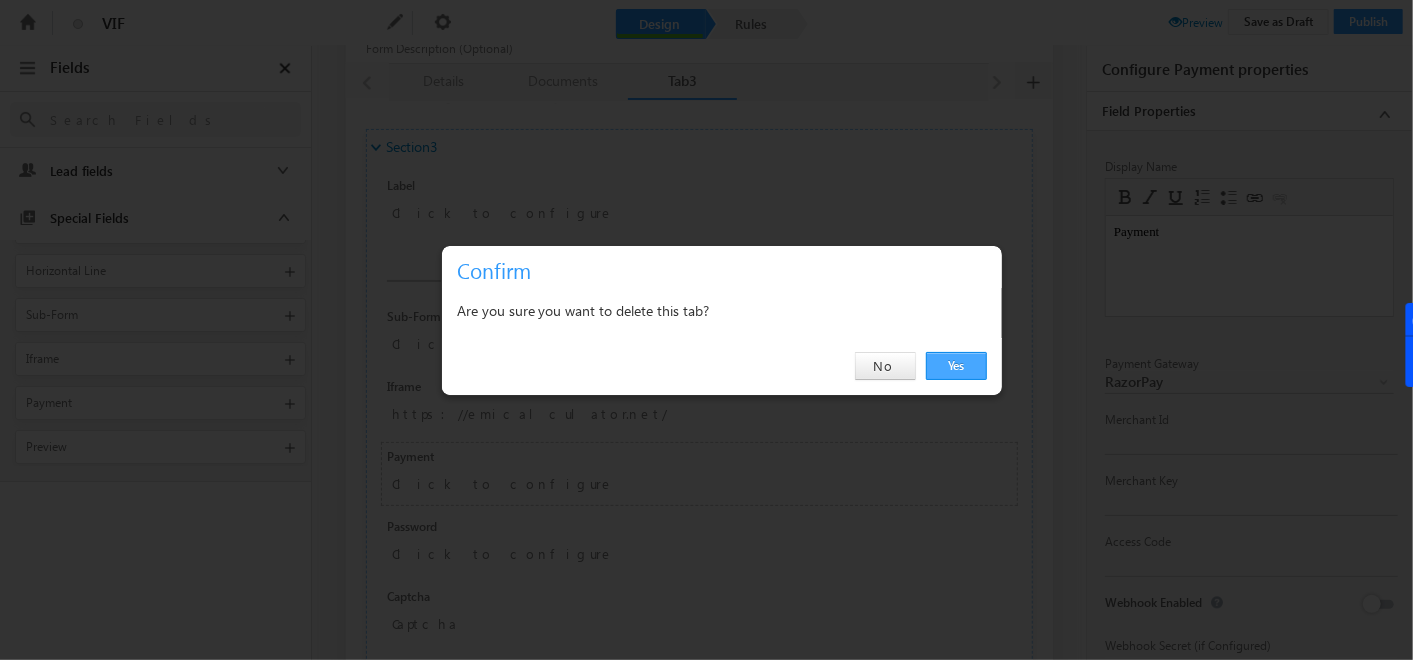 click on "Yes" at bounding box center (956, 366) 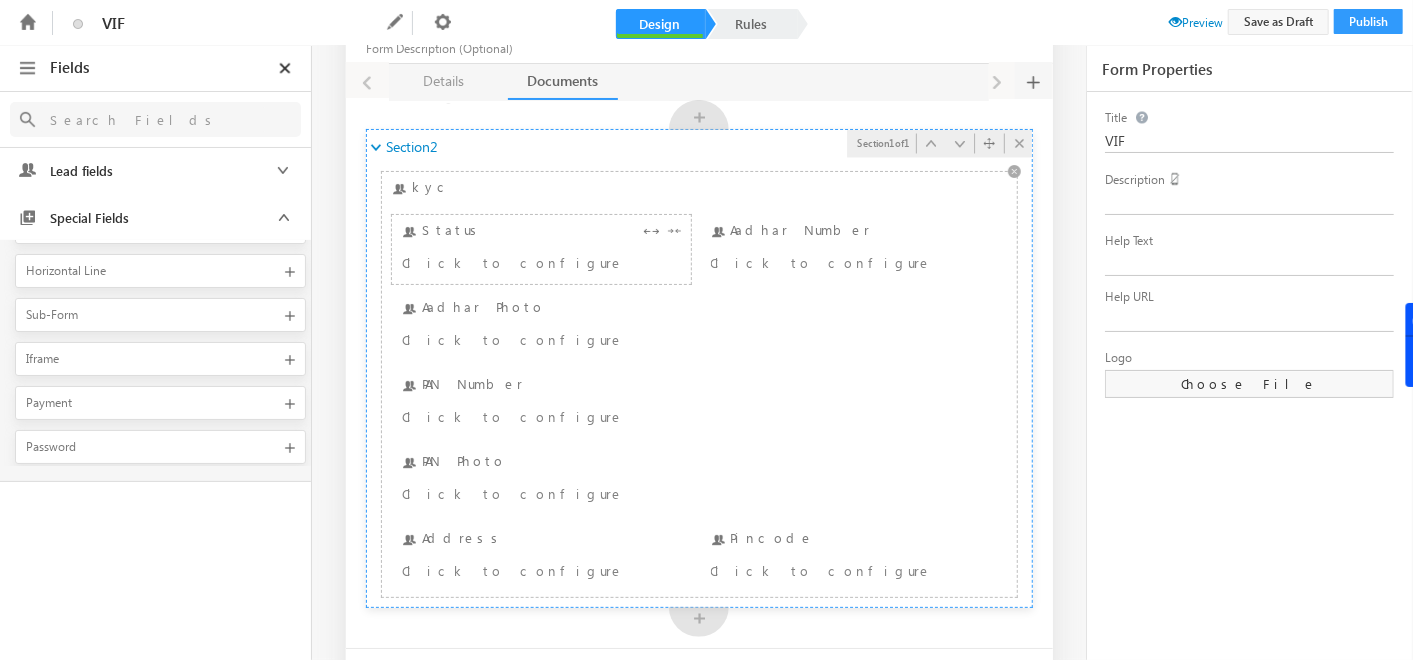scroll, scrollTop: 0, scrollLeft: 0, axis: both 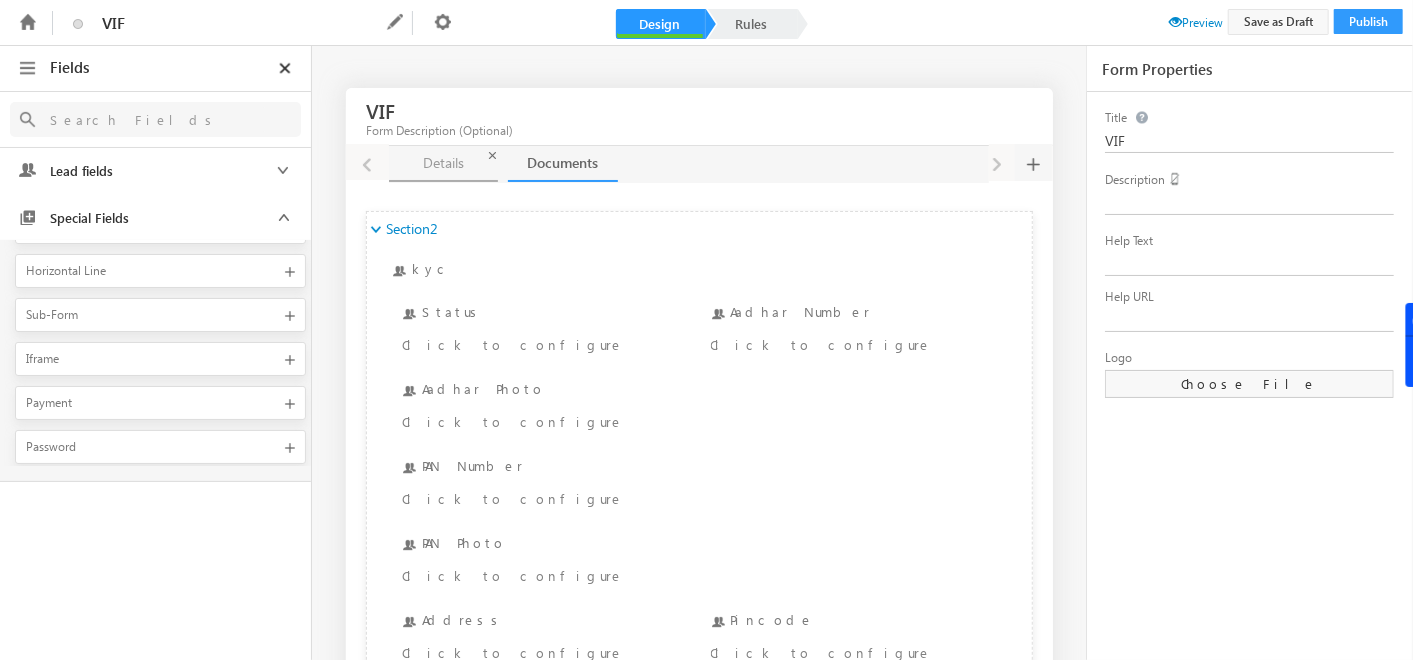 click on "Details Details" at bounding box center [444, 164] 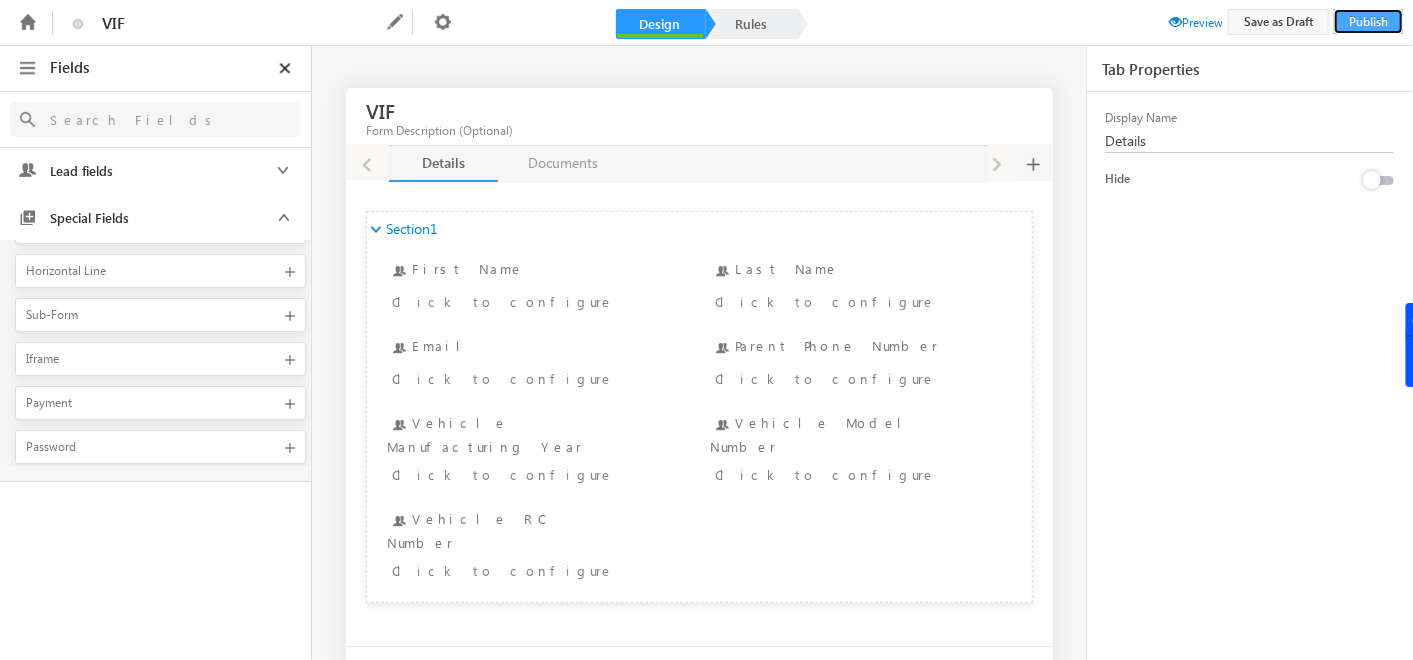 click on "Publish" at bounding box center (1368, 21) 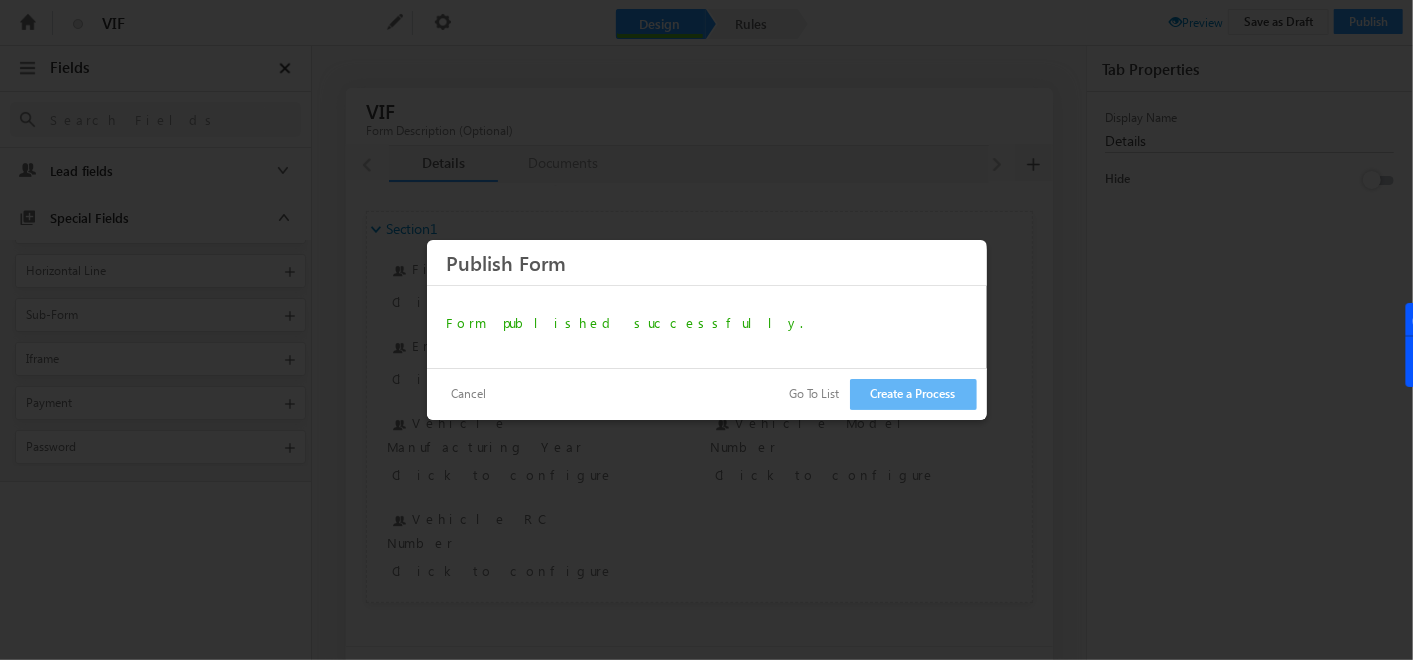 click on "Go To List" at bounding box center [815, 394] 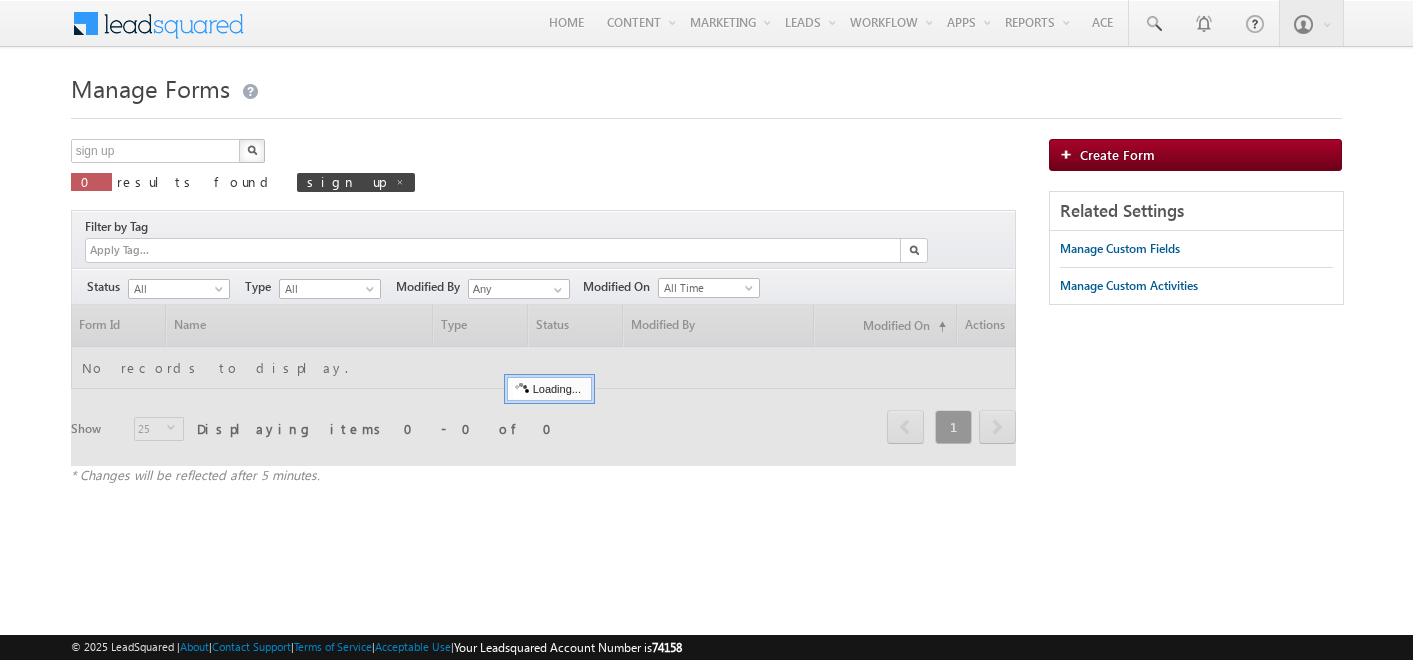 scroll, scrollTop: 0, scrollLeft: 0, axis: both 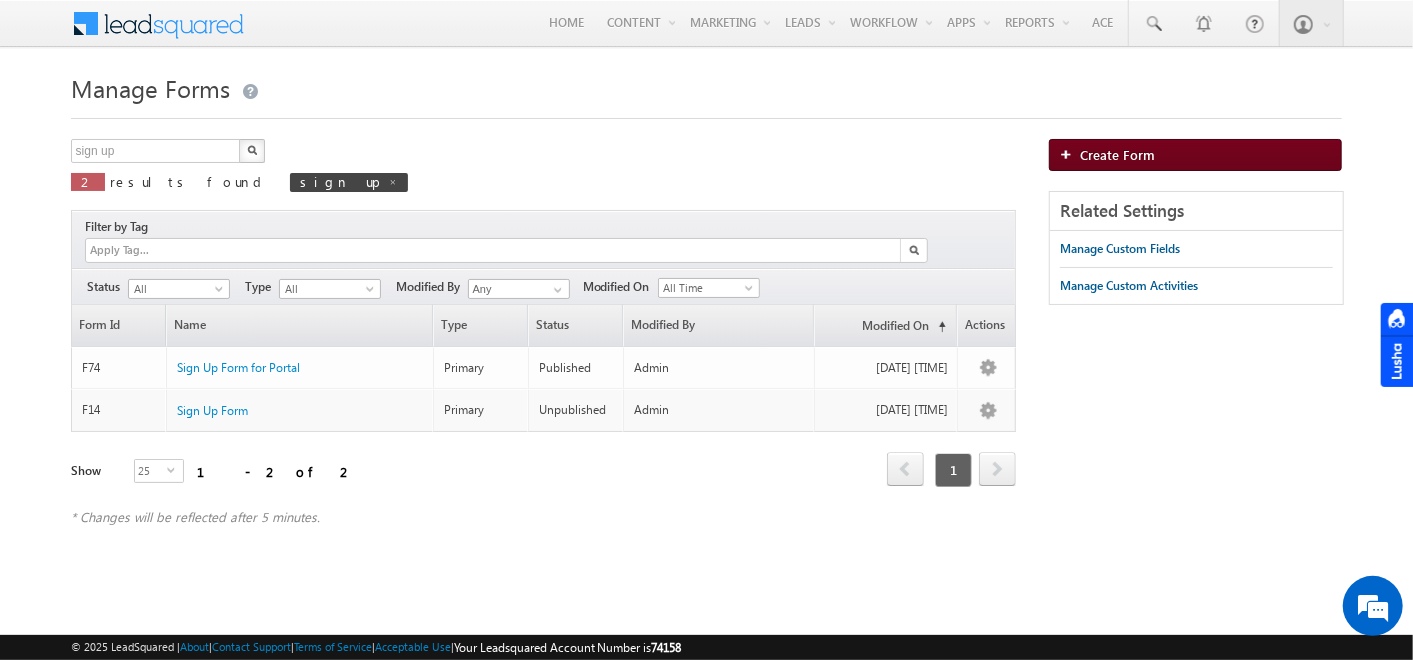 click on "Create Form" at bounding box center (1117, 154) 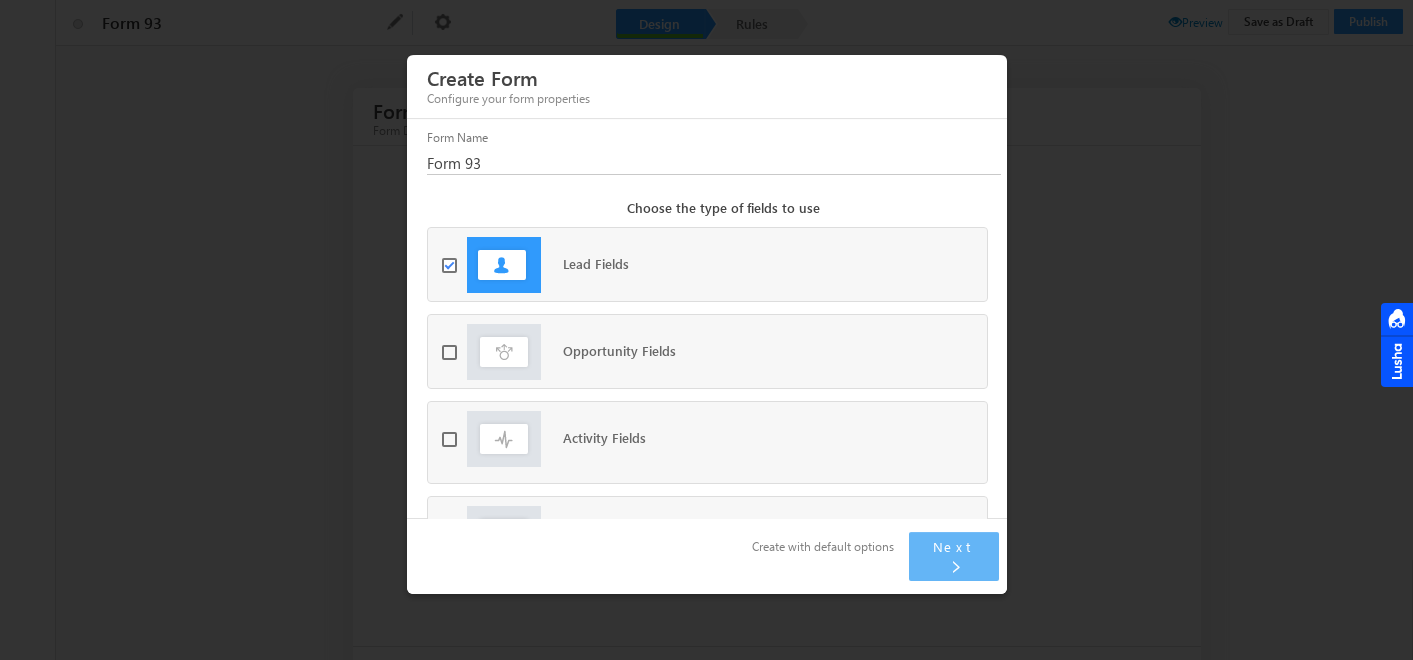 scroll, scrollTop: 0, scrollLeft: 0, axis: both 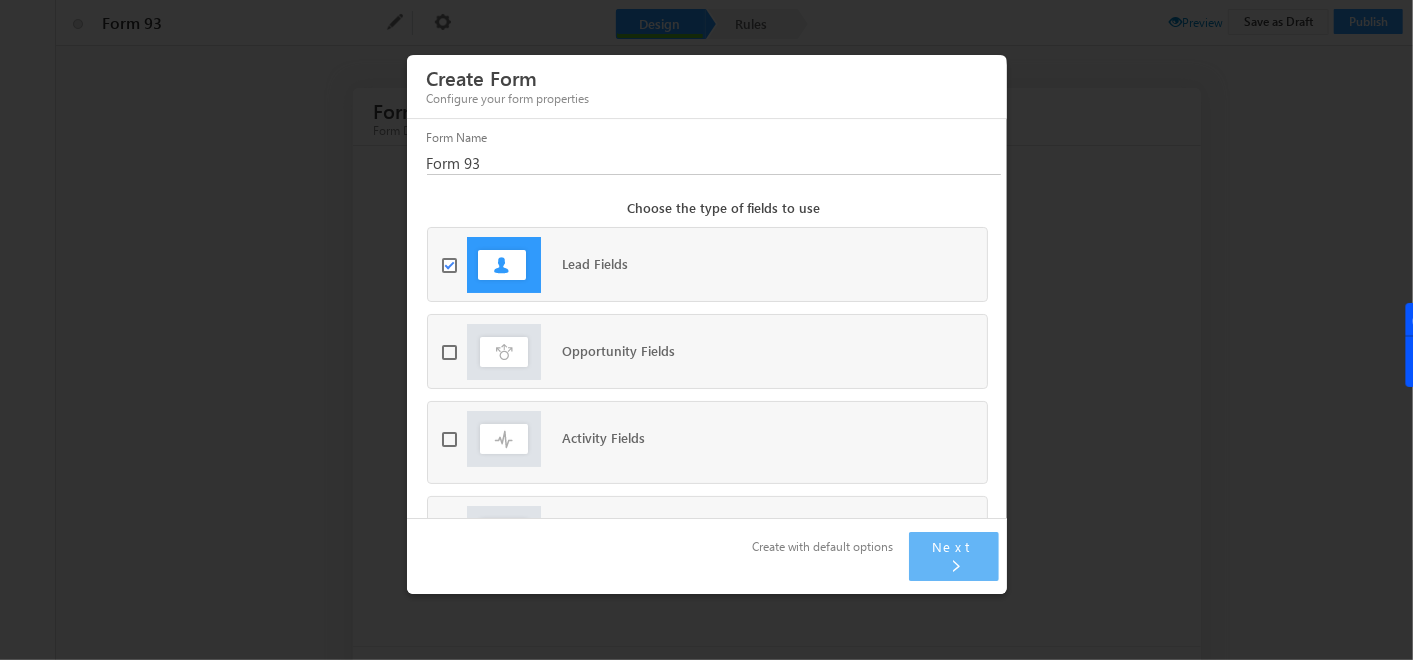 click at bounding box center (454, 438) 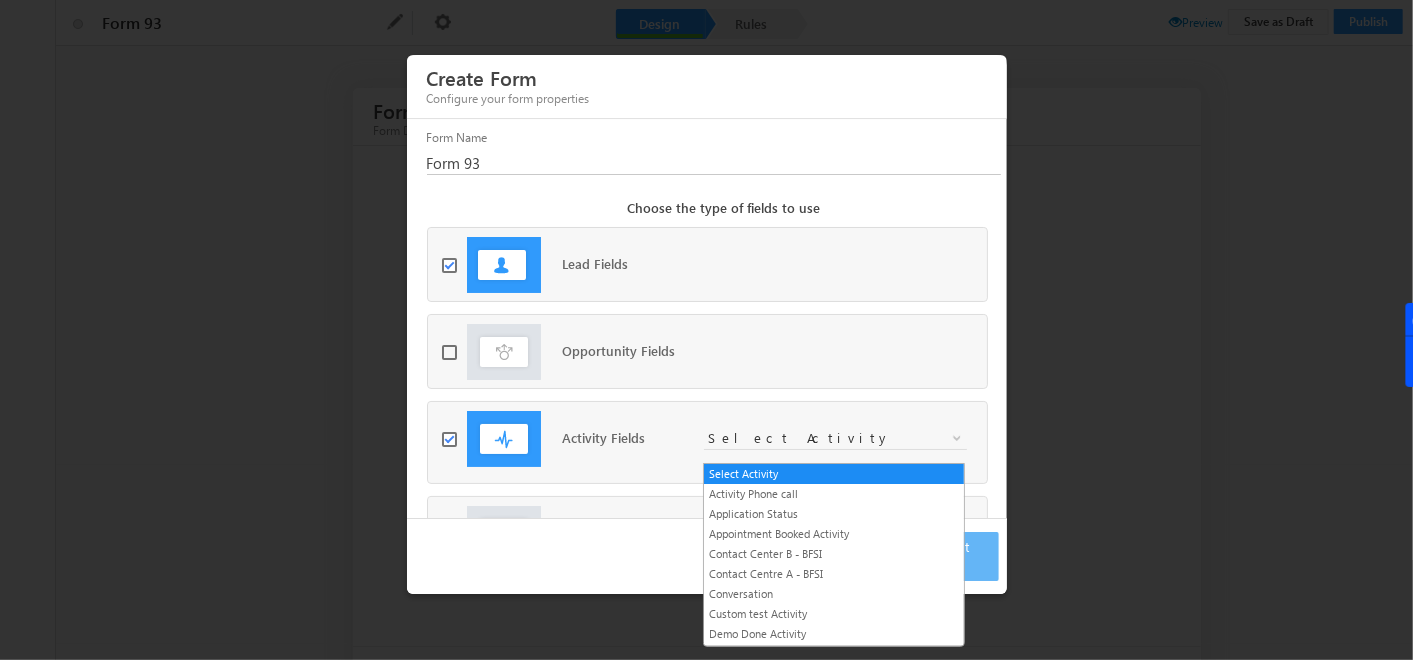 click on "Select Activity" at bounding box center [835, 438] 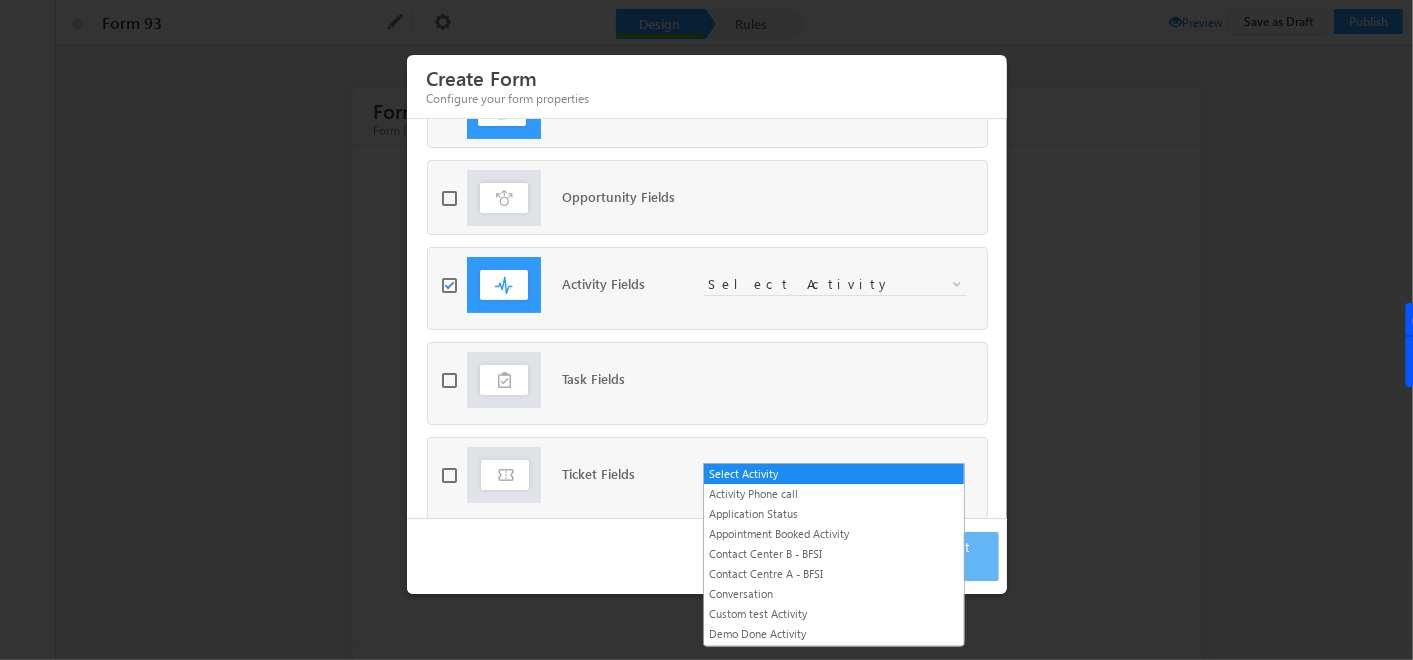 scroll, scrollTop: 180, scrollLeft: 0, axis: vertical 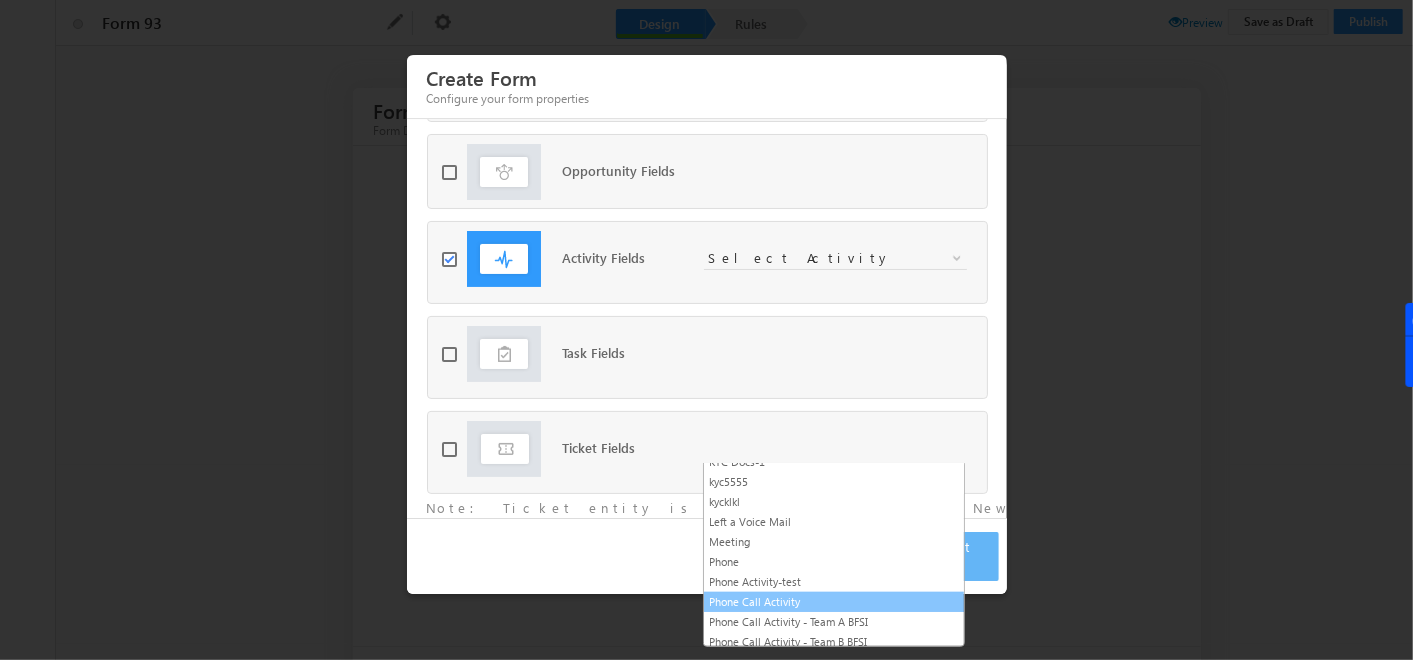 click on "Phone Call Activity" at bounding box center [834, 602] 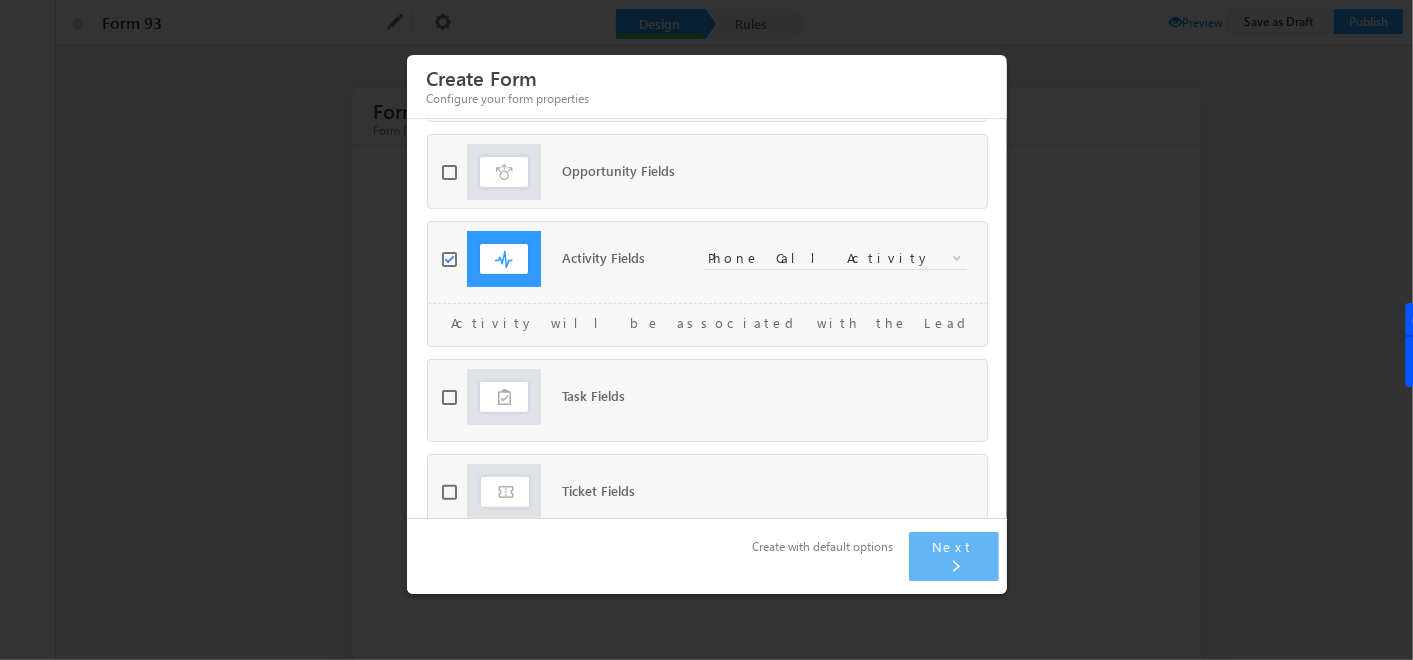scroll, scrollTop: 0, scrollLeft: 0, axis: both 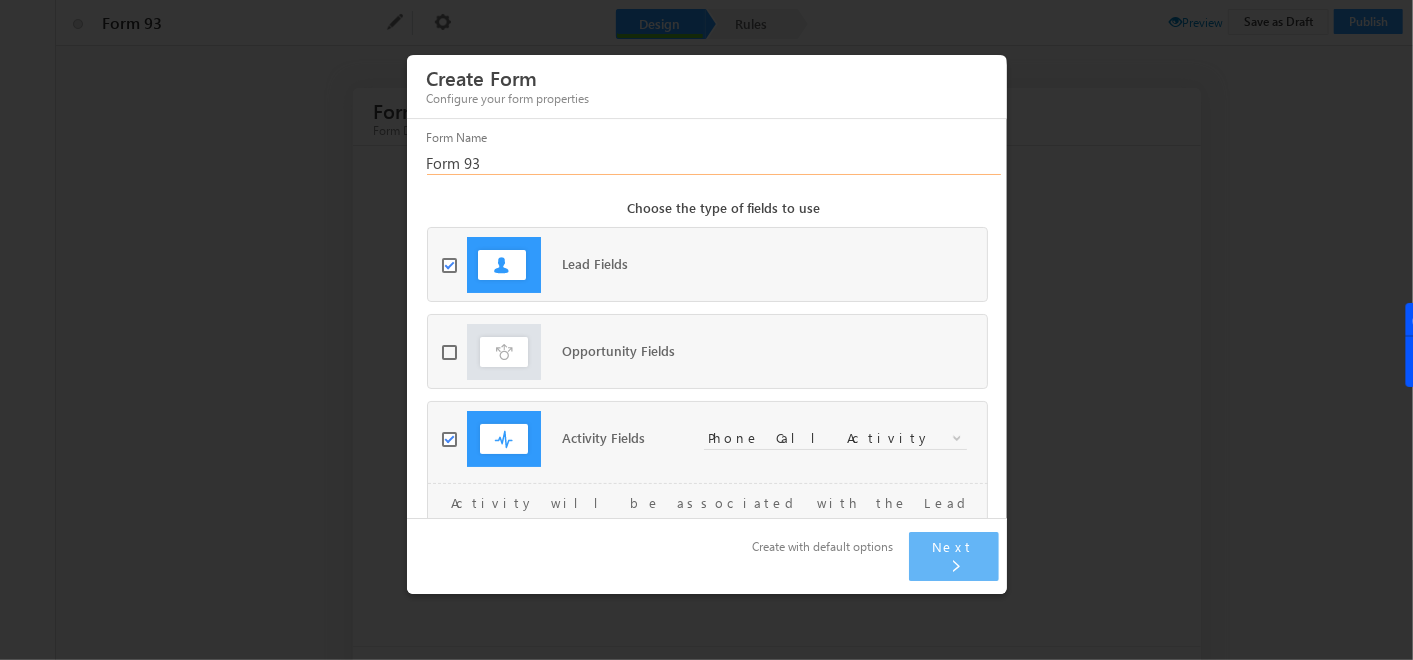 drag, startPoint x: 487, startPoint y: 172, endPoint x: 374, endPoint y: 191, distance: 114.58621 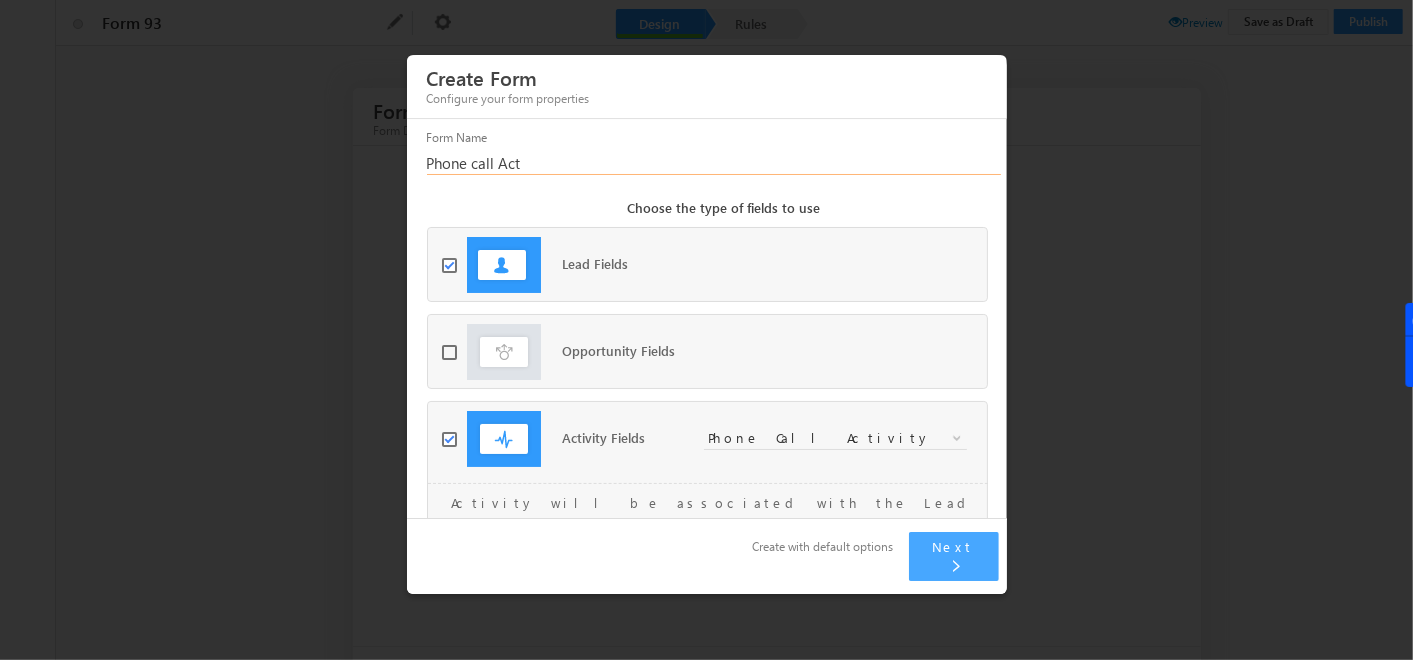type on "Phone call Act" 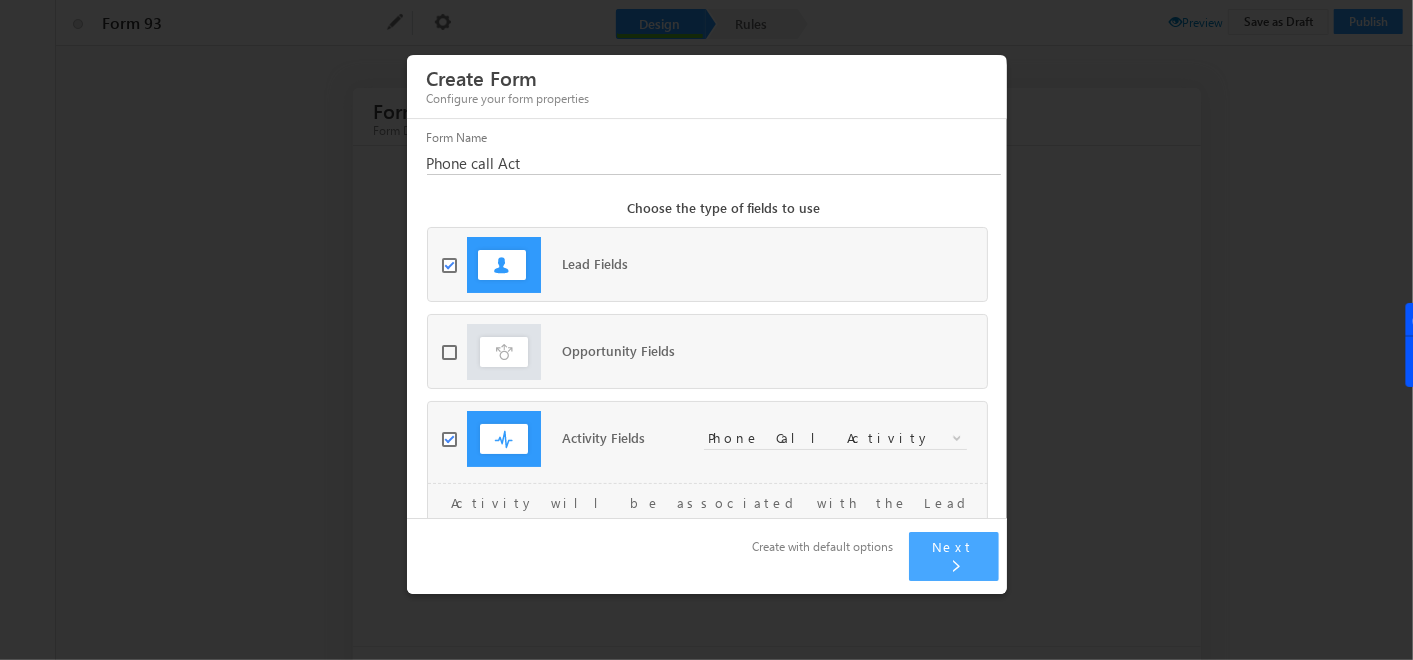 click on "Next" at bounding box center [954, 556] 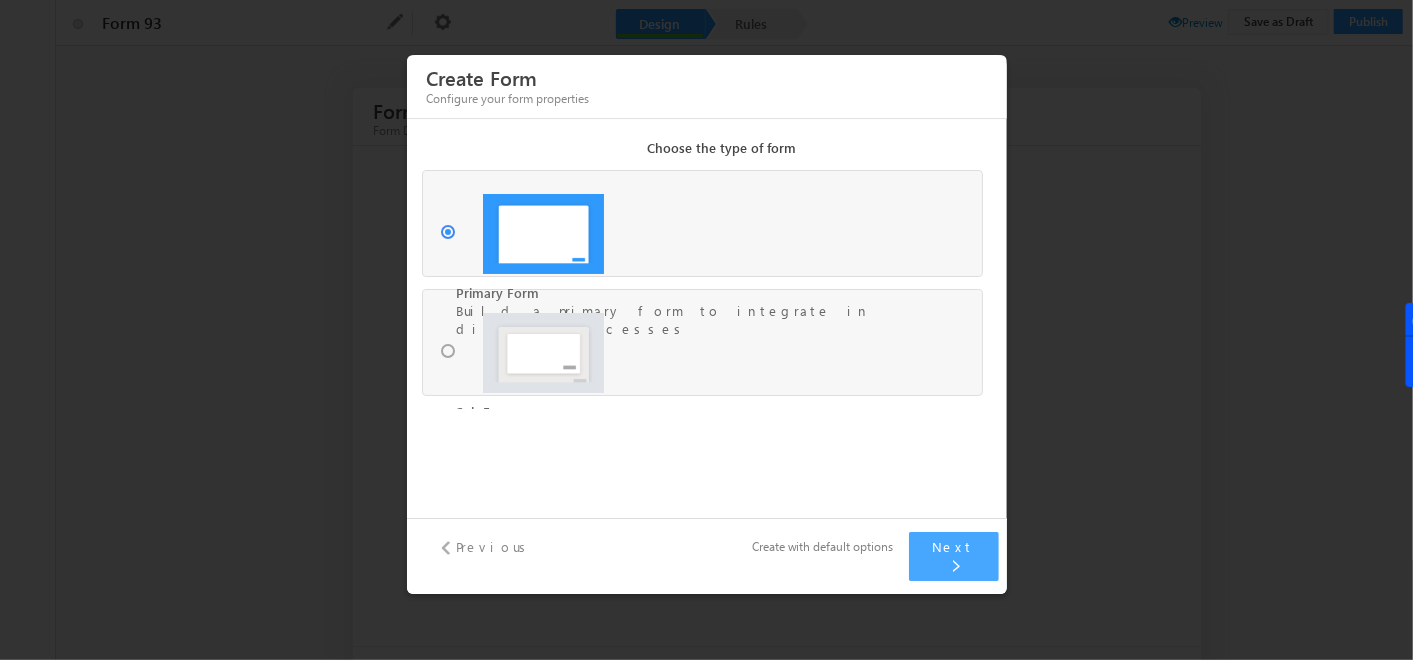 click on "Next" at bounding box center [954, 556] 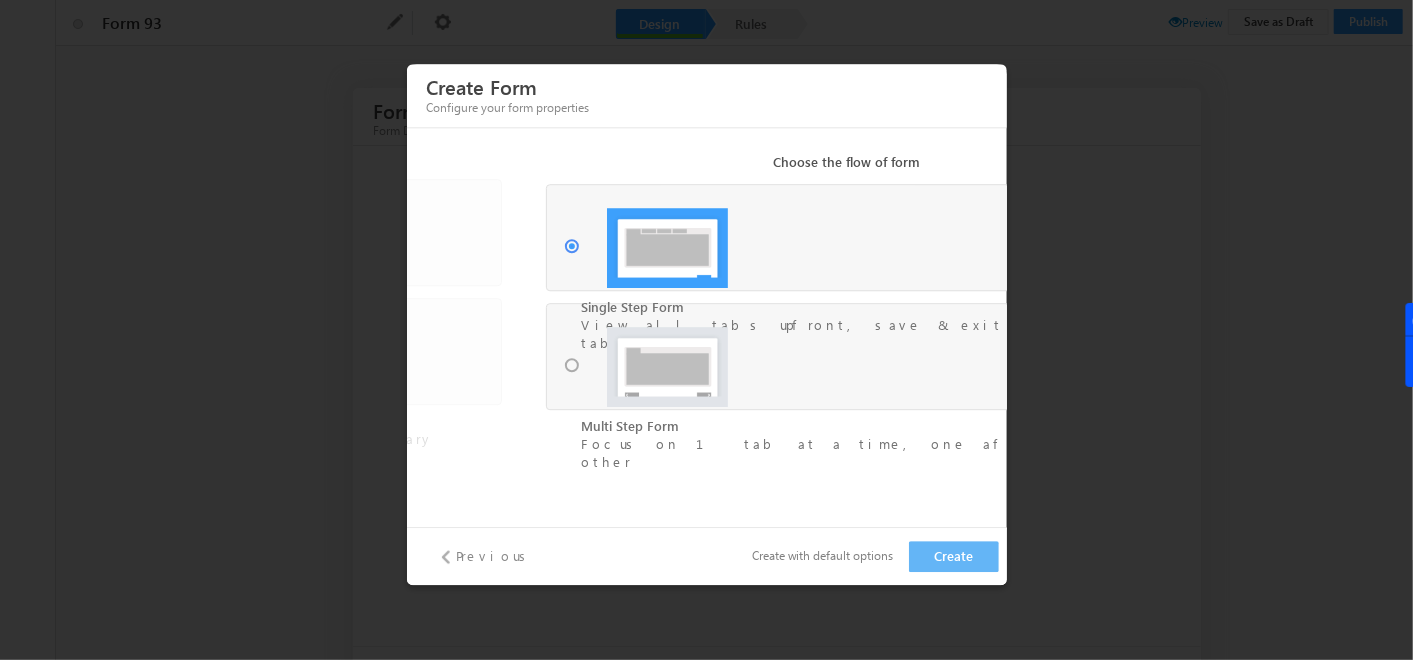 click on "Create" at bounding box center [954, 556] 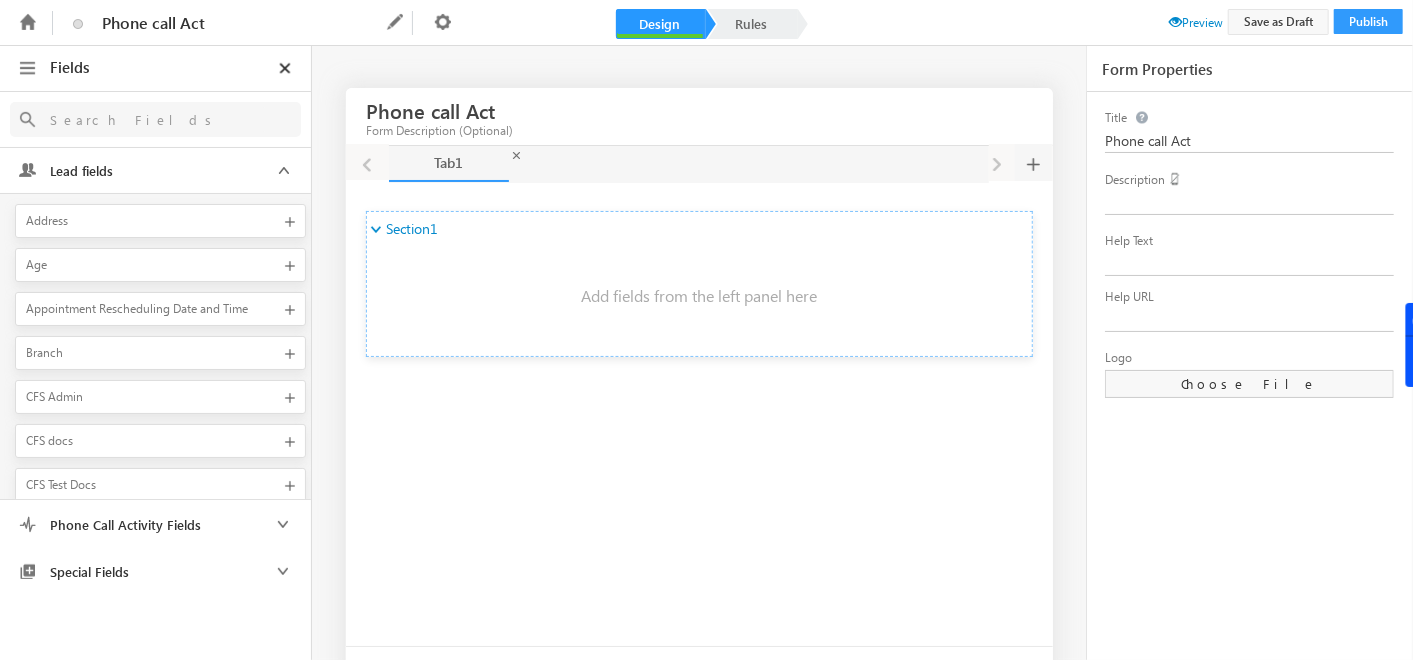 type on "Phone call Act" 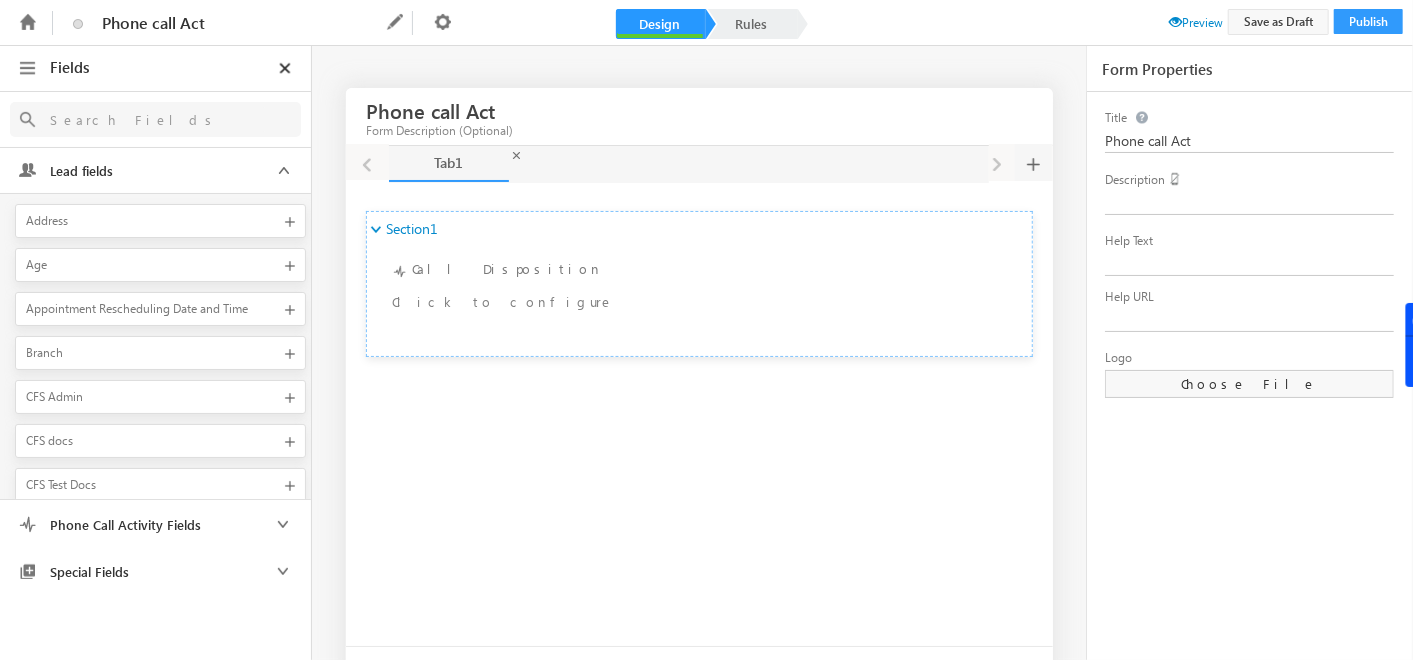 click on "Lead fields" at bounding box center (155, 171) 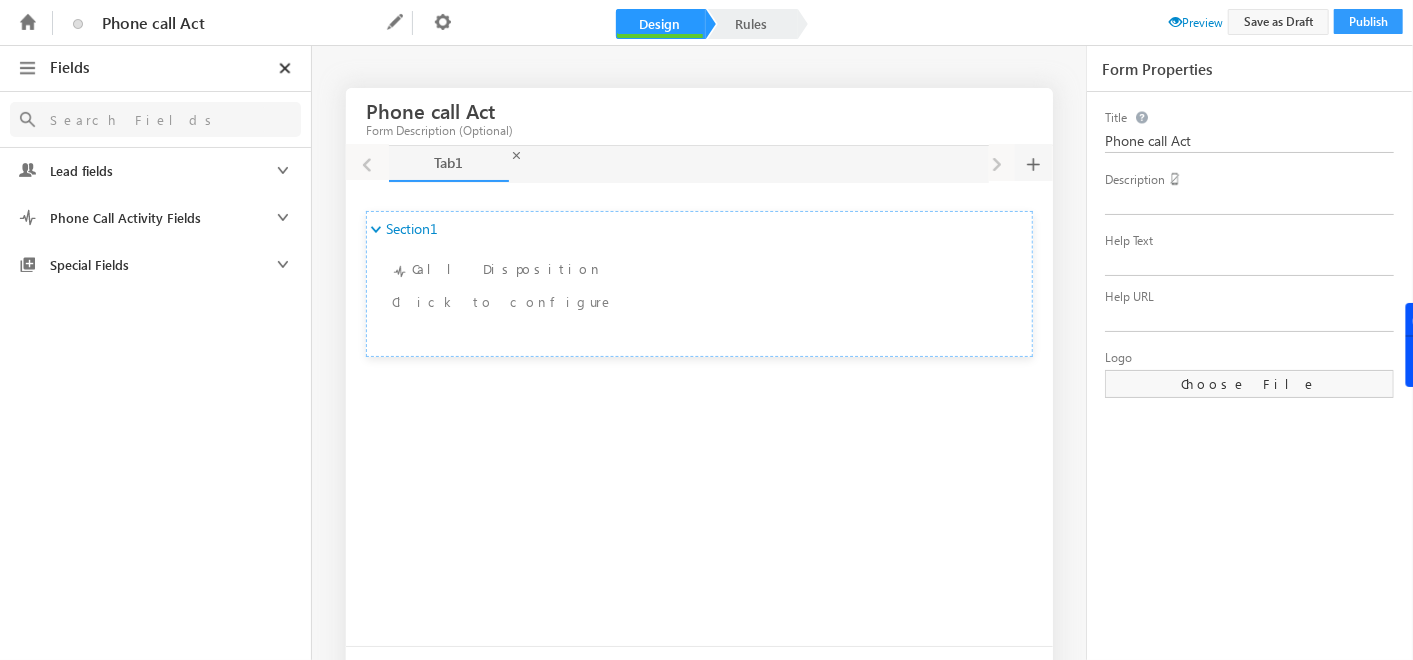 click on "Phone Call Activity Fields" at bounding box center [123, 218] 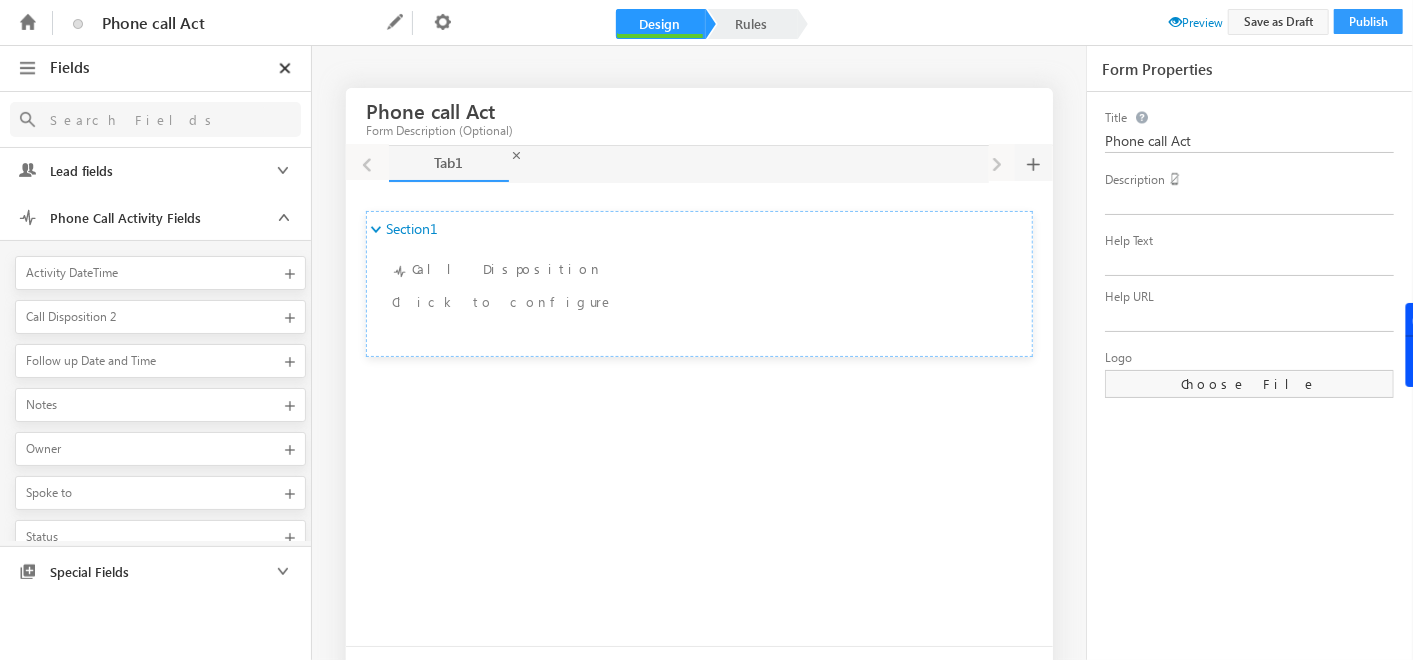click on "Phone Call Activity Fields" at bounding box center (123, 218) 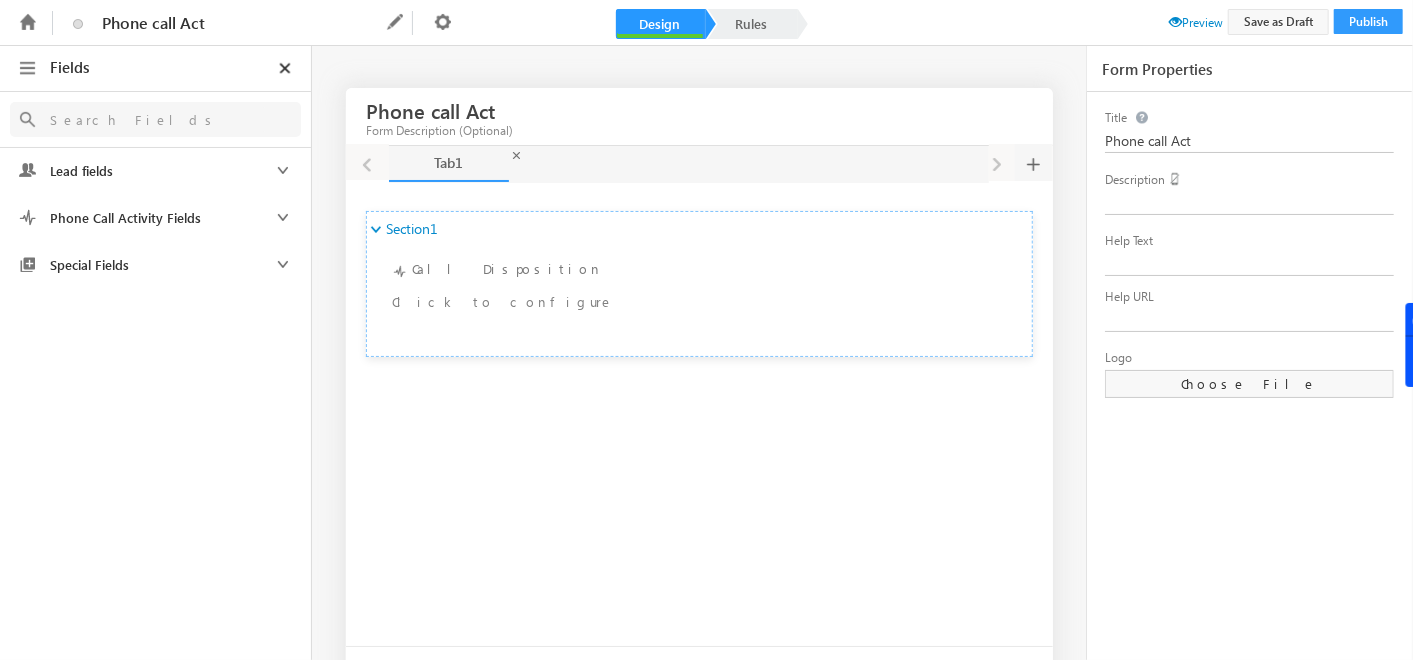 click on "Phone Call Activity Fields" at bounding box center (123, 218) 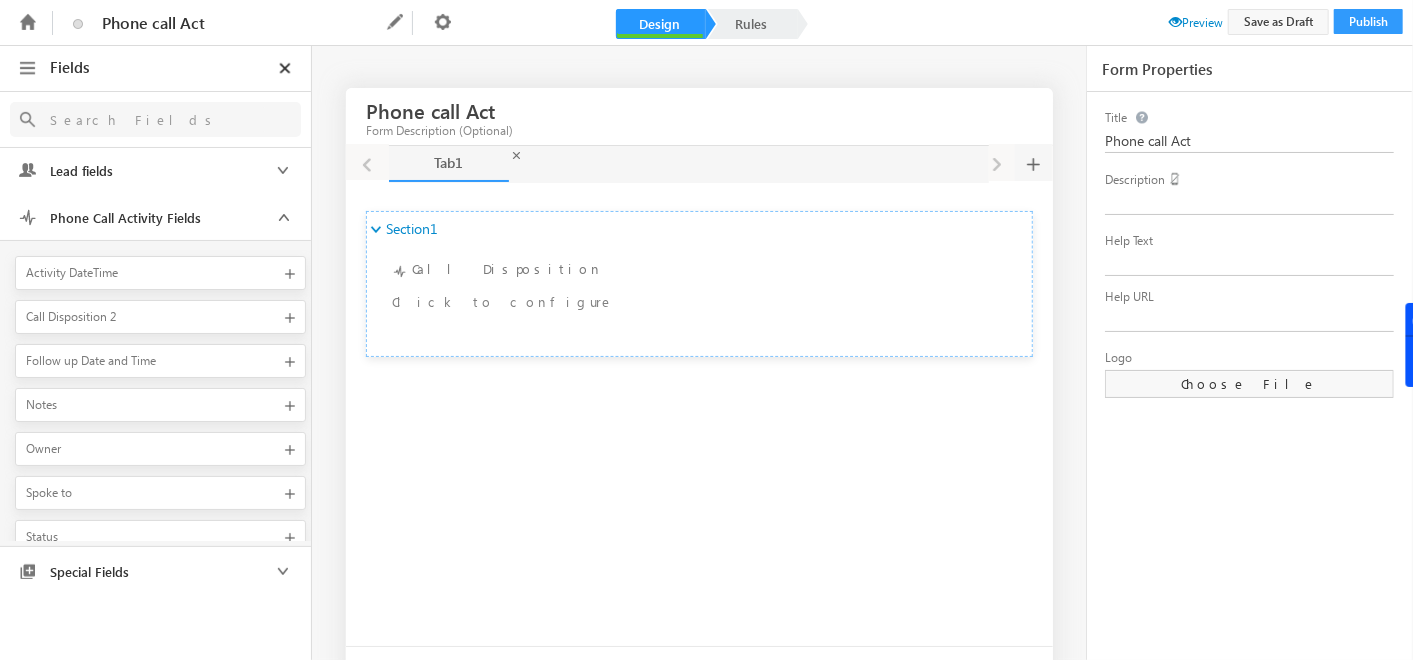 click at bounding box center [152, 119] 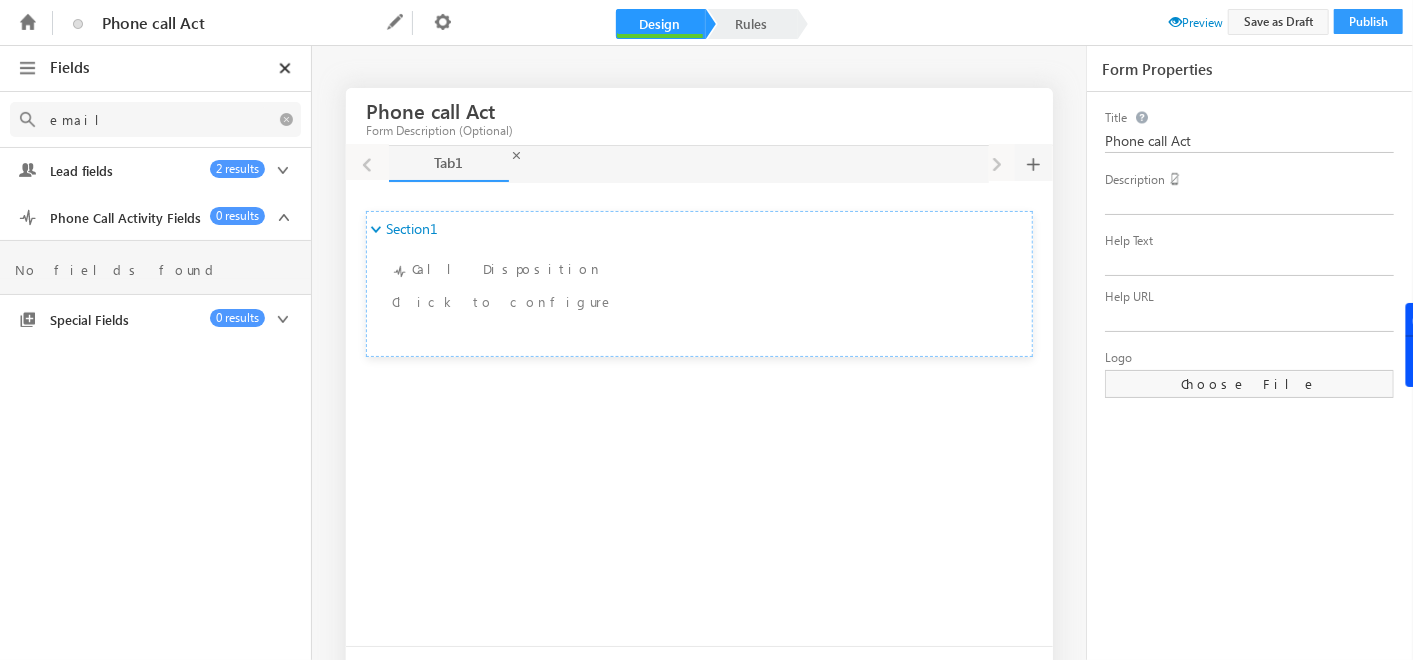type on "email" 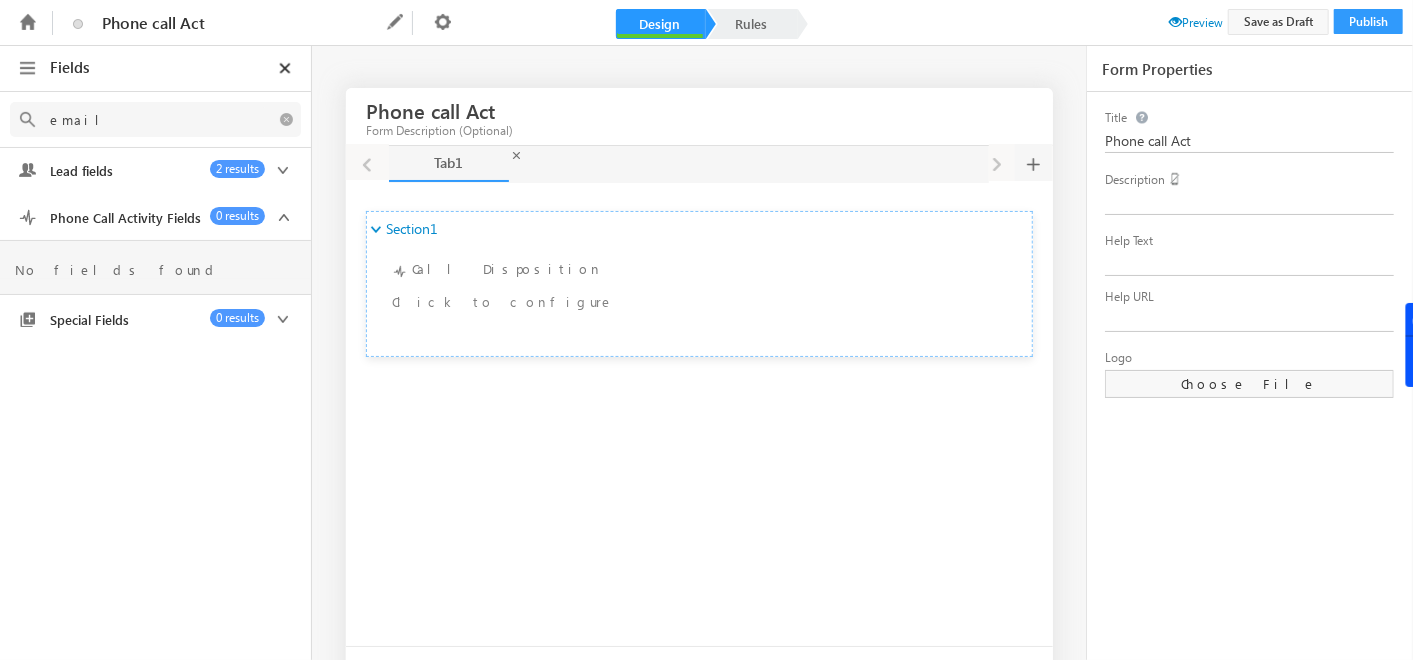 click on "Lead fields   2 results" at bounding box center [155, 170] 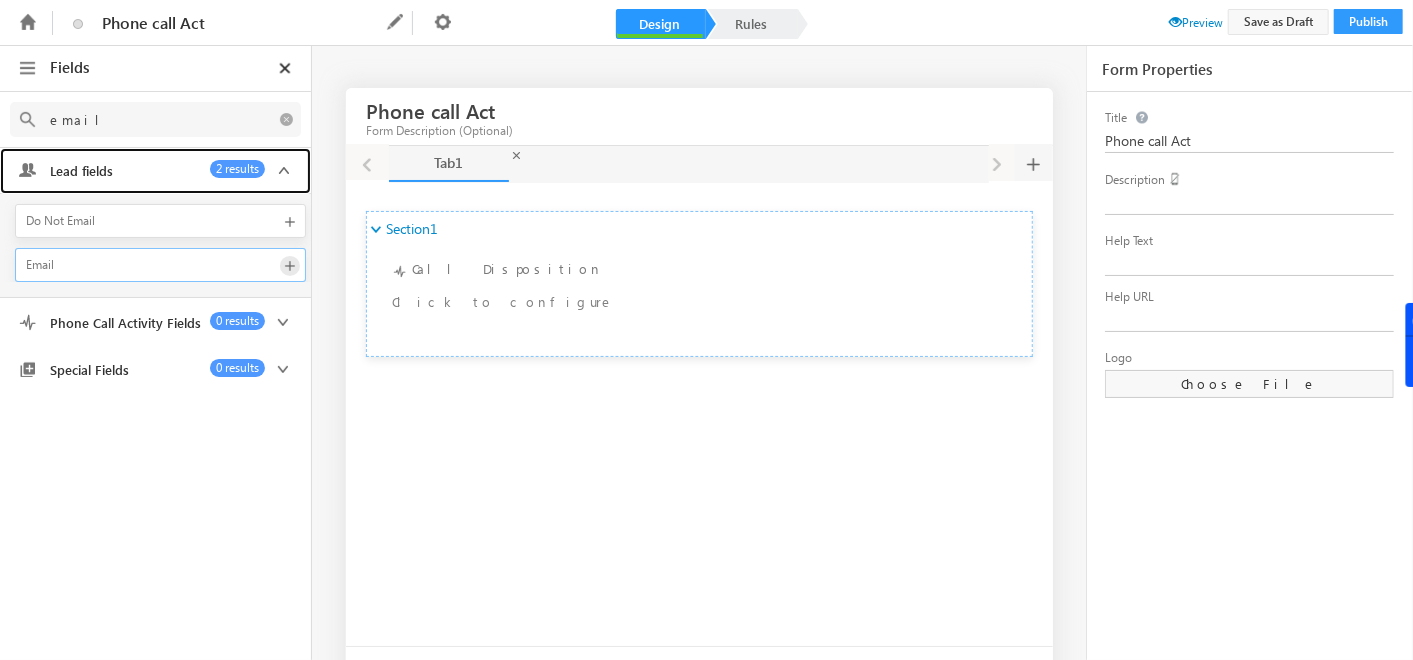 click at bounding box center [290, 266] 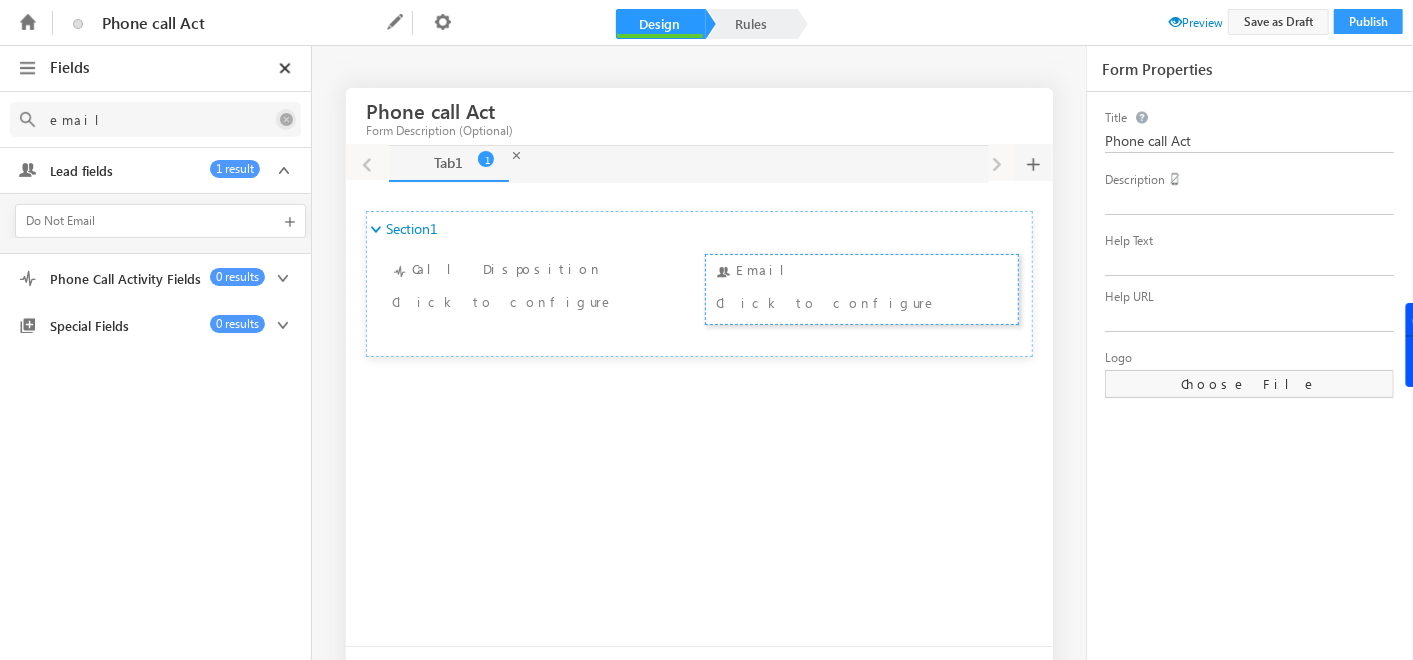 click at bounding box center (286, 119) 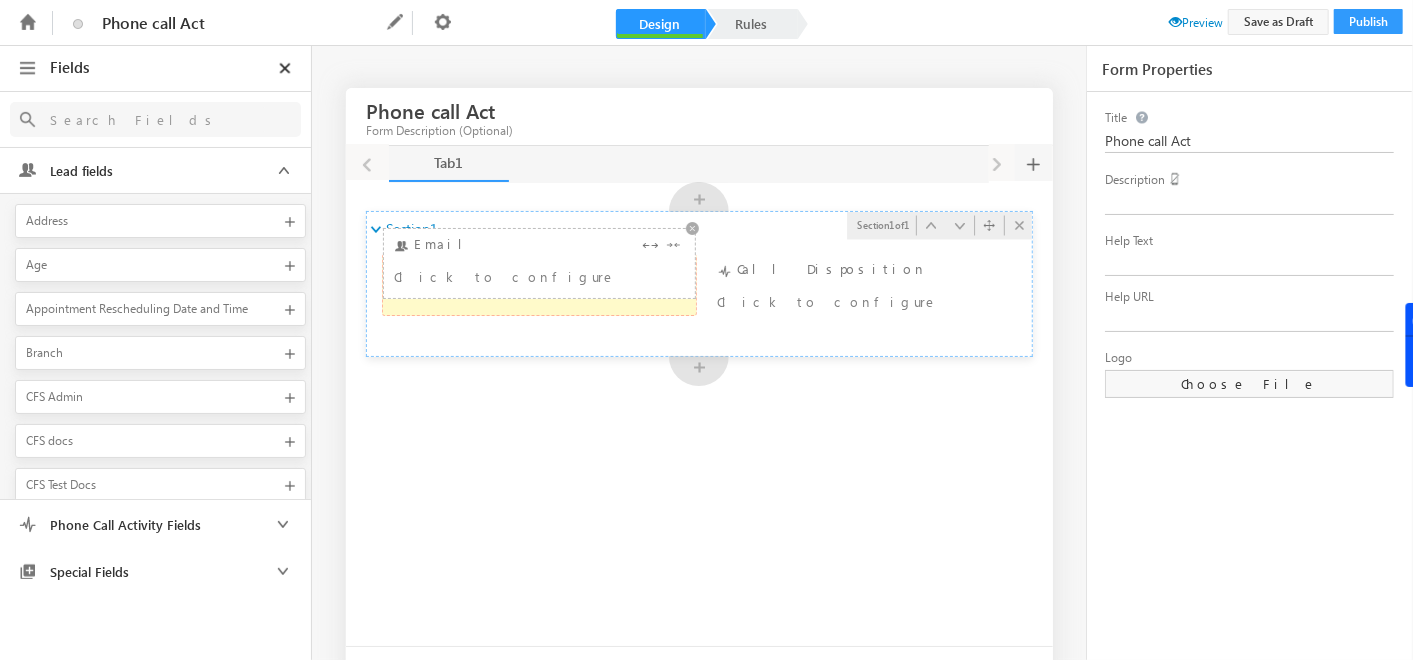 drag, startPoint x: 717, startPoint y: 302, endPoint x: 391, endPoint y: 287, distance: 326.3449 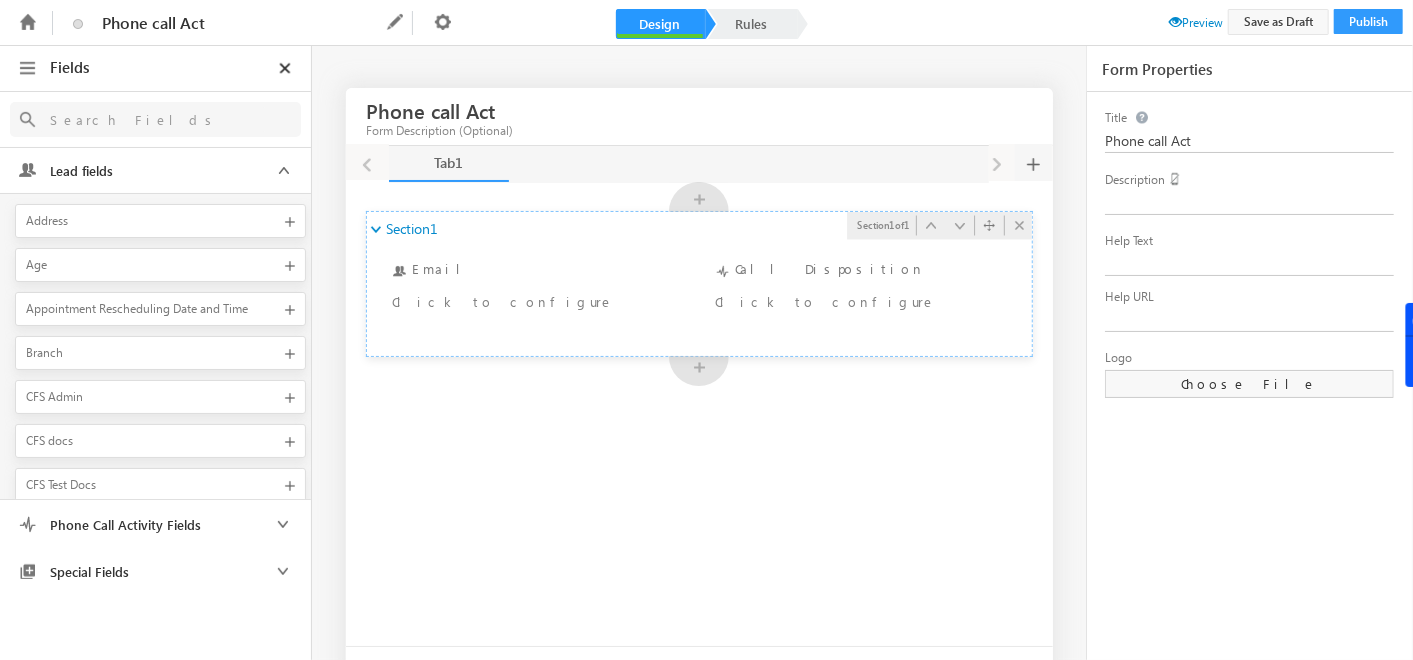 click at bounding box center (283, 170) 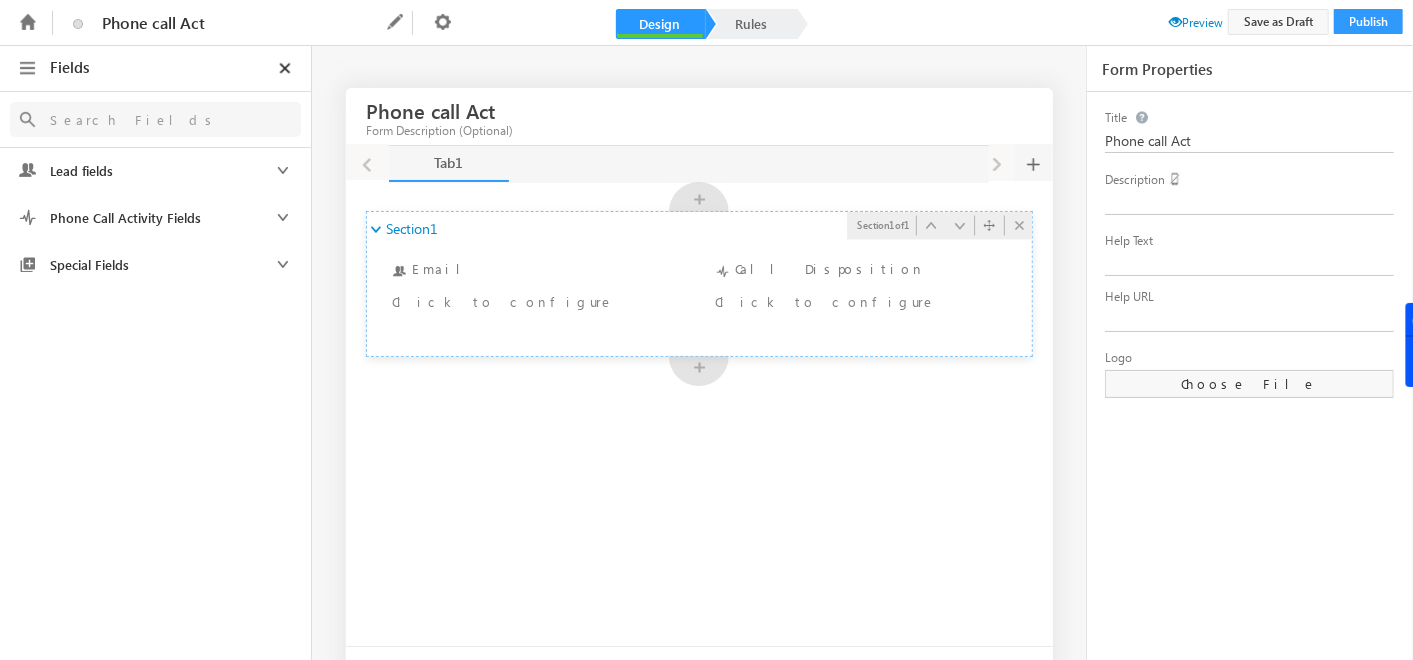 click at bounding box center [283, 217] 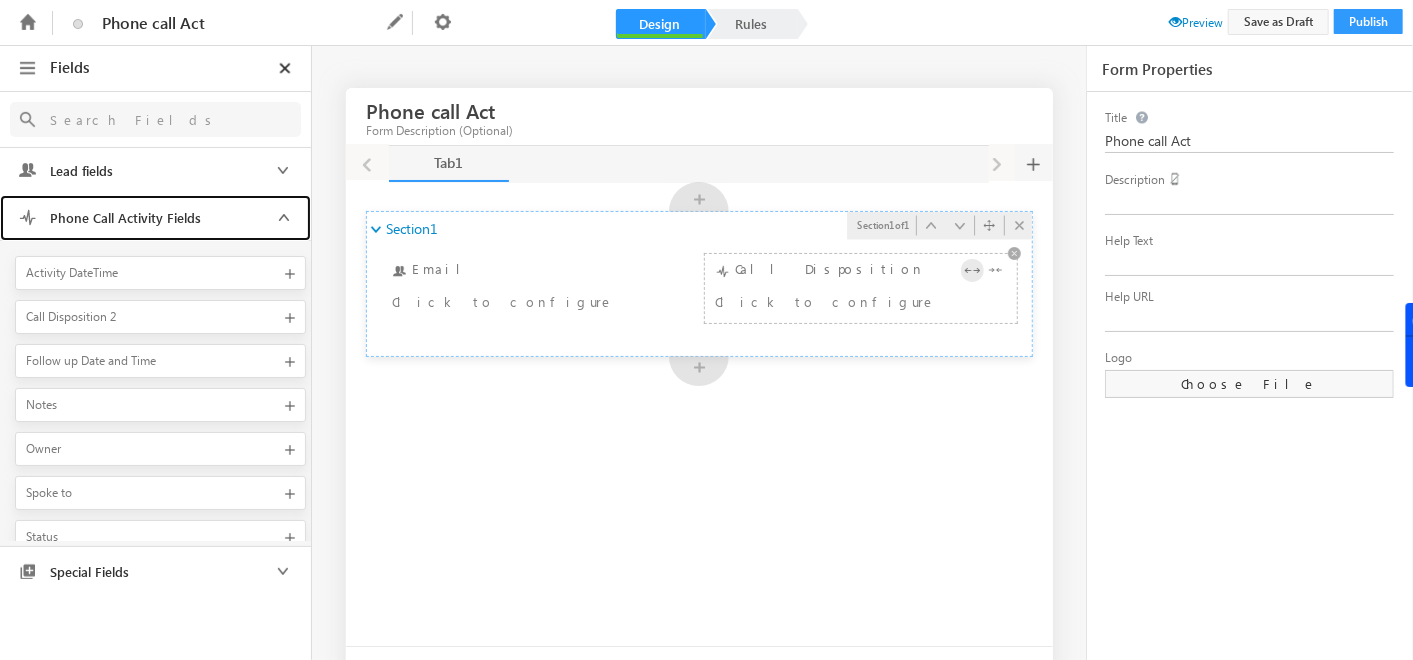 click at bounding box center [972, 270] 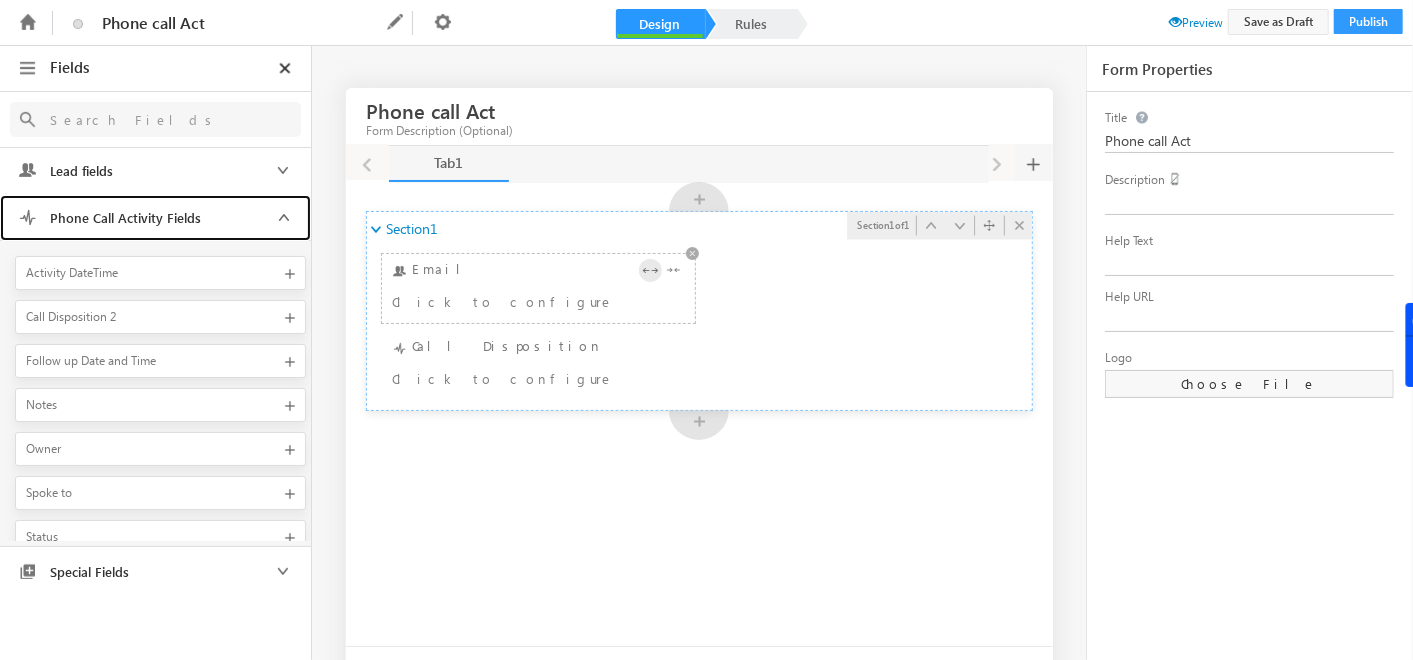 click at bounding box center [650, 270] 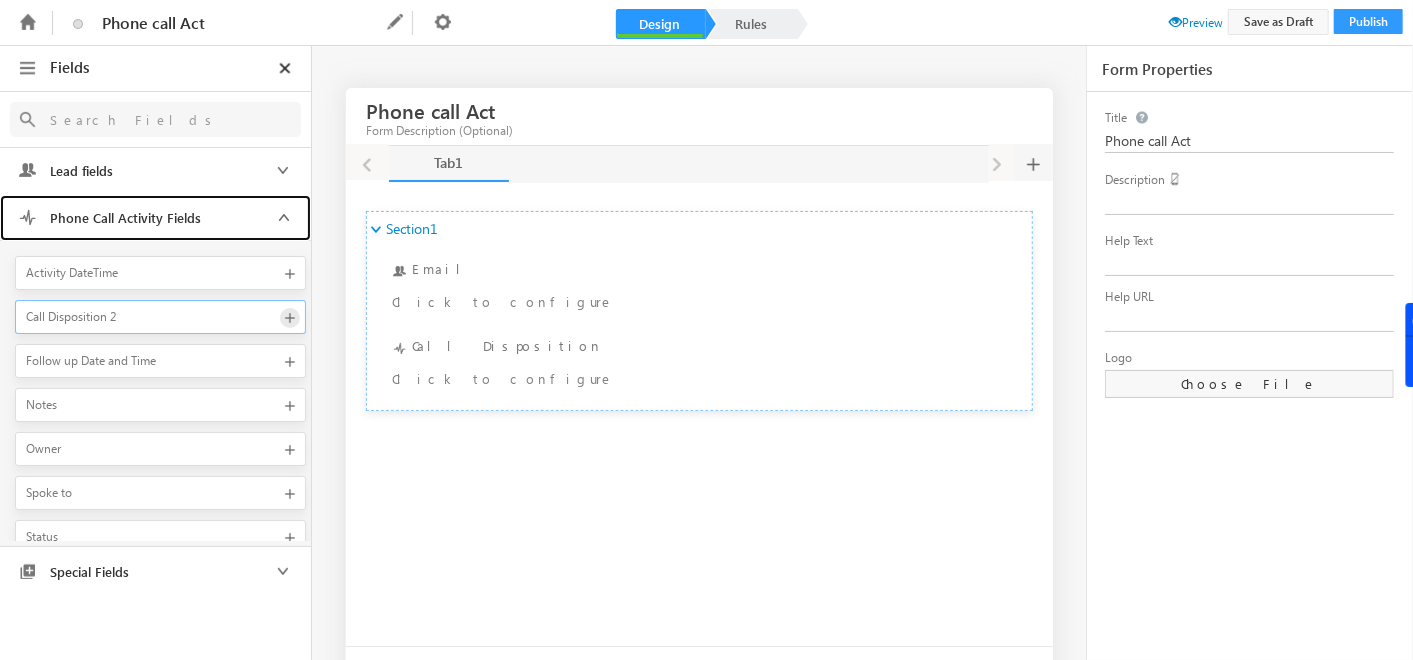 click at bounding box center [290, 318] 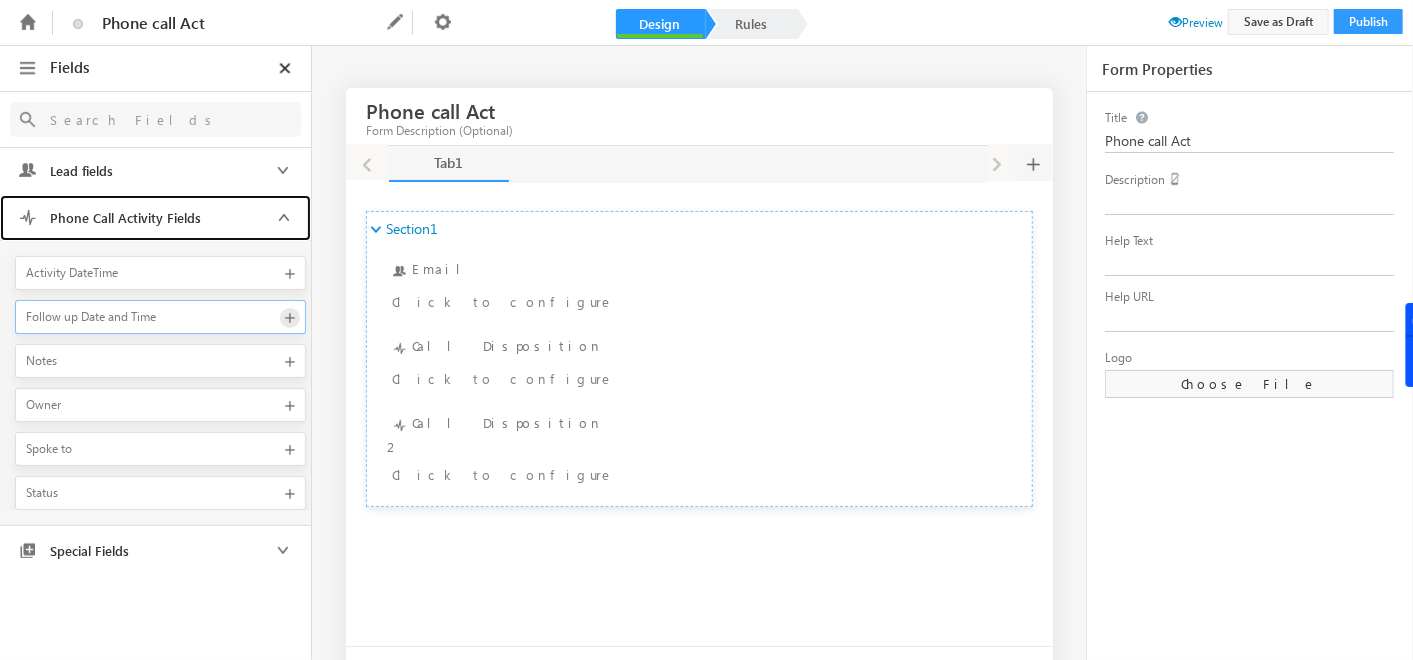 click at bounding box center [290, 318] 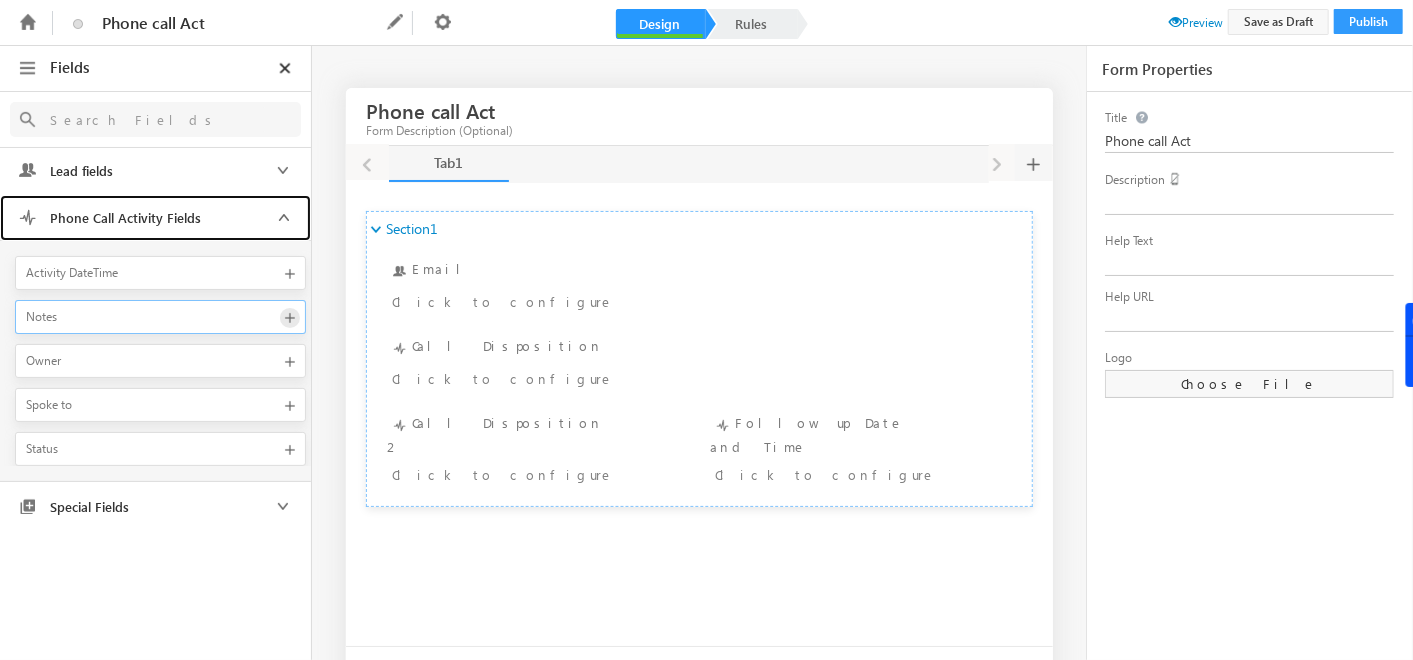 click at bounding box center (290, 318) 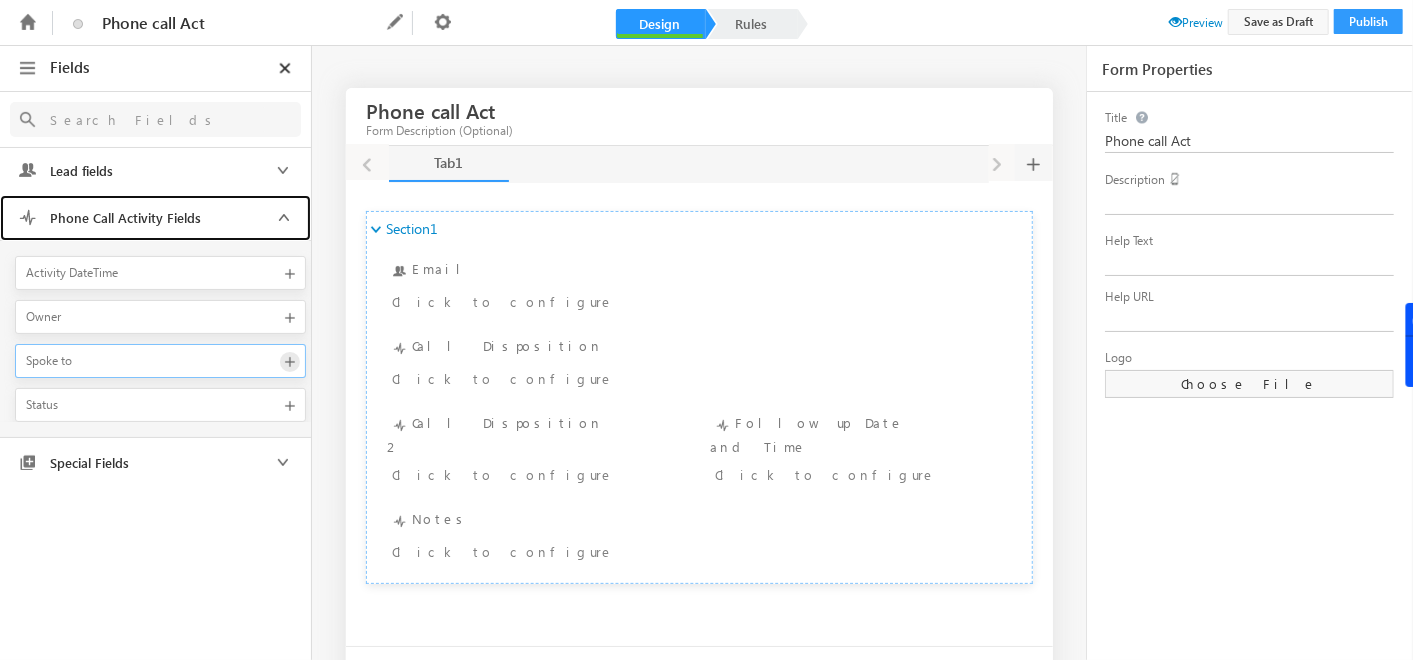 click at bounding box center (290, 362) 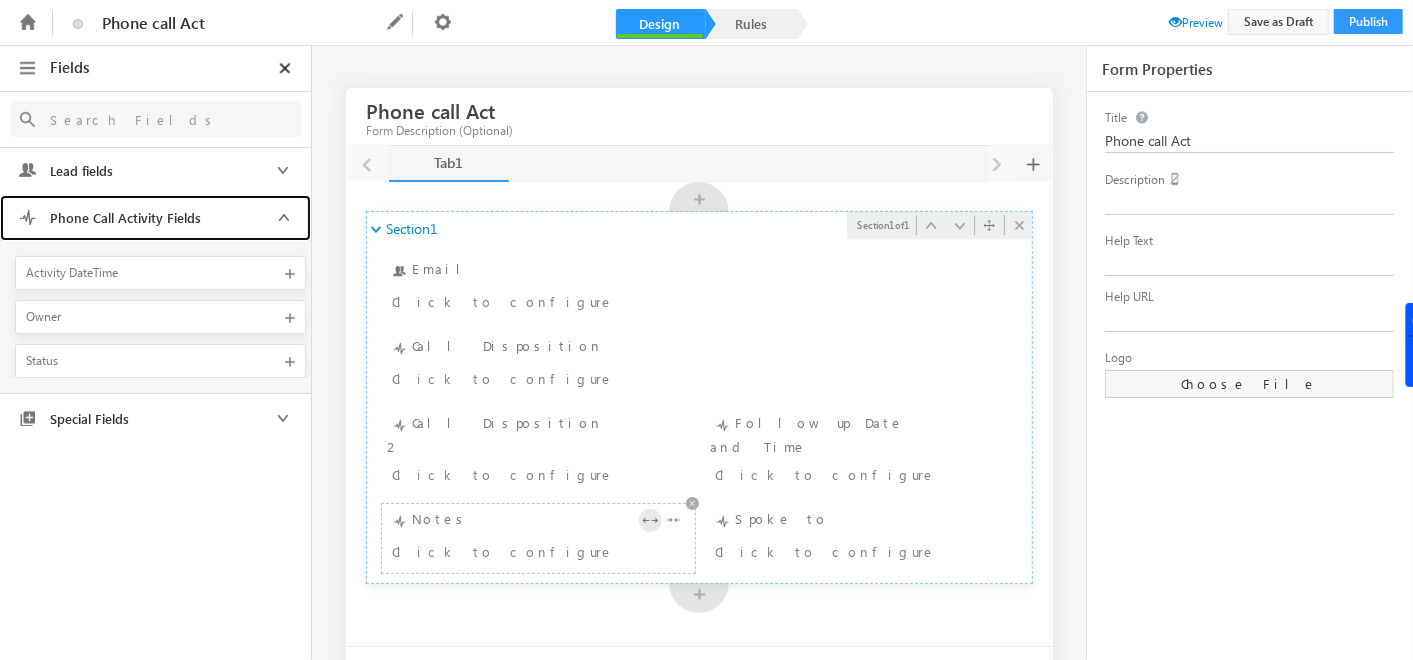 click at bounding box center (650, 520) 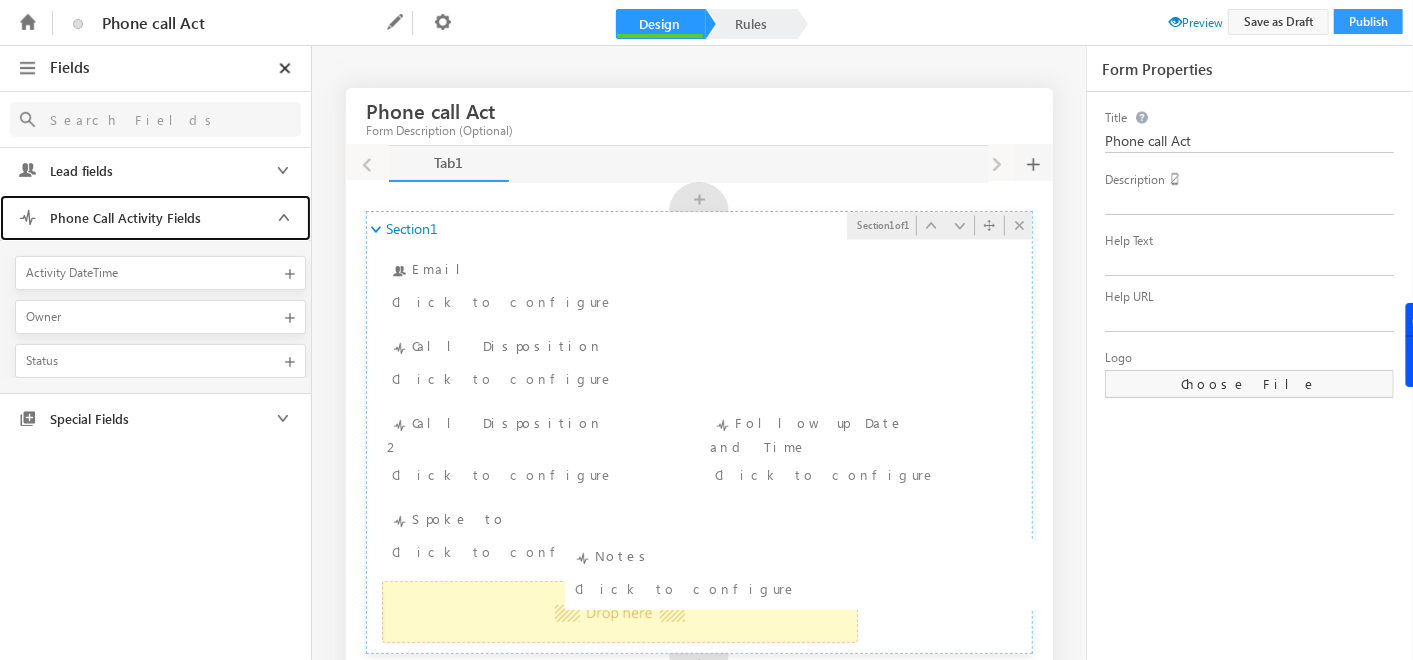 drag, startPoint x: 651, startPoint y: 502, endPoint x: 573, endPoint y: 551, distance: 92.11406 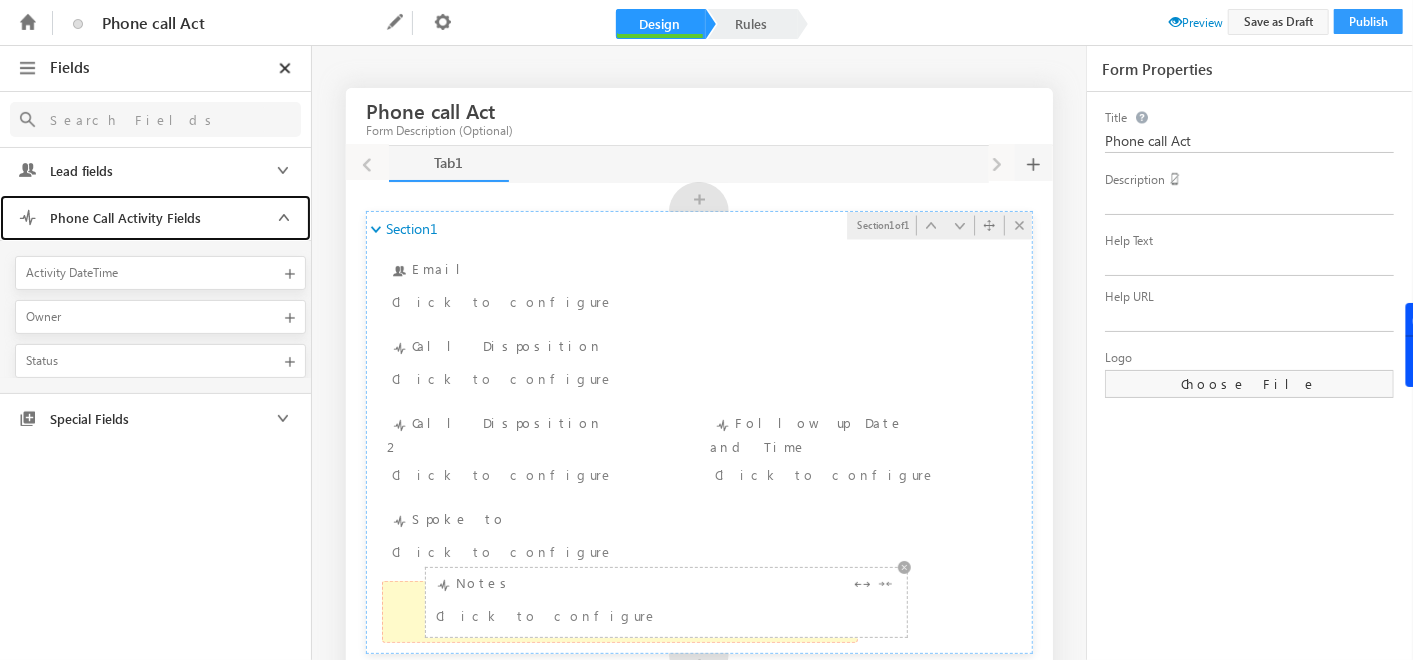 drag, startPoint x: 480, startPoint y: 505, endPoint x: 443, endPoint y: 588, distance: 90.873535 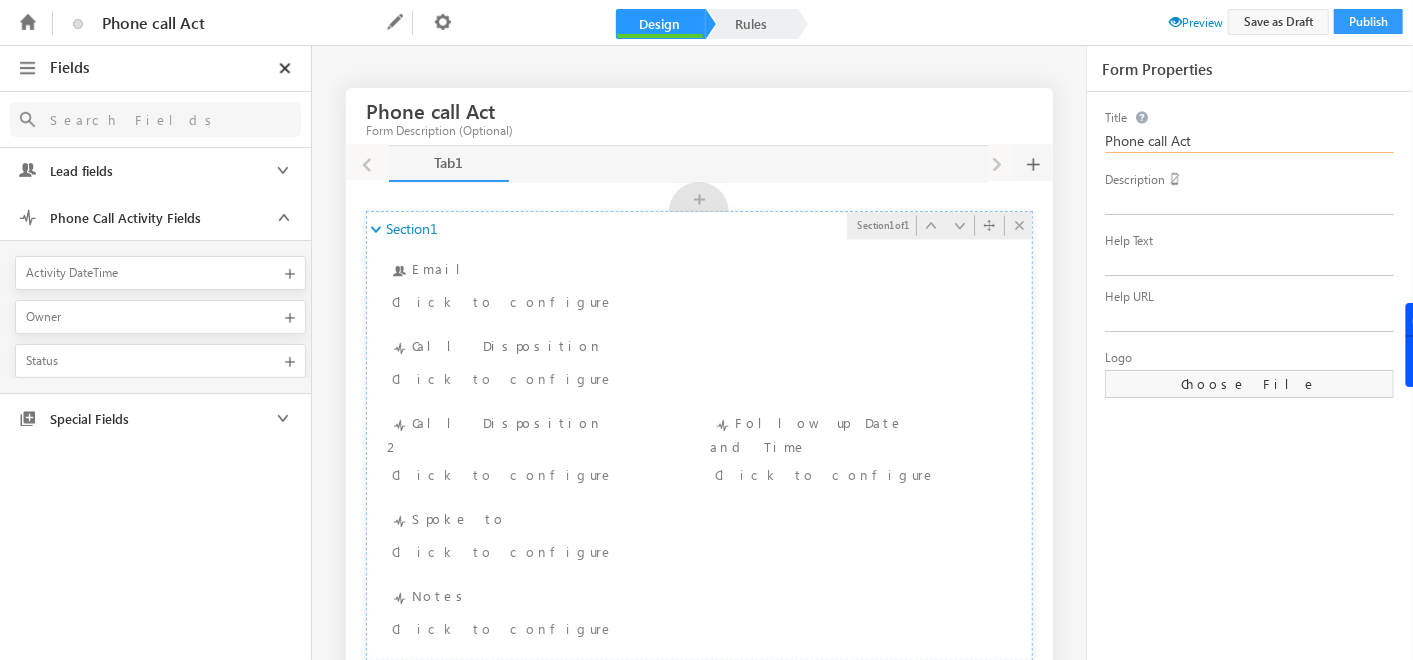 drag, startPoint x: 1211, startPoint y: 142, endPoint x: 1005, endPoint y: 137, distance: 206.06067 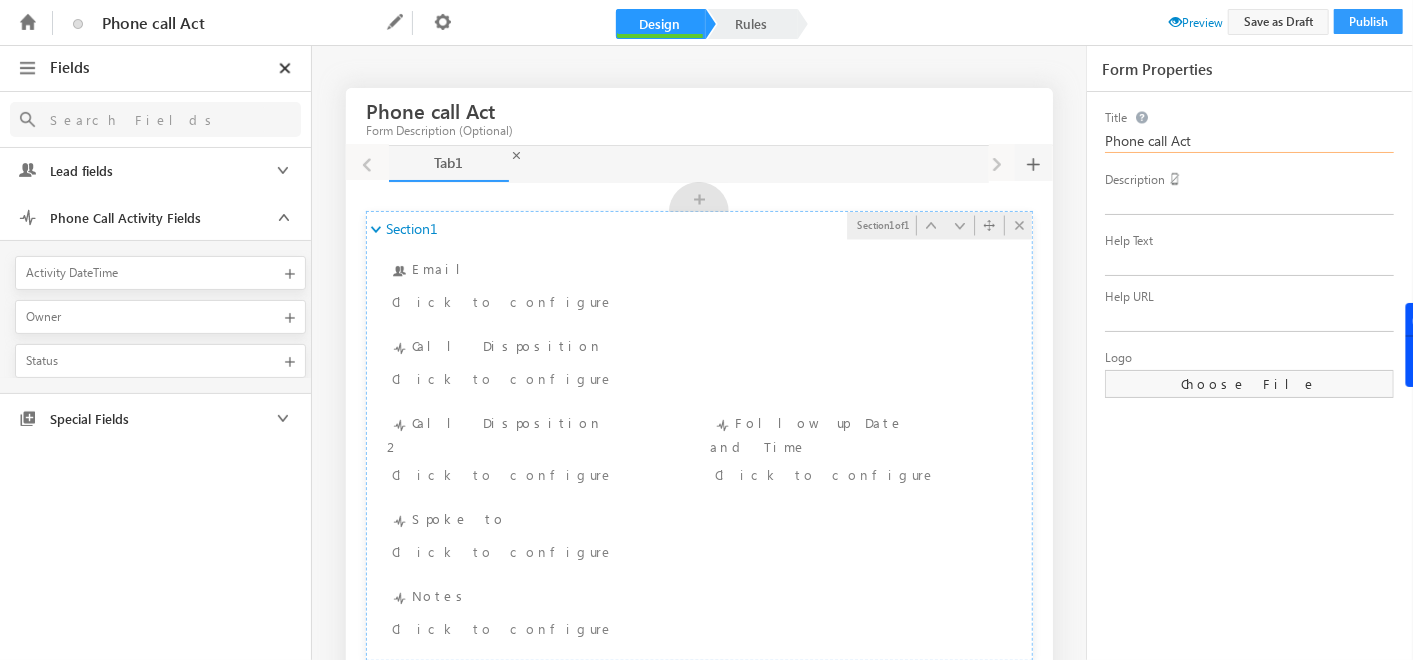 click on "Tab1 Tab1" at bounding box center (449, 164) 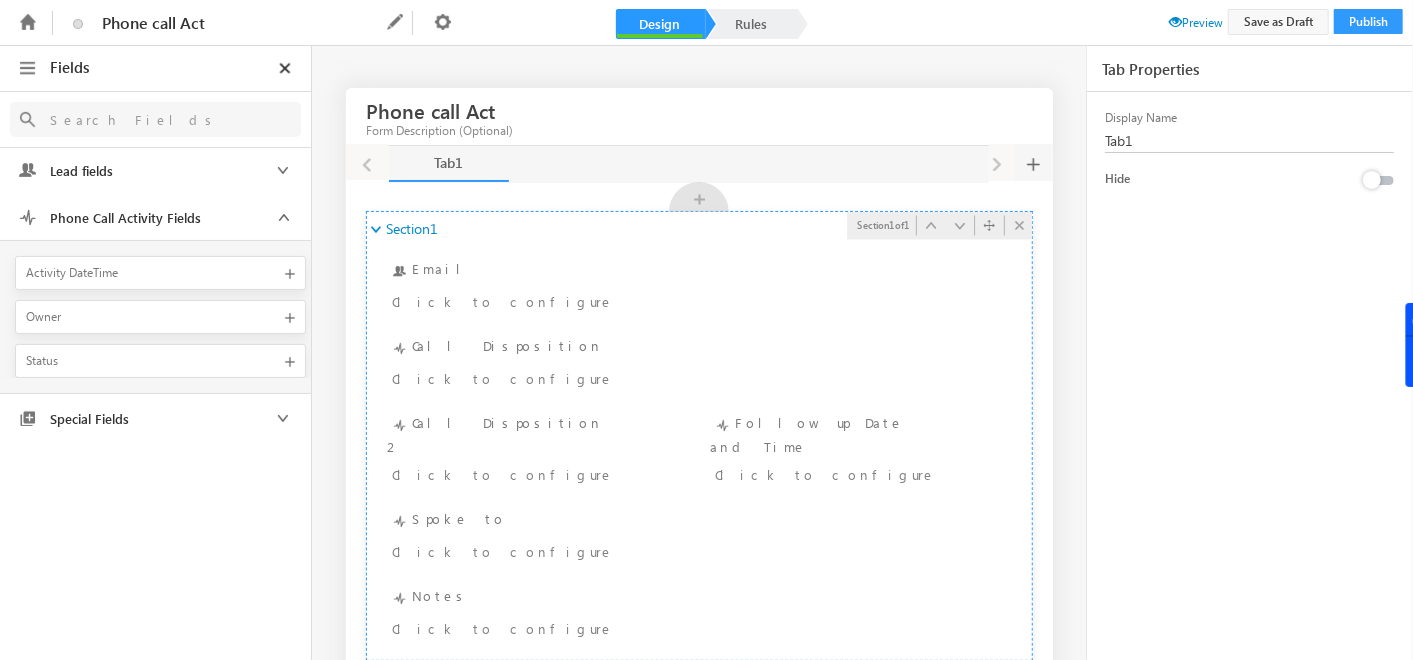 drag, startPoint x: 1142, startPoint y: 129, endPoint x: 1056, endPoint y: 154, distance: 89.560036 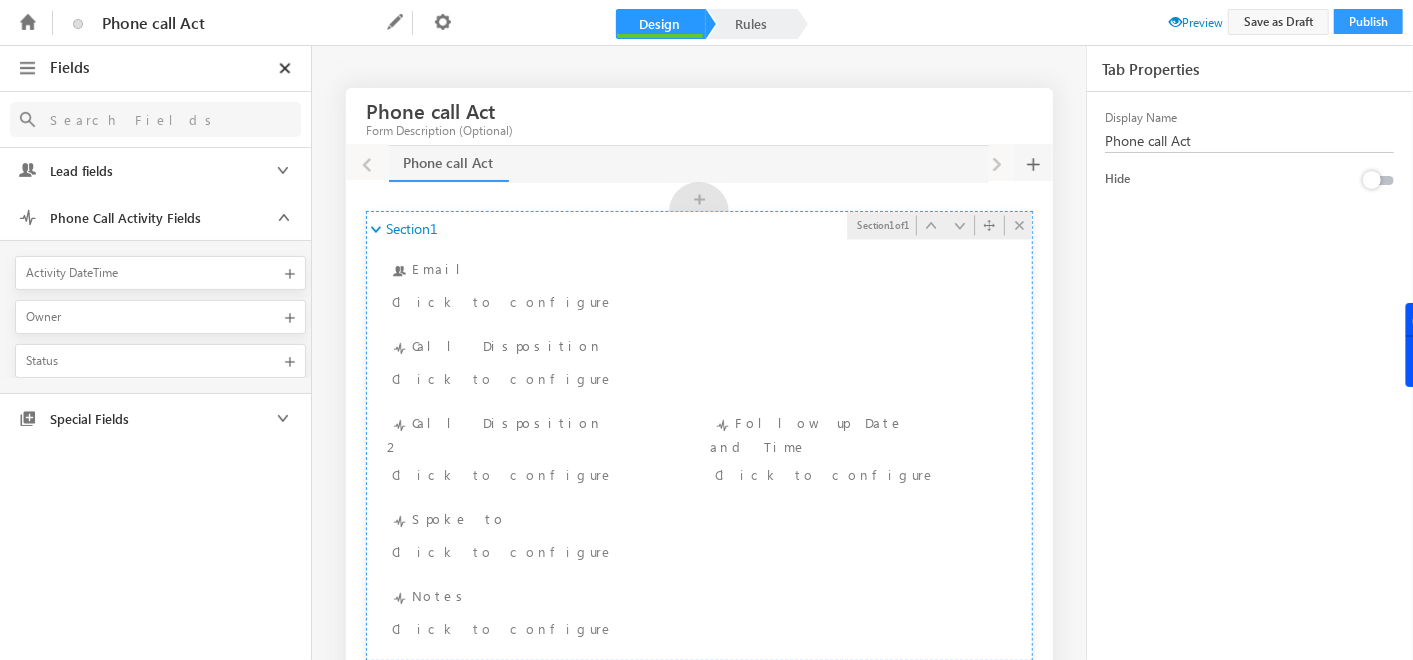 type on "Phone call Act" 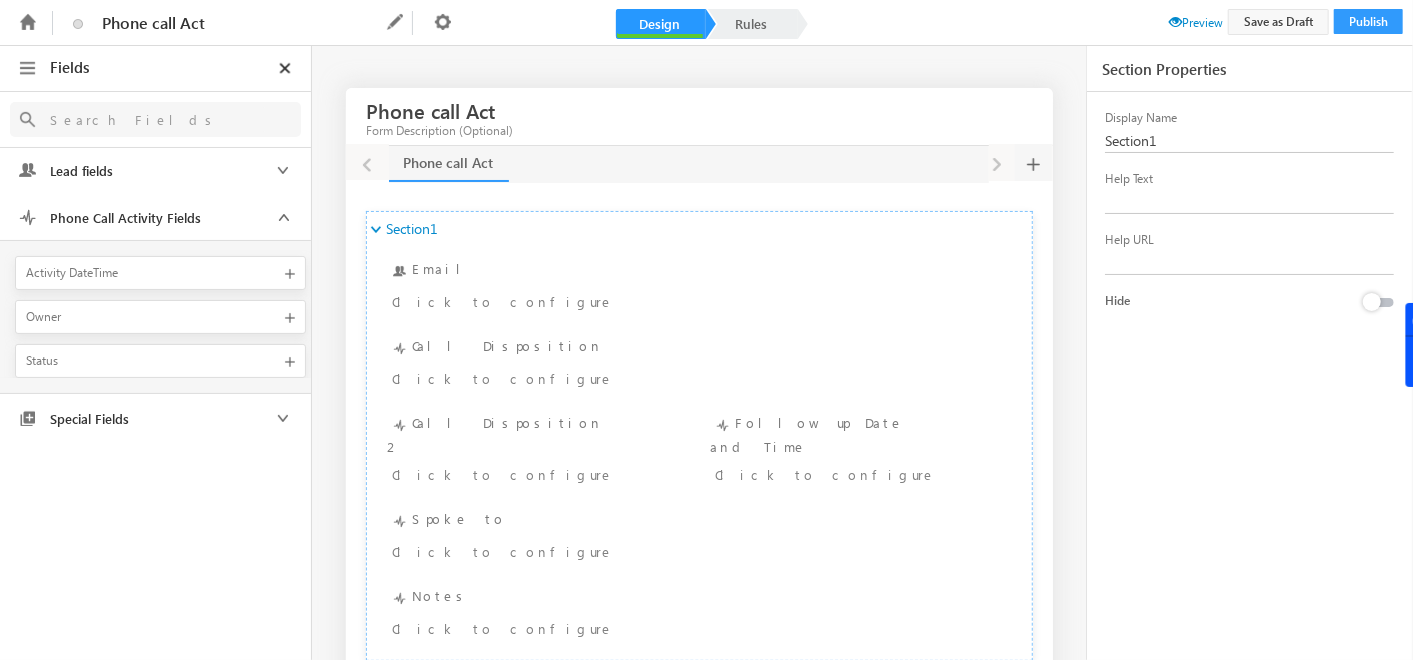 click on "Phone call Act
Name
Phone call Act
Description
Publish" at bounding box center (706, 22) 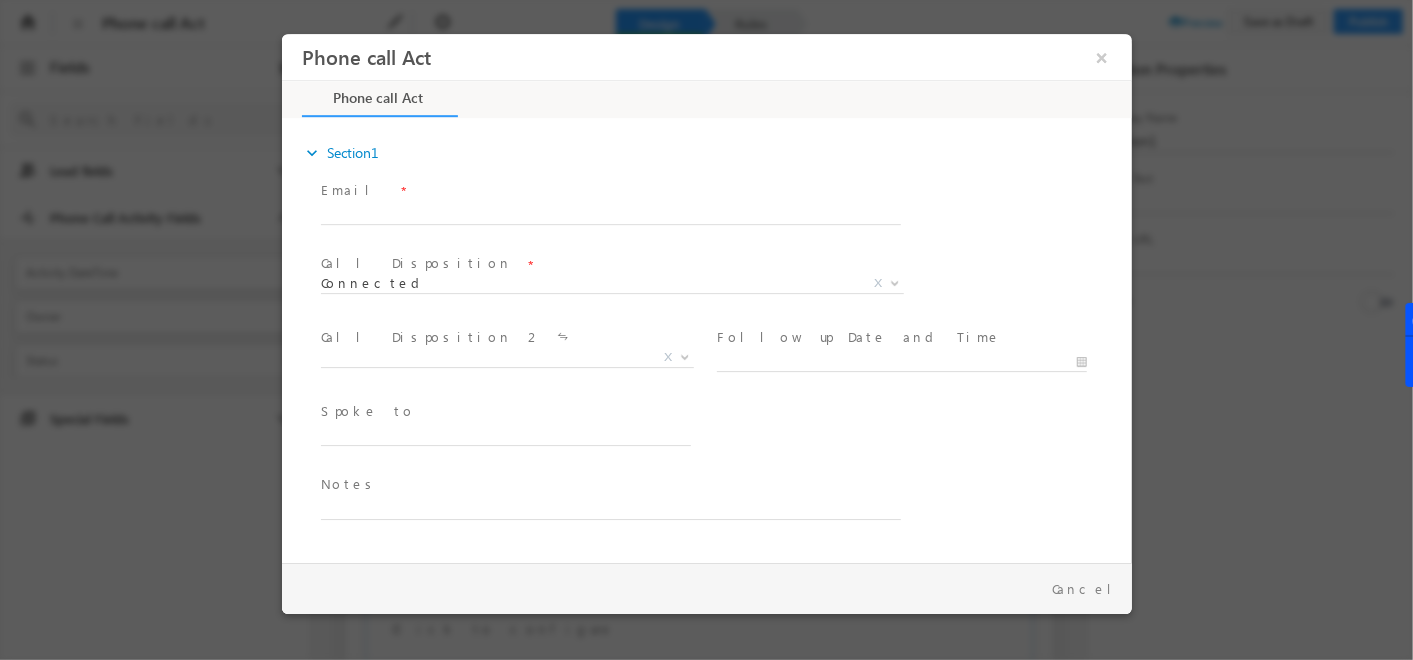 scroll, scrollTop: 0, scrollLeft: 0, axis: both 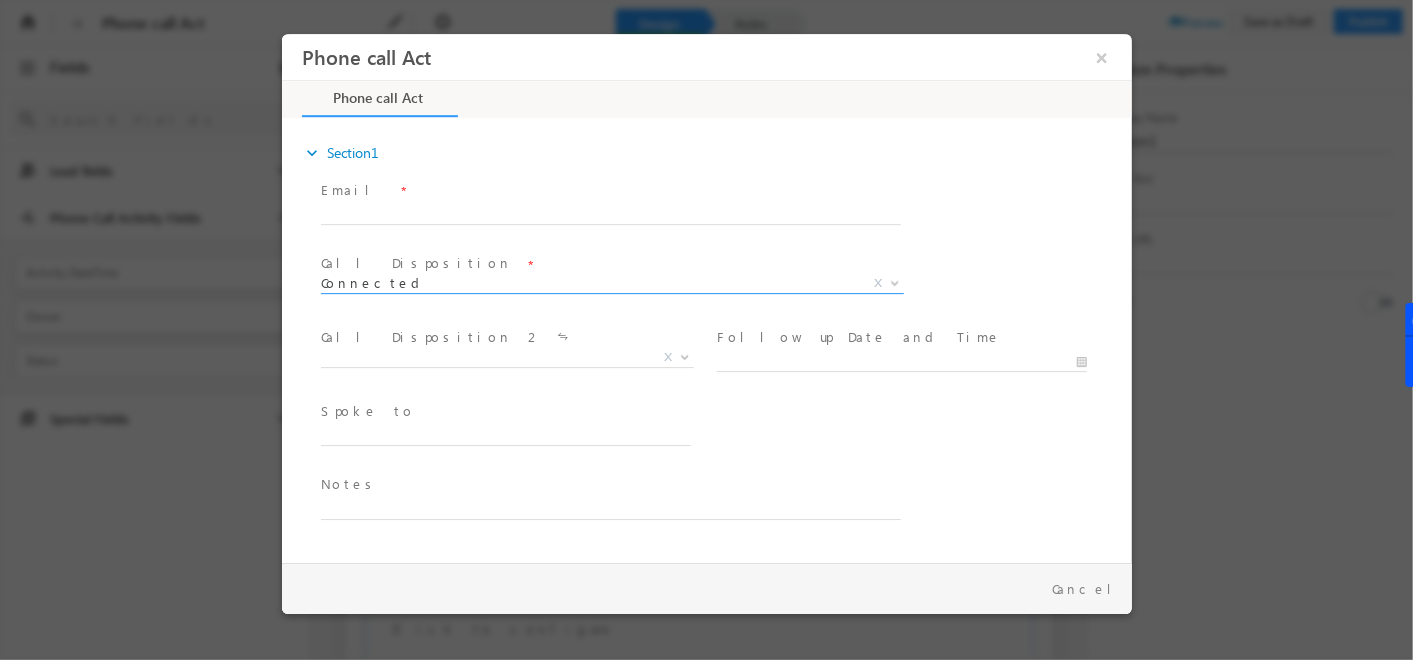 click on "Connected" at bounding box center (587, 283) 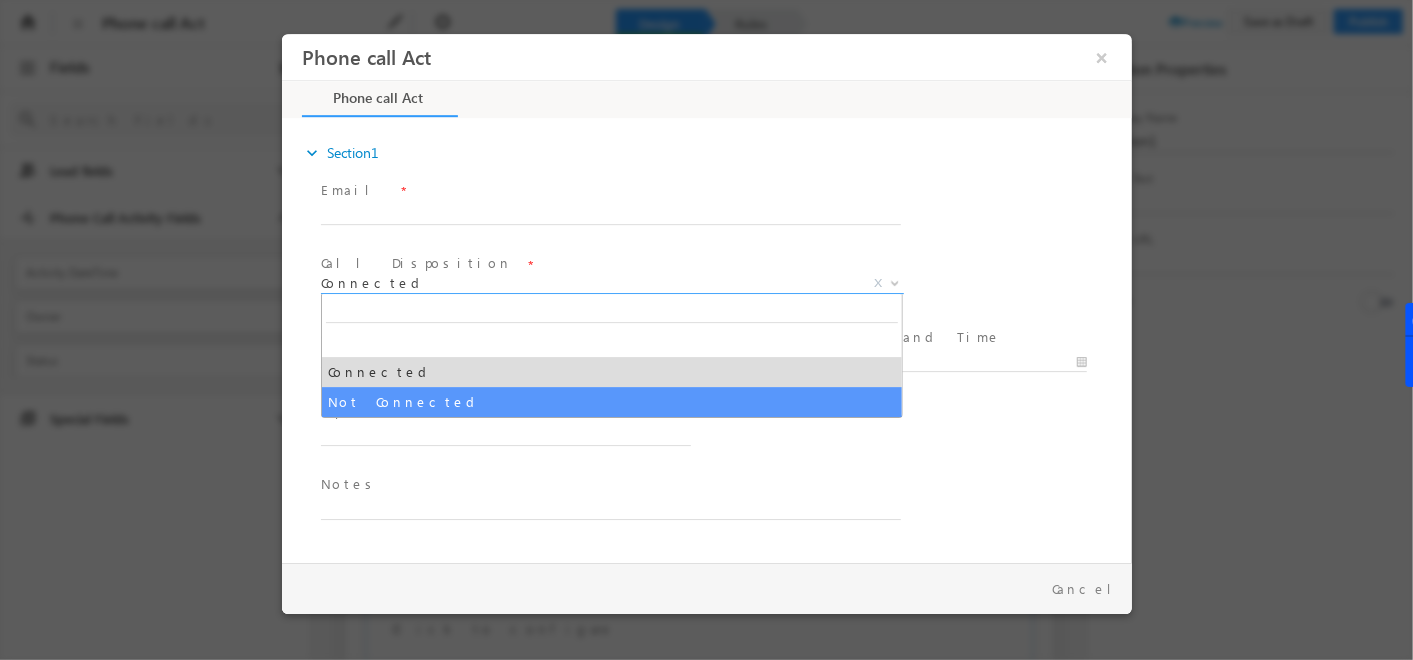 select on "Not Connected" 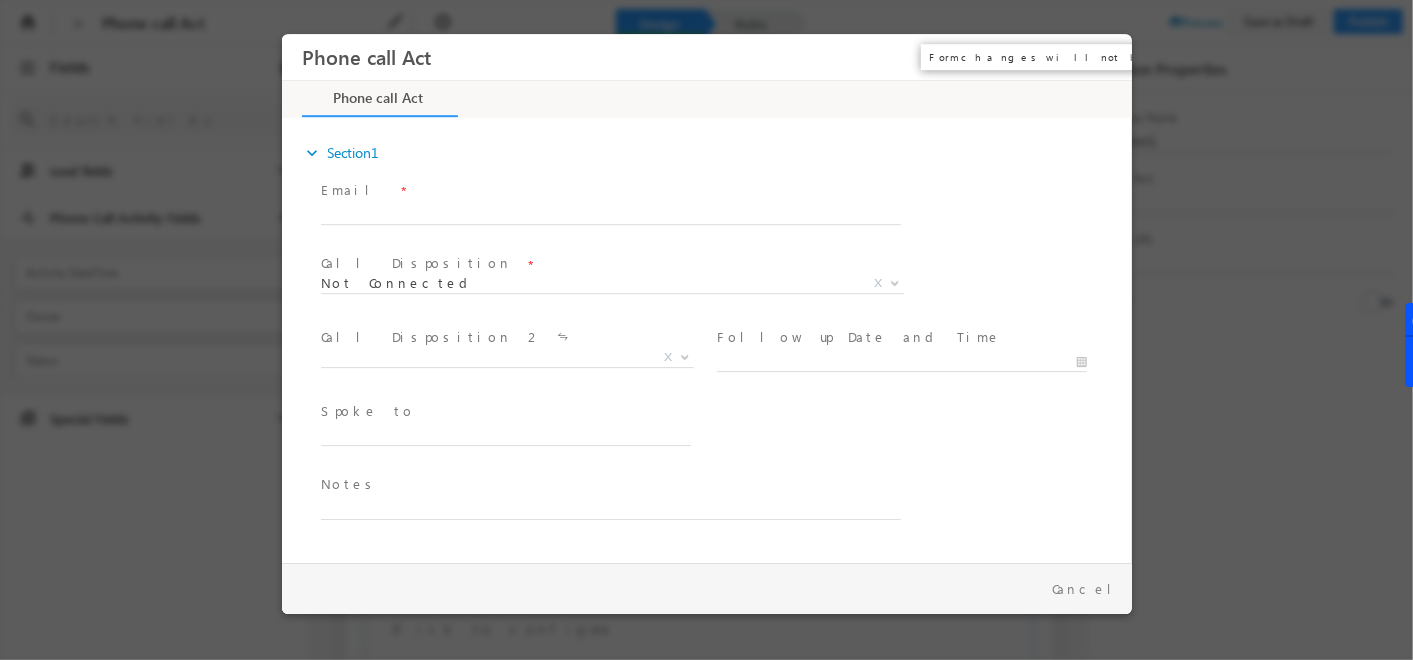 click on "×" at bounding box center (1101, 57) 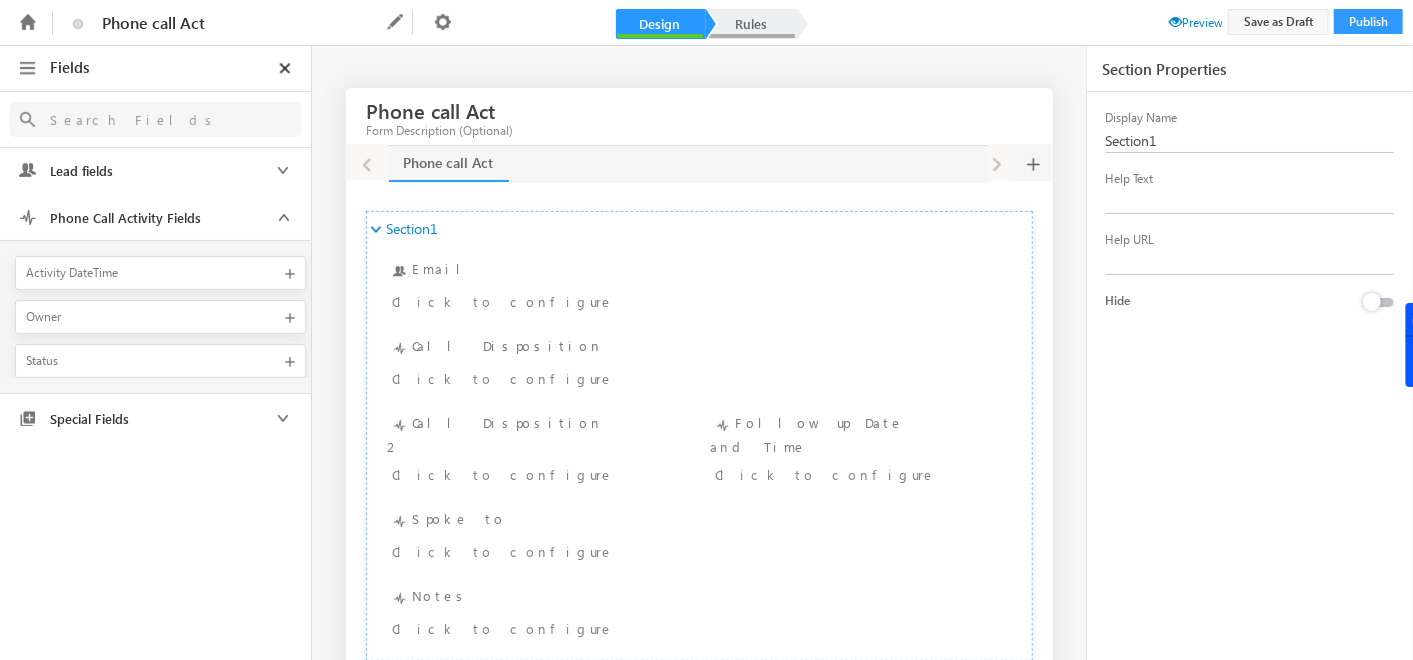 click on "Rules" at bounding box center (752, 24) 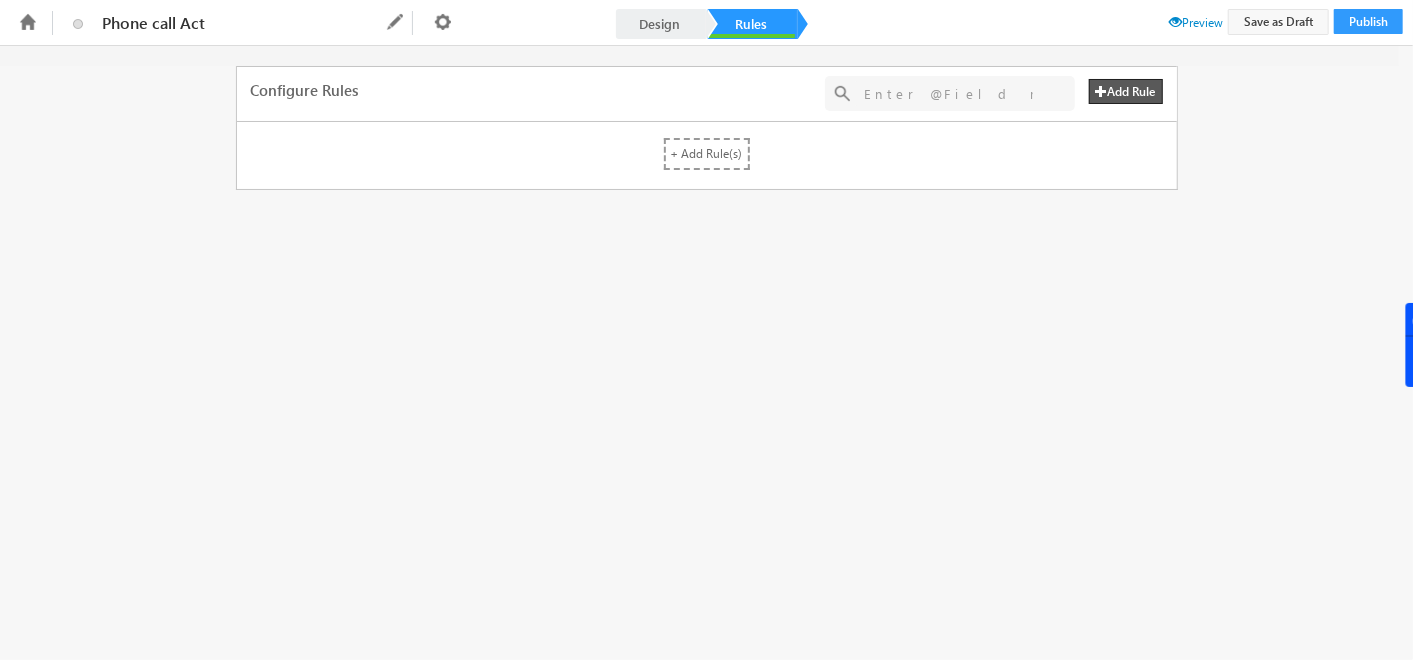 click on "+ Add Rule(s)" at bounding box center [707, 154] 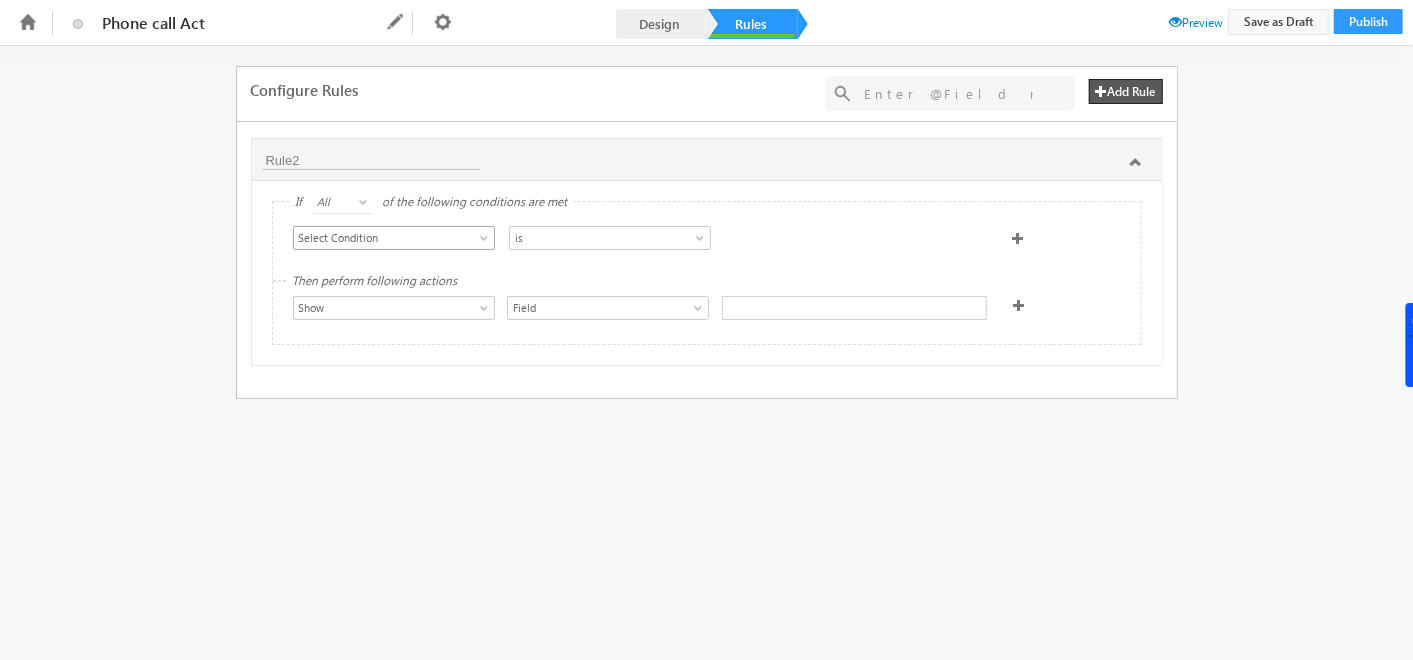 click on "Select Condition" at bounding box center (384, 238) 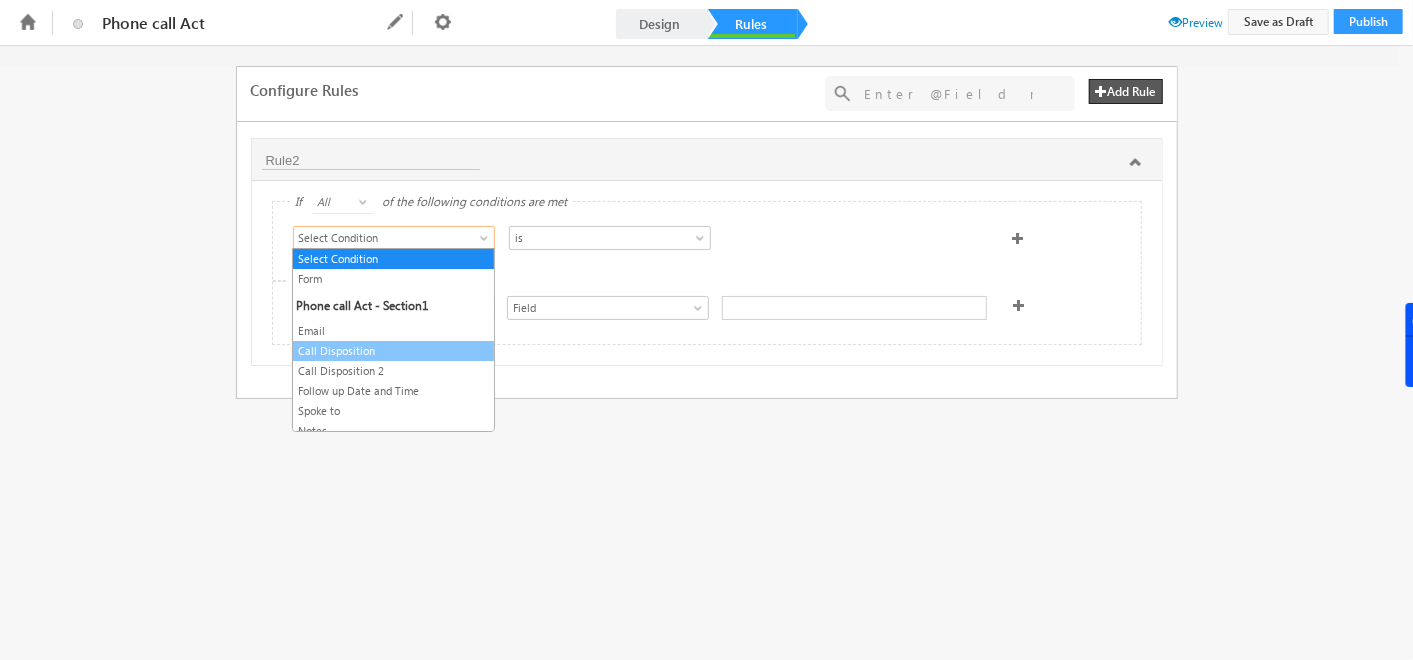 click on "Call Disposition" at bounding box center [393, 351] 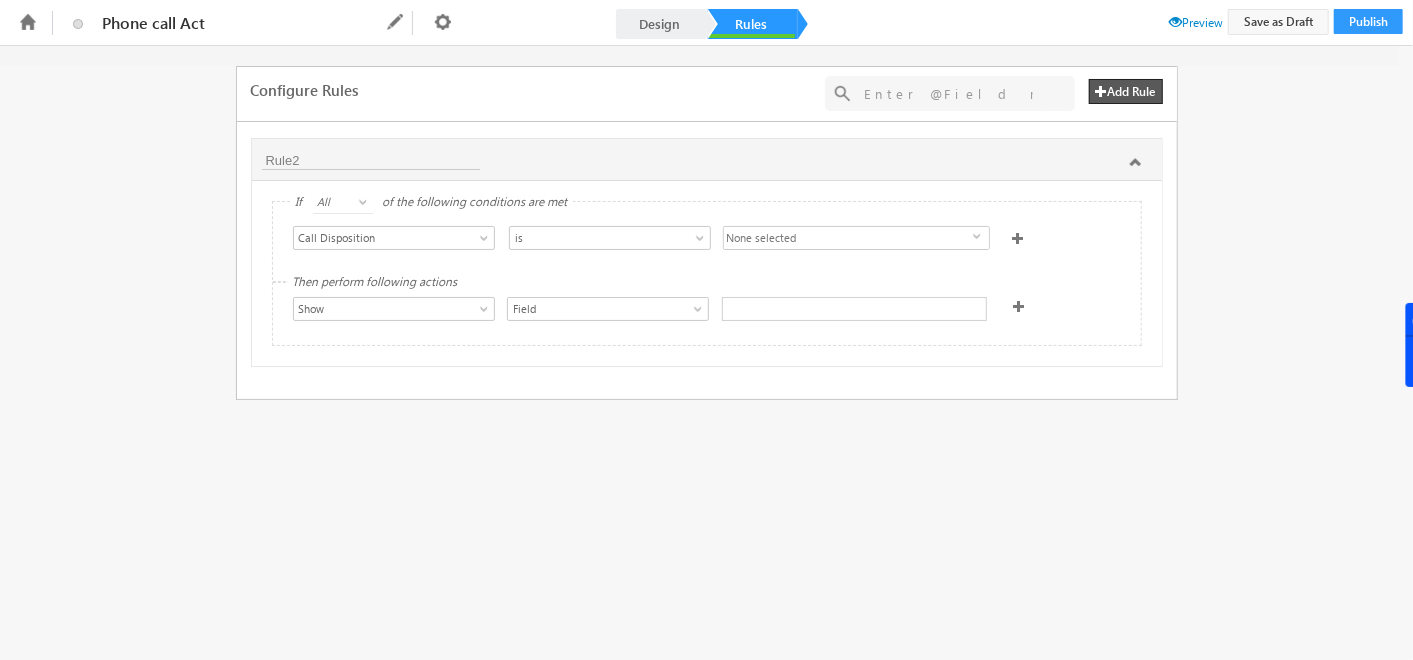 click on "None selected" at bounding box center (848, 239) 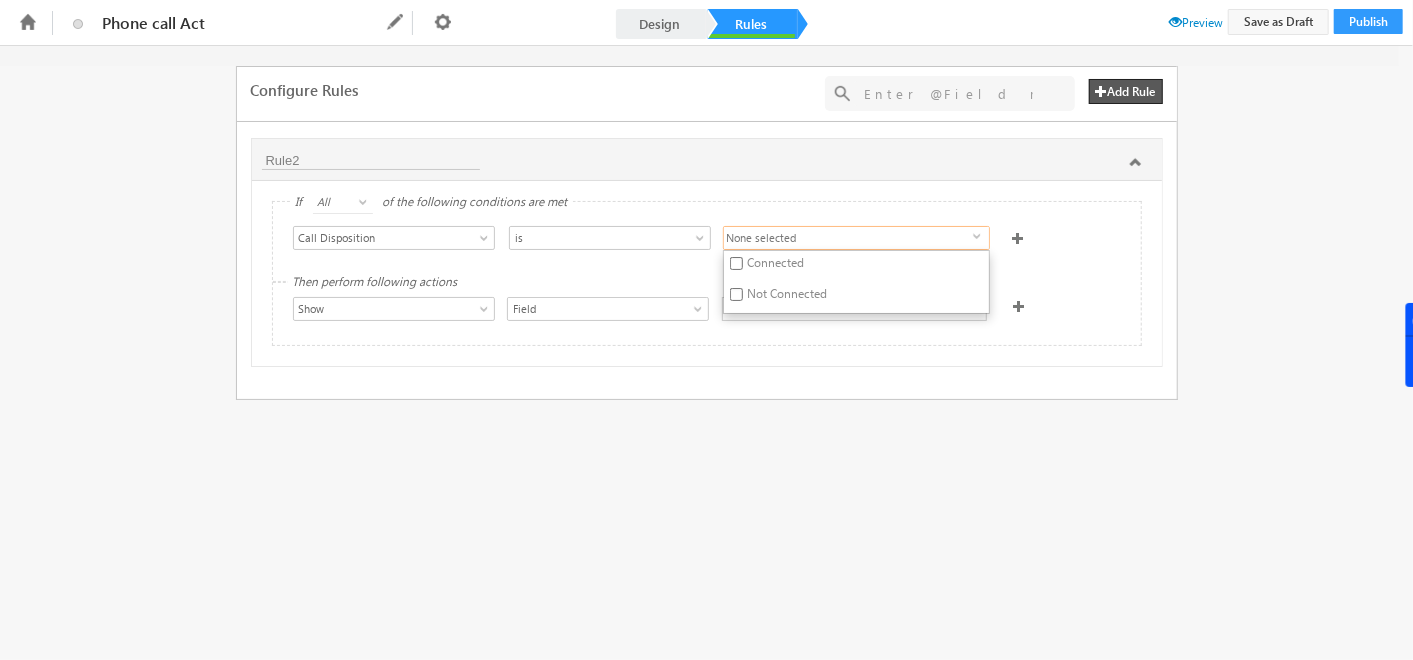 click on "Not Connected" at bounding box center (755, 297) 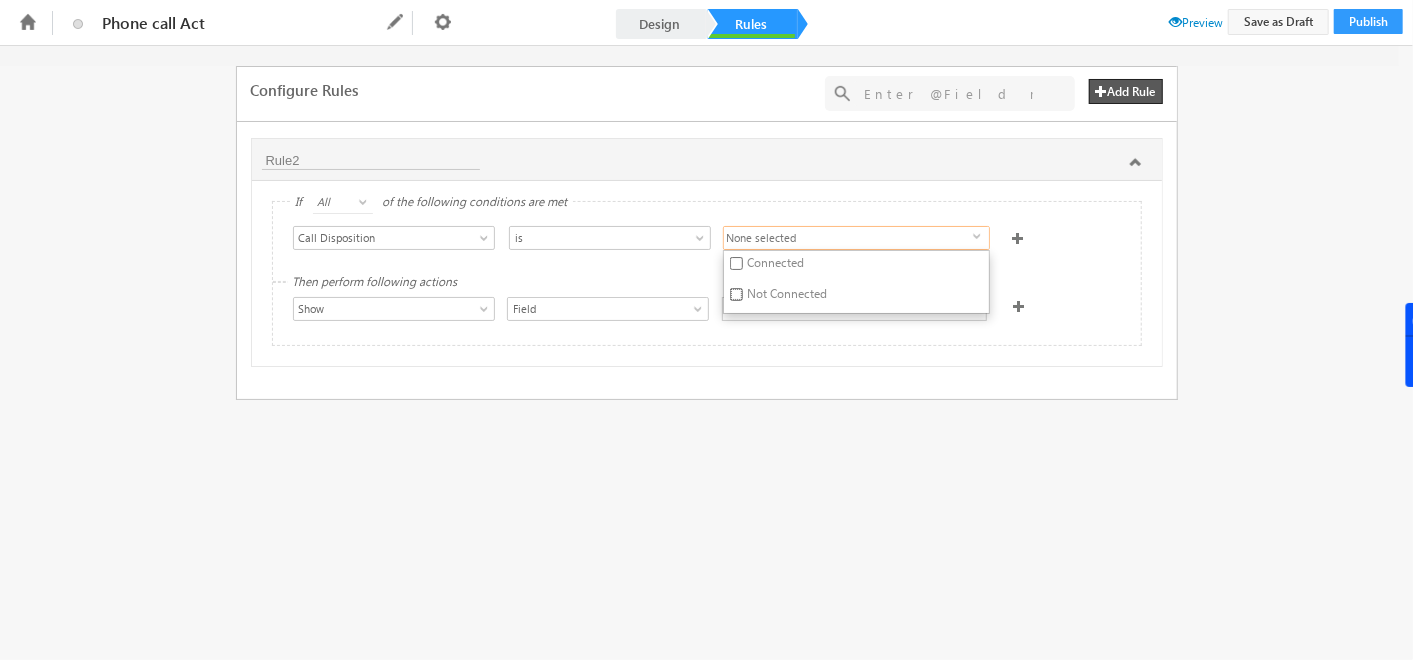 click on "Not Connected" at bounding box center (736, 294) 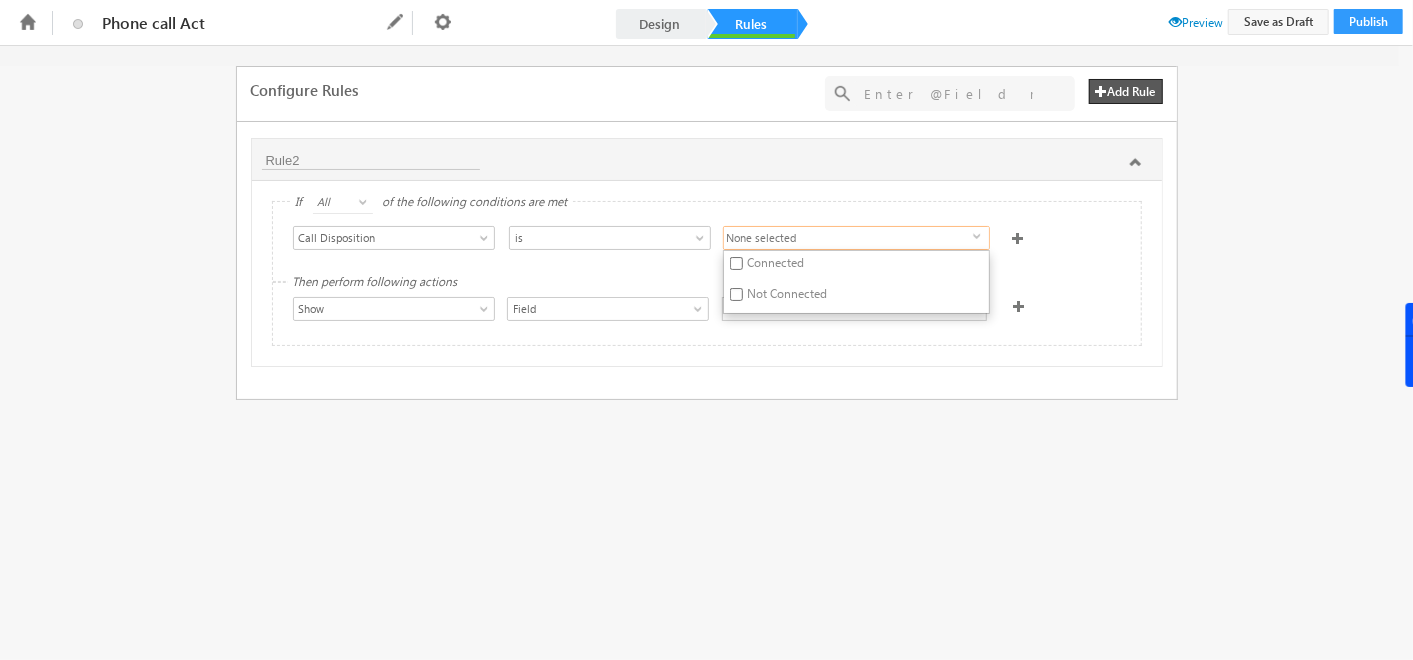 checkbox on "true" 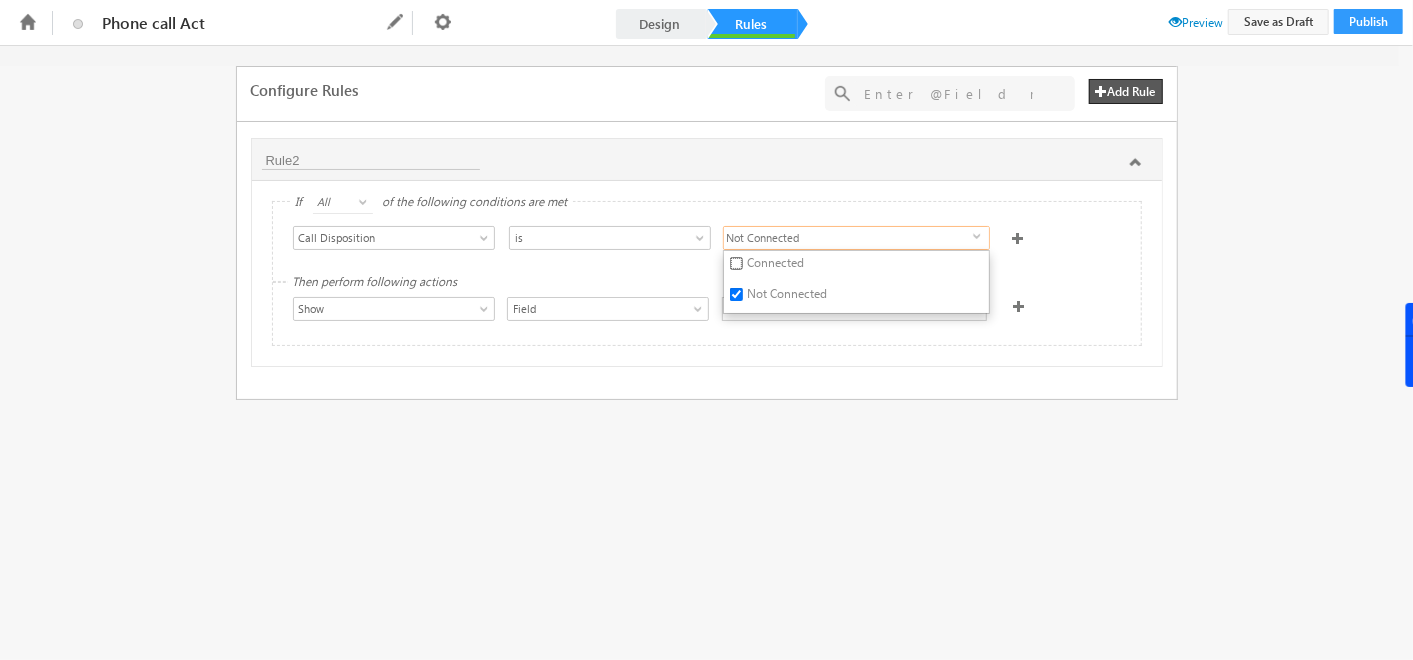 click on "Connected" at bounding box center [736, 263] 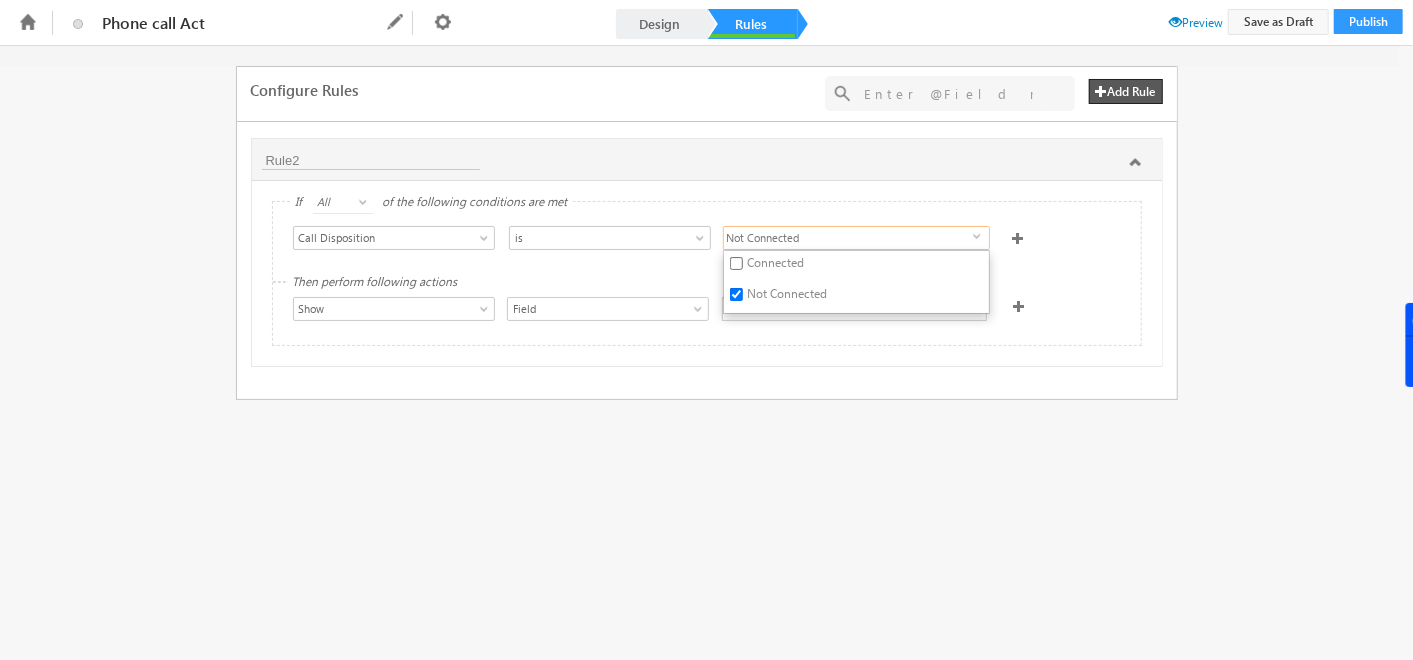 checkbox on "true" 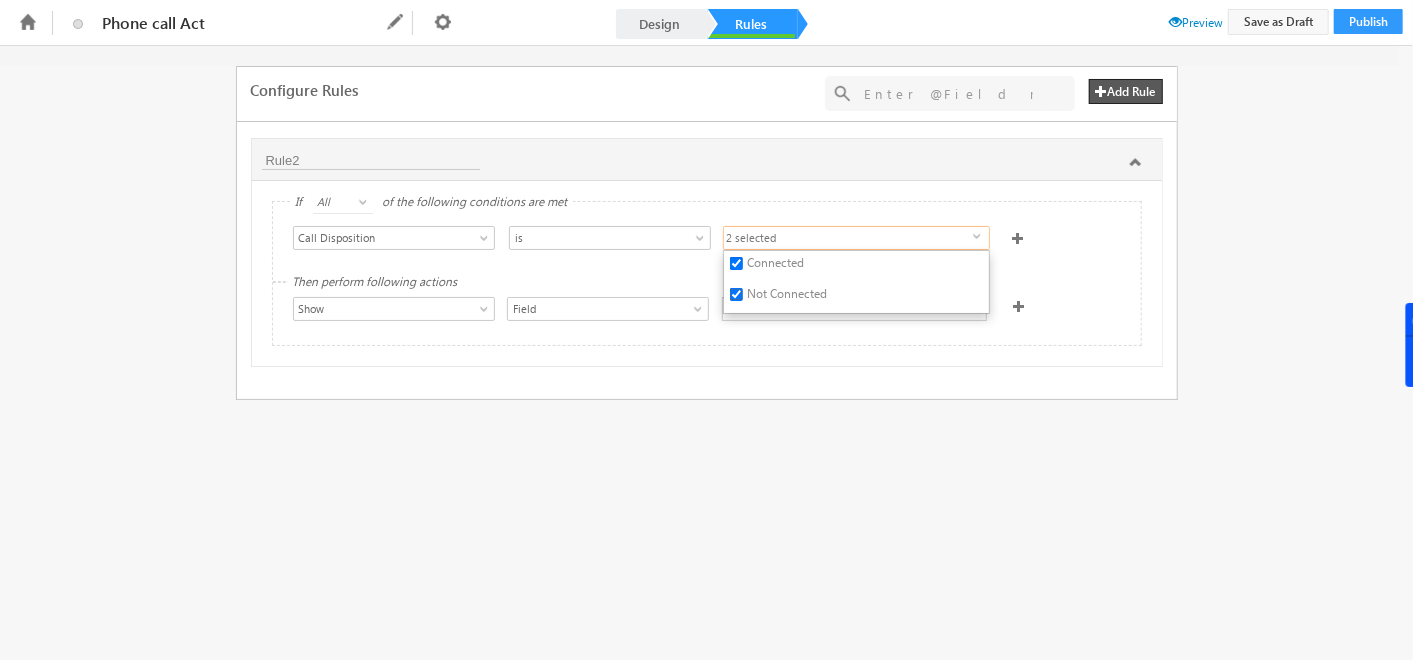 click on "Not Connected" at bounding box center (736, 294) 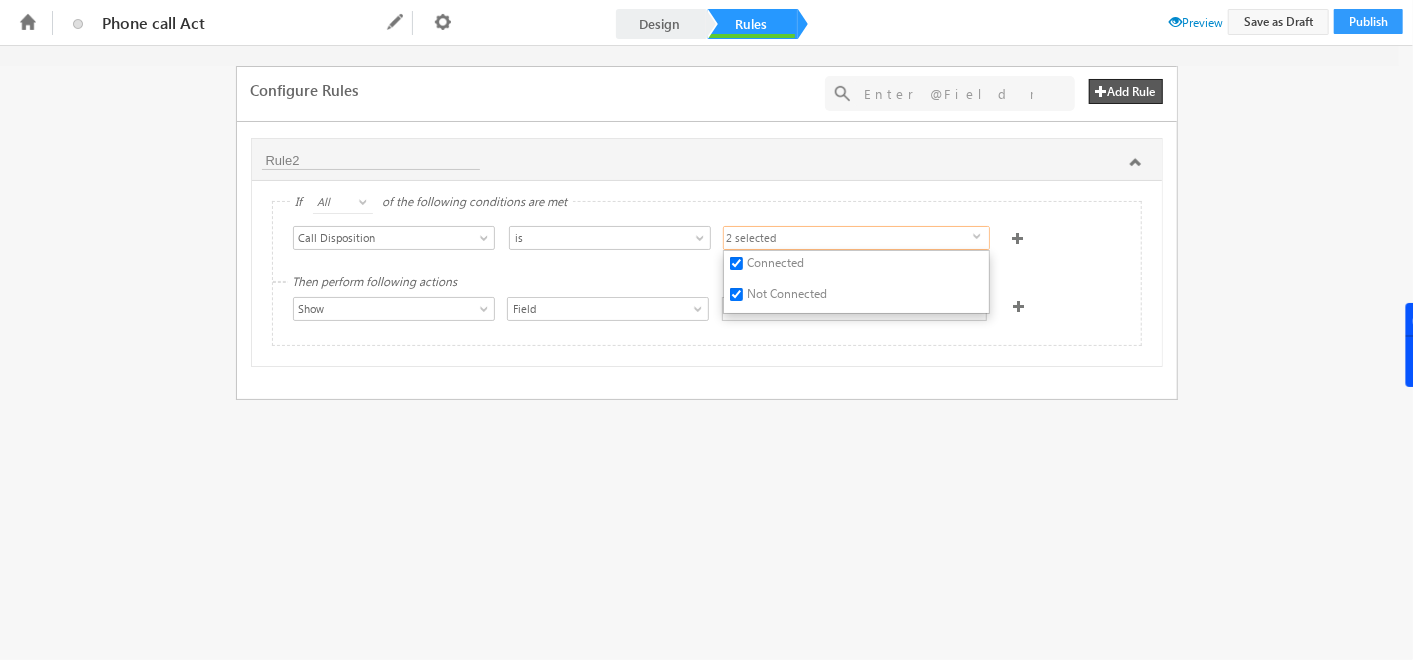 checkbox on "false" 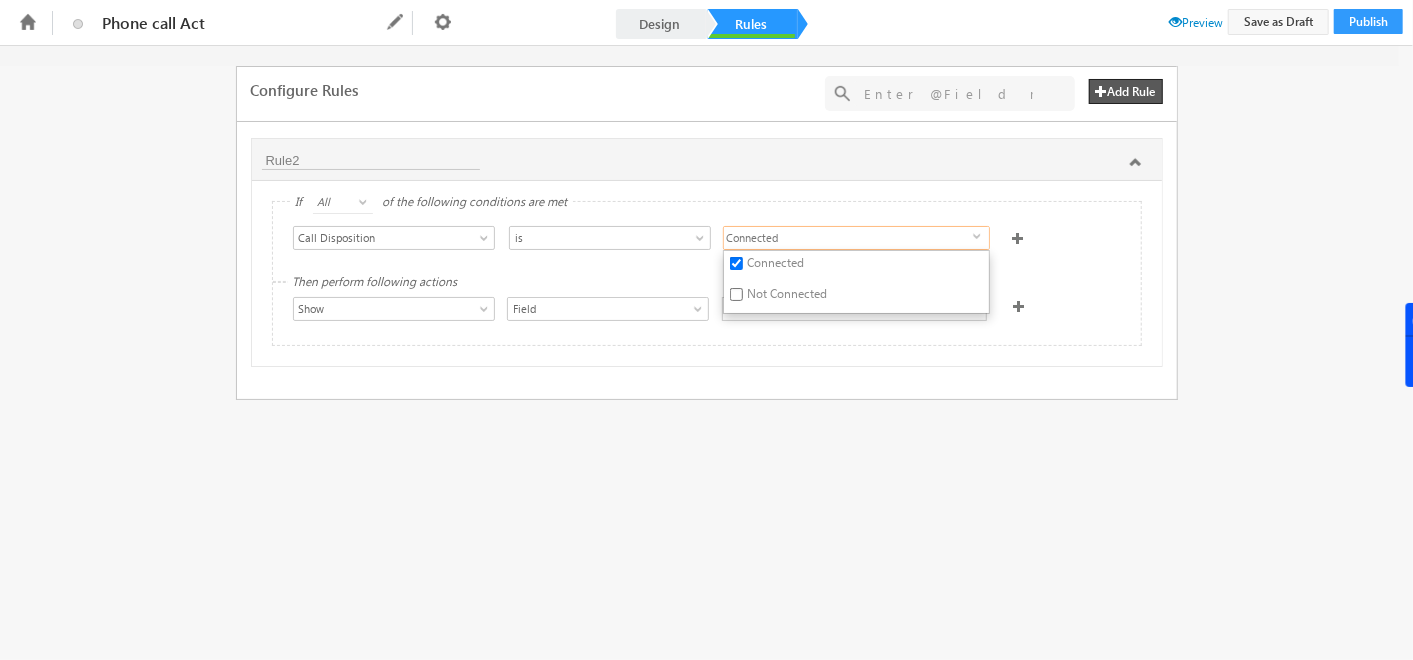 click on "Then perform following actions Show Hide Set Value Make Read-Only Make Mandatory Disable Submission & Show Error Open Link Open Deep Link Show Field SubForm Tab Section Field Set Data From API Calculate Set Options Mail Merge Set Current Date Calculate Date Data From Lapp Set Options From Lapp Set Options From Mavis DB Data From Mavis Set" at bounding box center [707, 314] 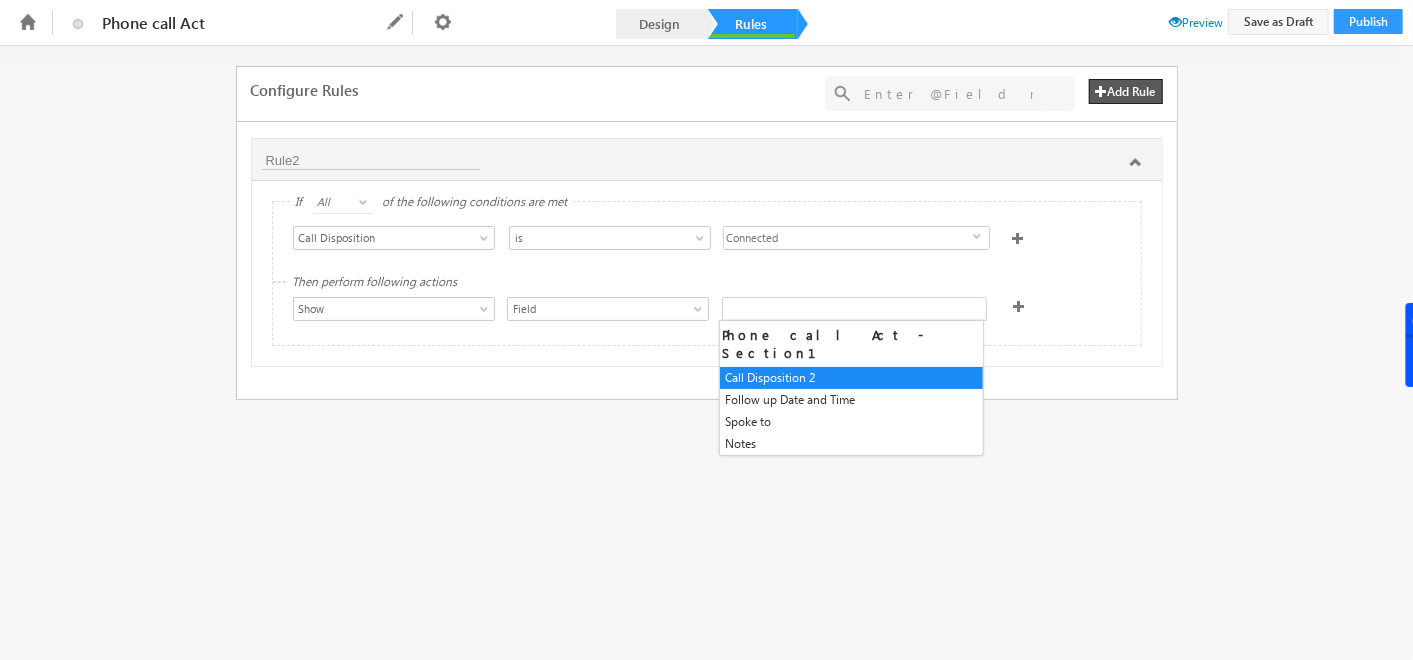 click at bounding box center (854, 309) 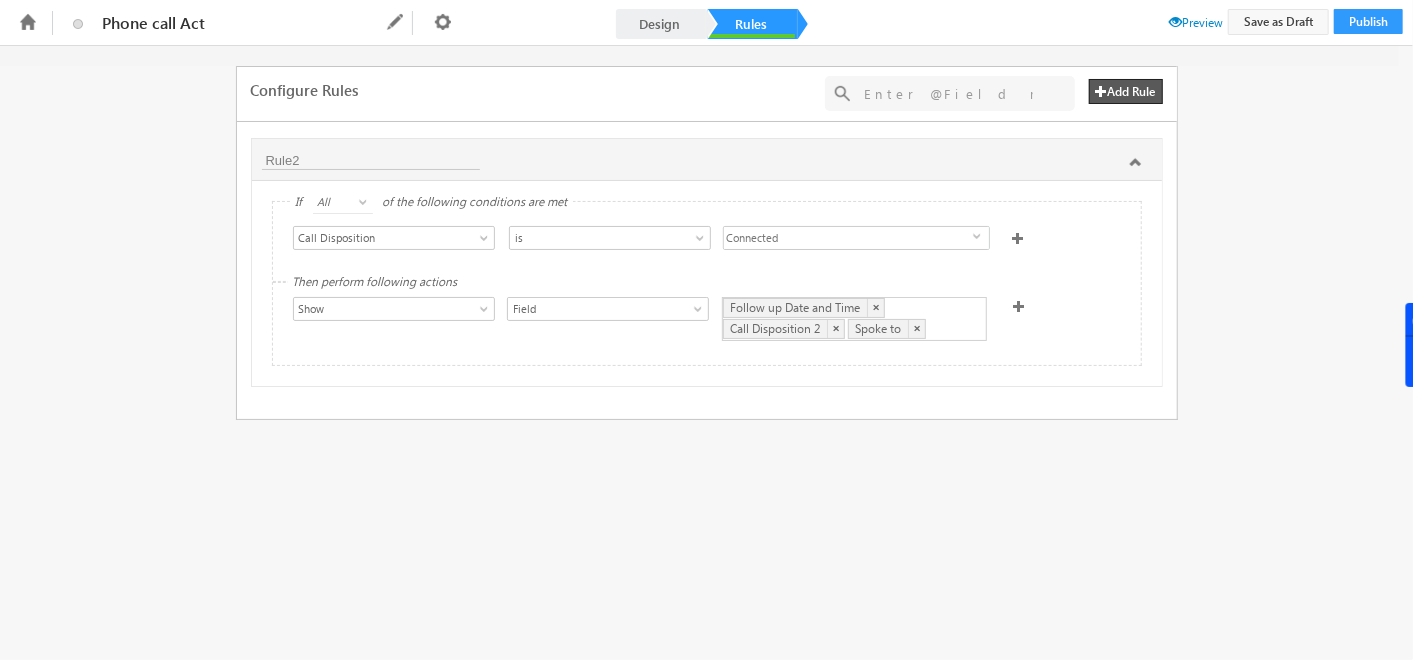 click on "Configure Rules
Add Rule
+ Add Rule(s) No results found Rule2 If  All Any All  of the following conditions are met Select Condition Form Email Call Disposition Call Disposition 2 Follow up Date and Time Spoke to Notes Call Disposition is is not is defined is not defined is Connected Not Connected Connected select  Connected  Not Connected Then perform following actions Show Hide Set Value Make Read-Only Make Mandatory Disable Submission & Show Error Open Link Open Deep Link Show Field SubForm Tab Section Field Follow up Date and Time Call Disposition 2 Spoke to Follow up Date and Time × Call Disposition 2 × Spoke to × Phone call Act - Section1 Notes Set Data From API Calculate Set Options Mail Merge Set Current Date Calculate Date Data From Lapp Set Options From Lapp Set Options From Mavis DB Data From Mavis Set
×" at bounding box center (706, 353) 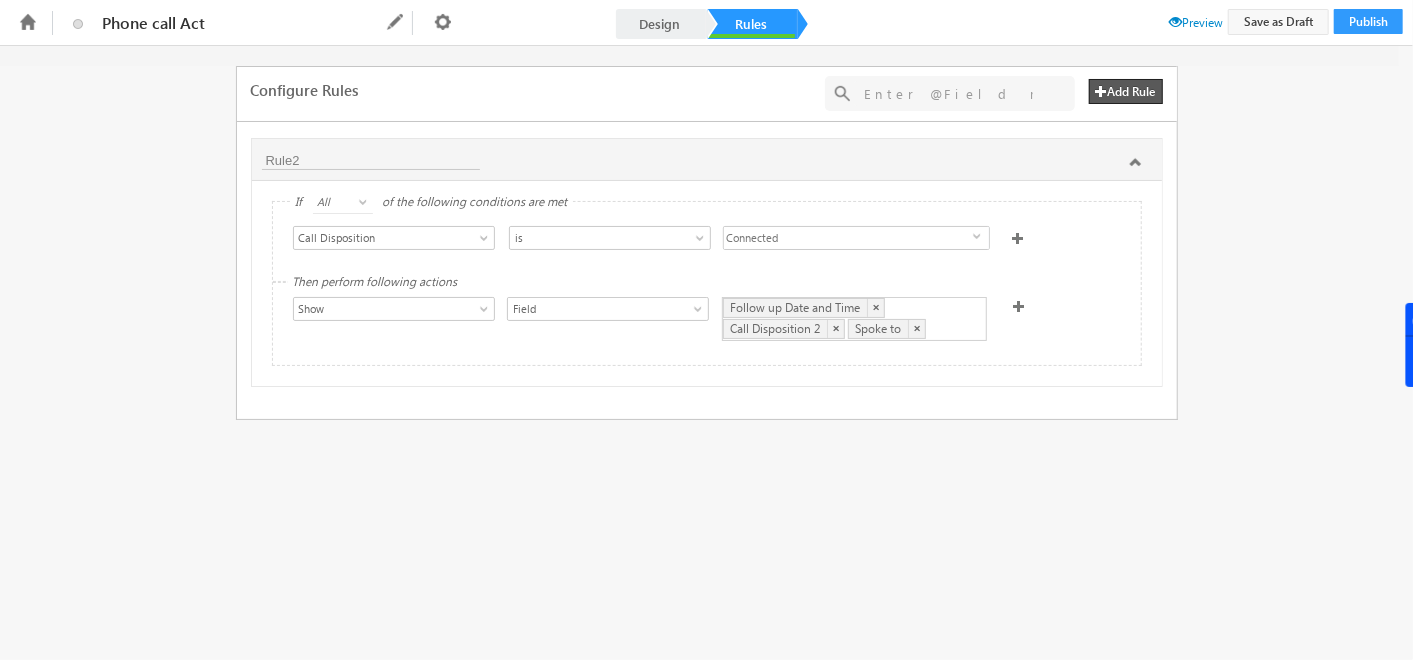click on "Add Rule" at bounding box center [1126, 91] 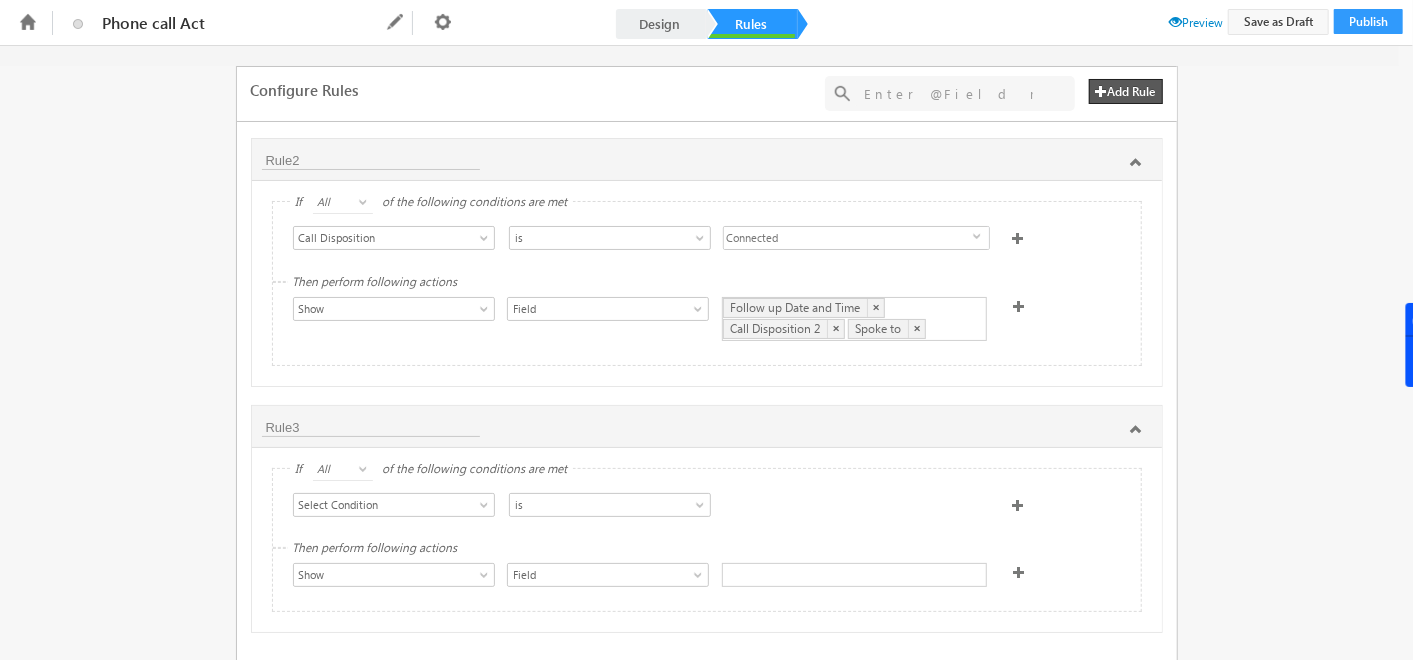 scroll, scrollTop: 14, scrollLeft: 0, axis: vertical 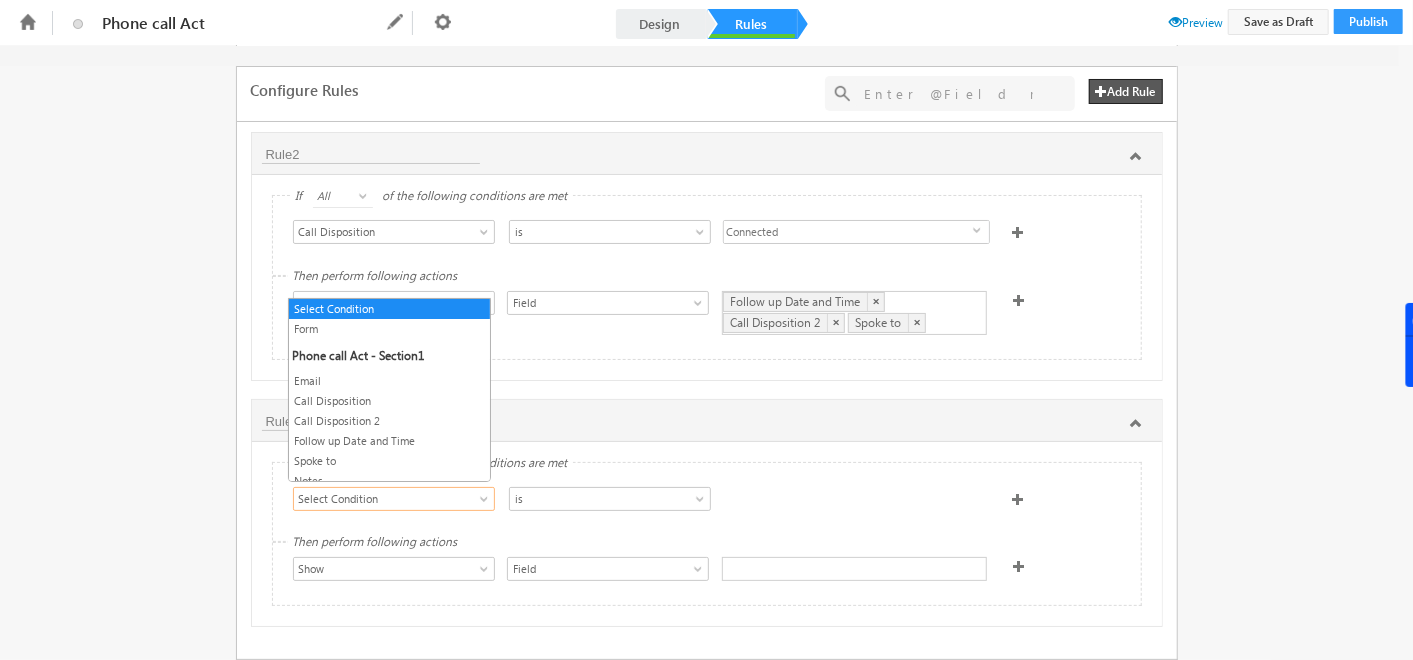 click on "Select Condition" at bounding box center (394, 499) 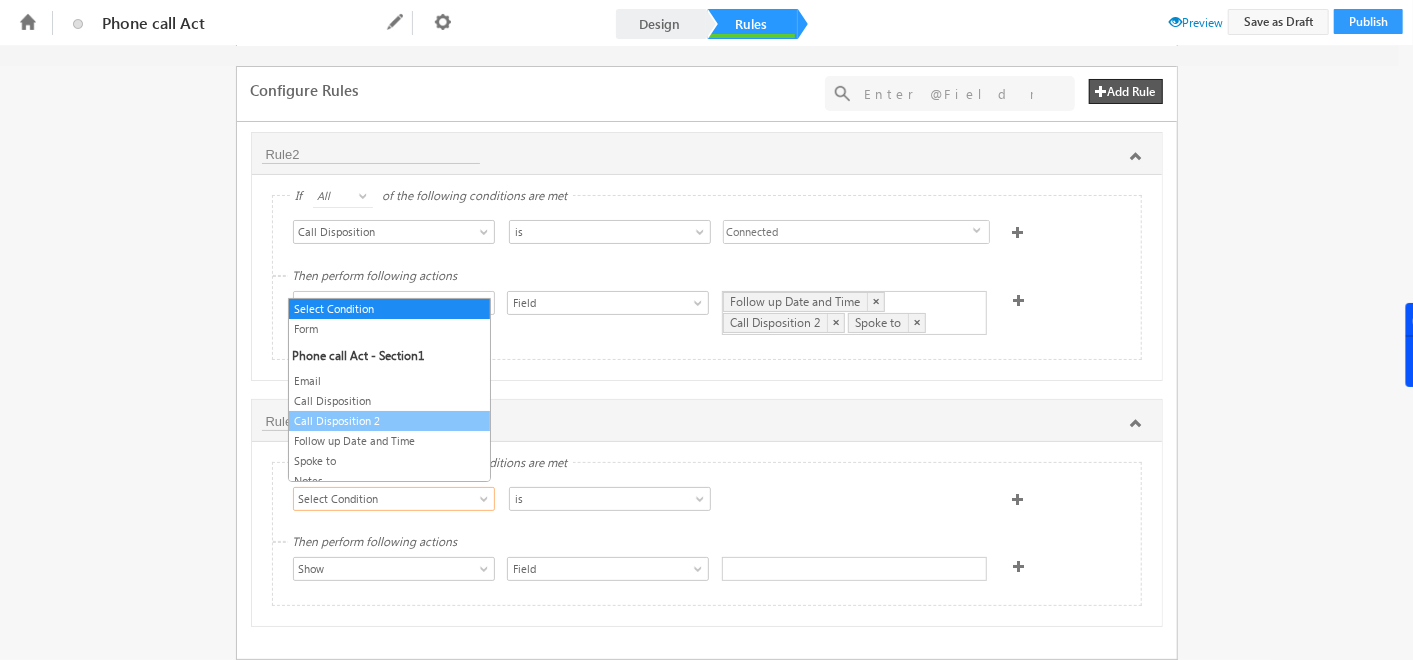 click on "Call Disposition 2" at bounding box center [389, 421] 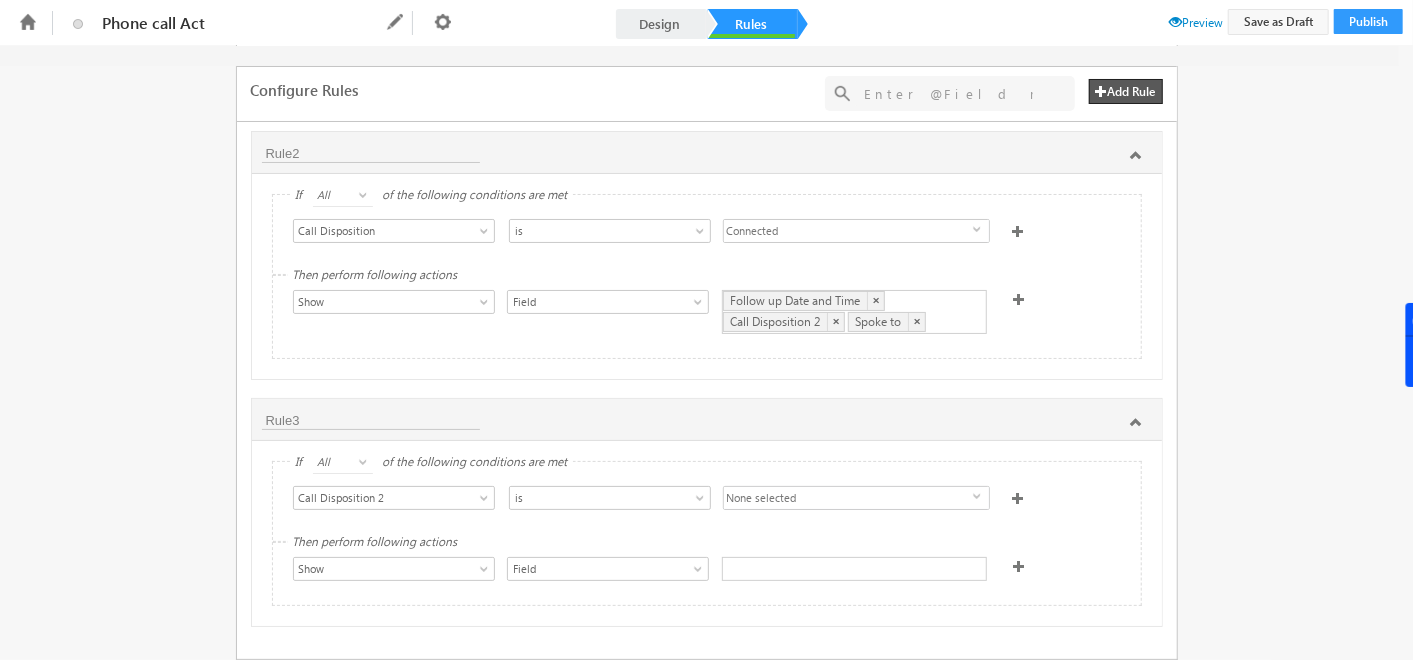 click on "None selected" at bounding box center [848, 499] 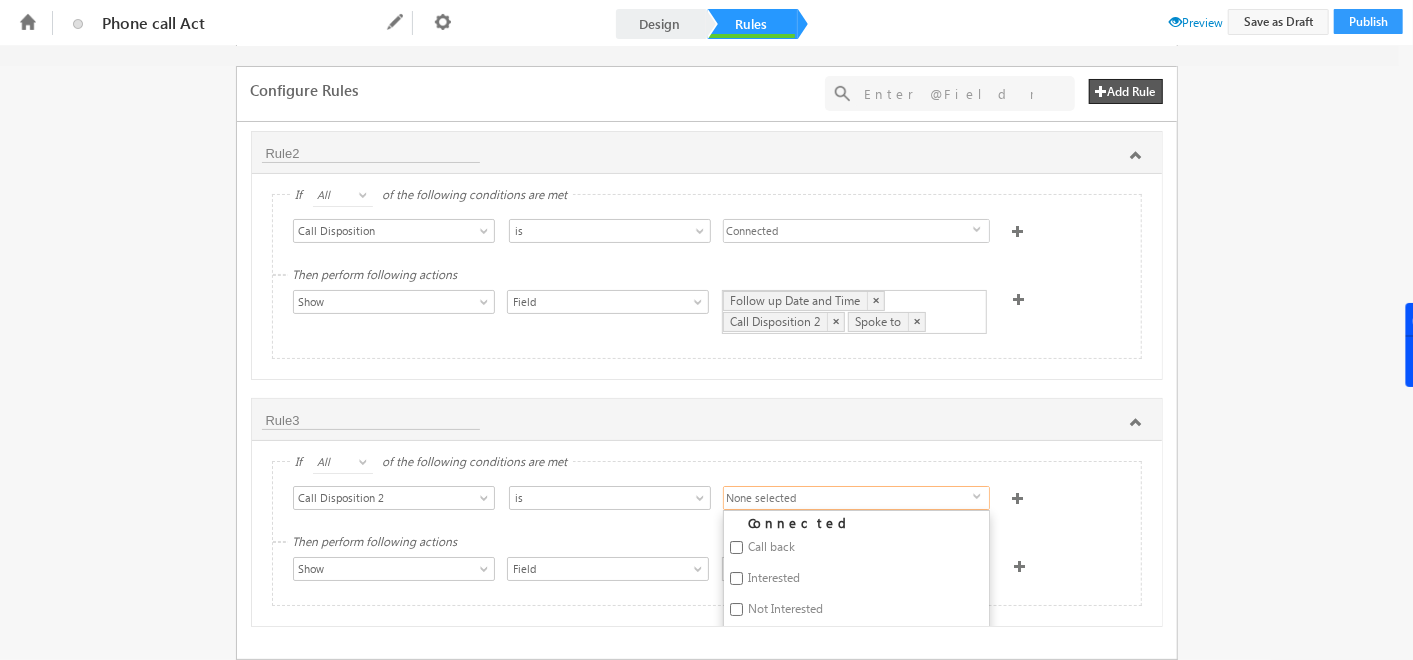 click on "Call back" at bounding box center (755, 550) 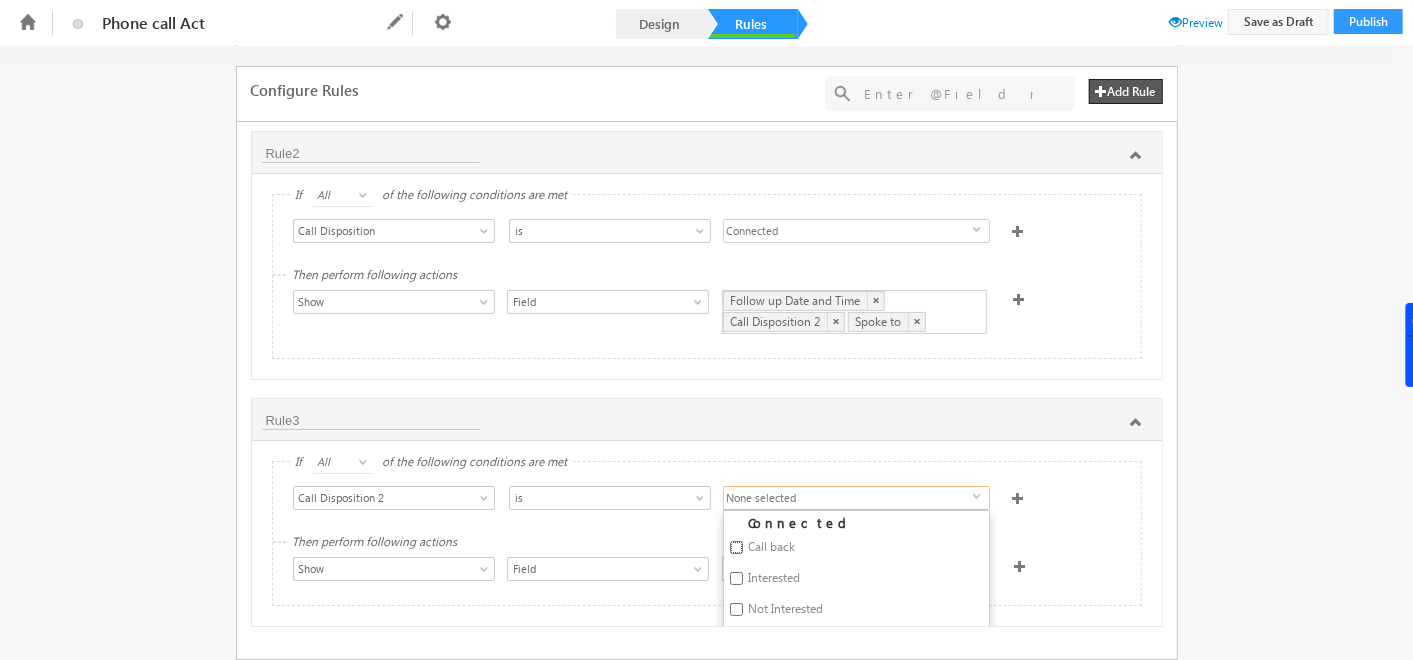 click on "Call back" at bounding box center (736, 547) 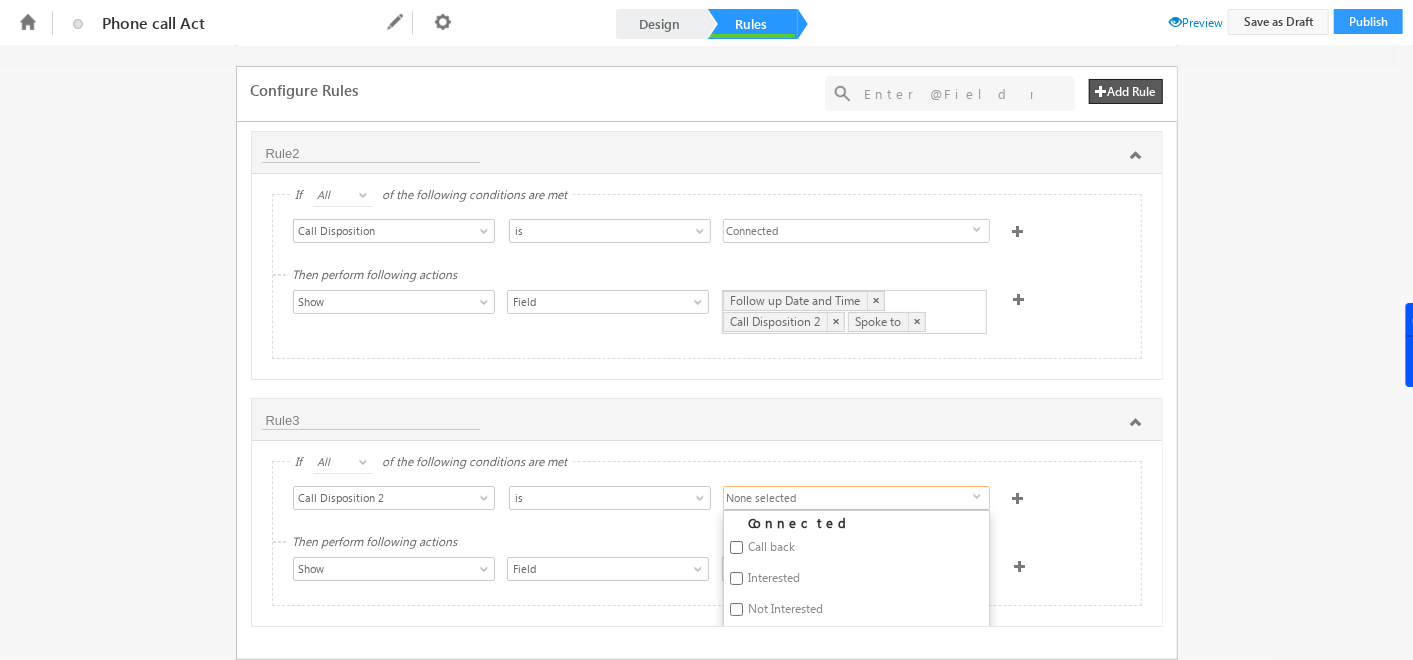 checkbox on "true" 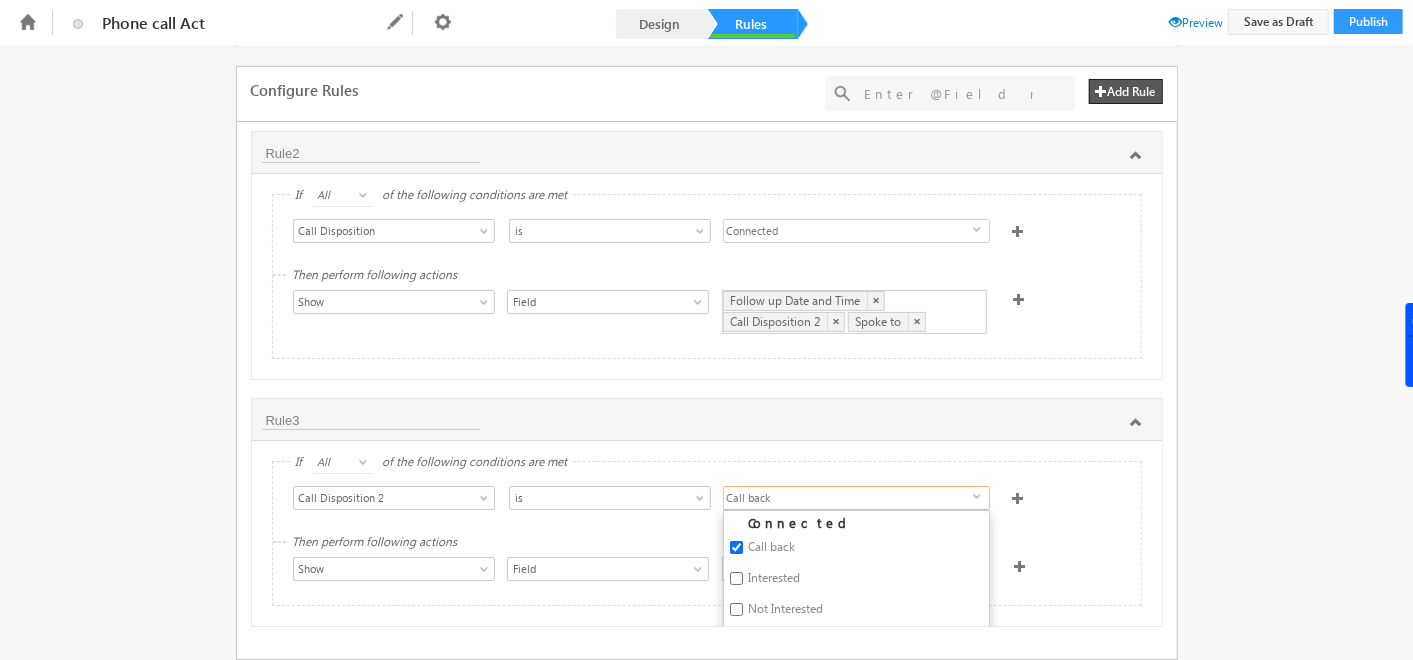 click on "Interested" at bounding box center [755, 581] 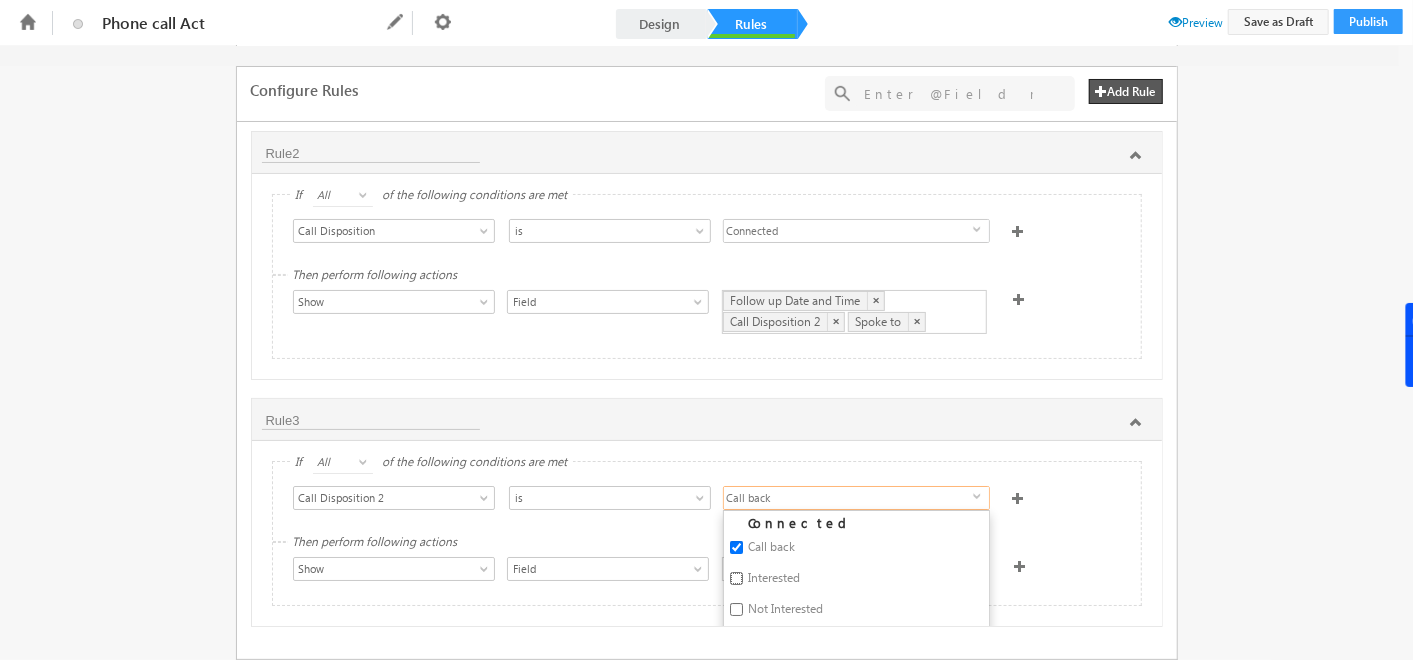 click on "Interested" at bounding box center (736, 578) 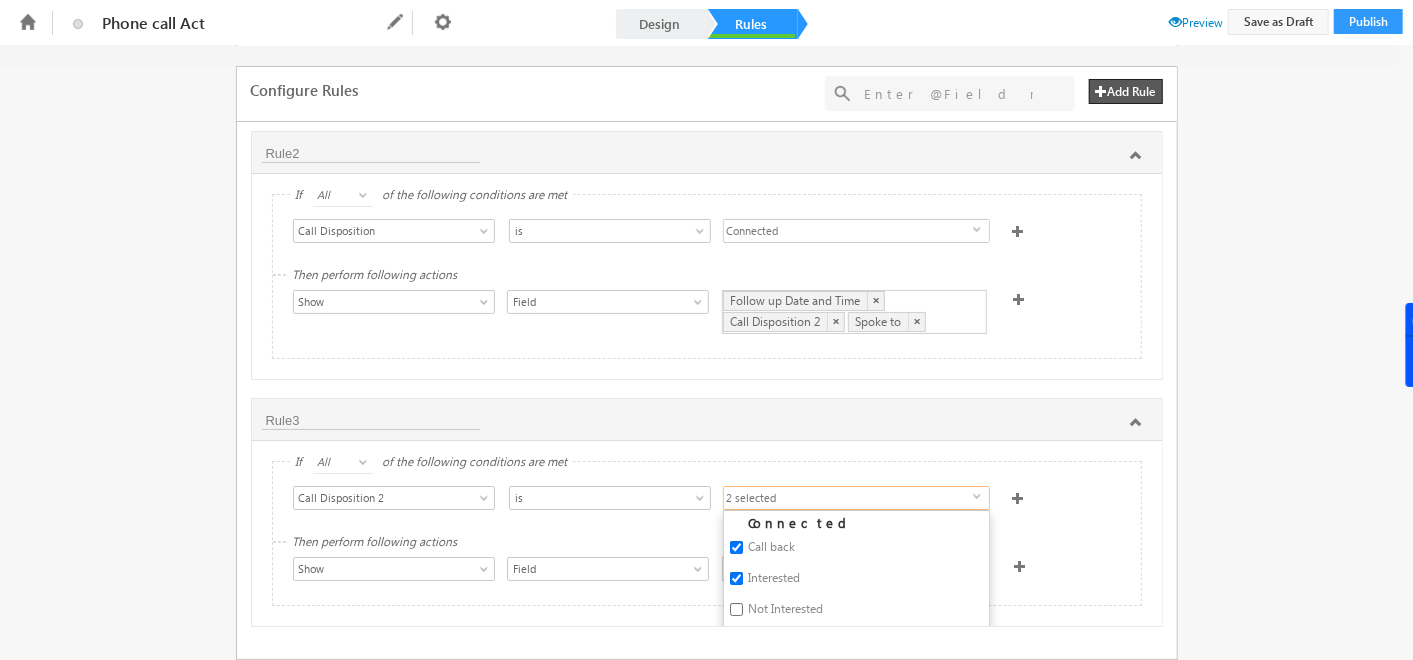 click on "Select Condition Form Email Call Disposition Call Disposition 2 Follow up Date and Time Spoke to Notes Call Disposition 2 is is not is defined is not defined is Call back Interested Not Interested May buy later RNR SWITCH OFF NOT Reachable 2 selected select Connected  Call back  Interested  Not Interested  May buy later Not Connected  RNR  SWITCH OFF  NOT Reachable" at bounding box center [707, 501] 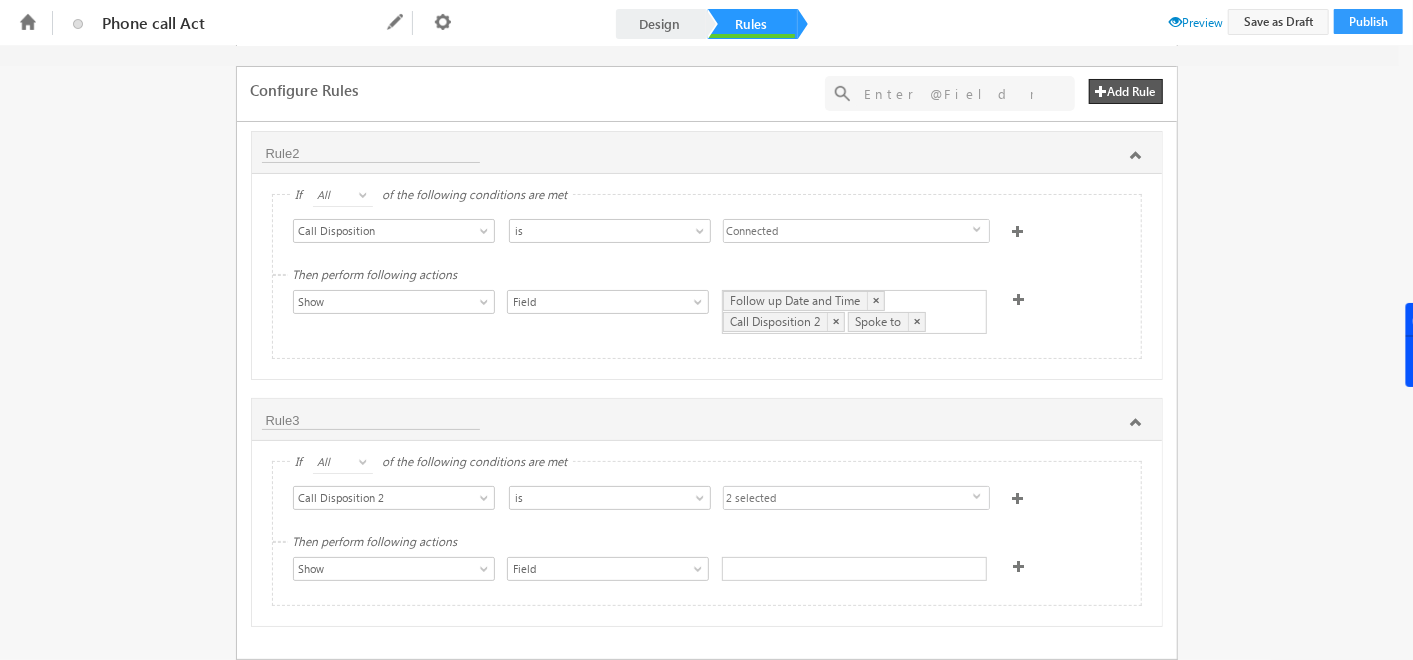 click at bounding box center [854, 569] 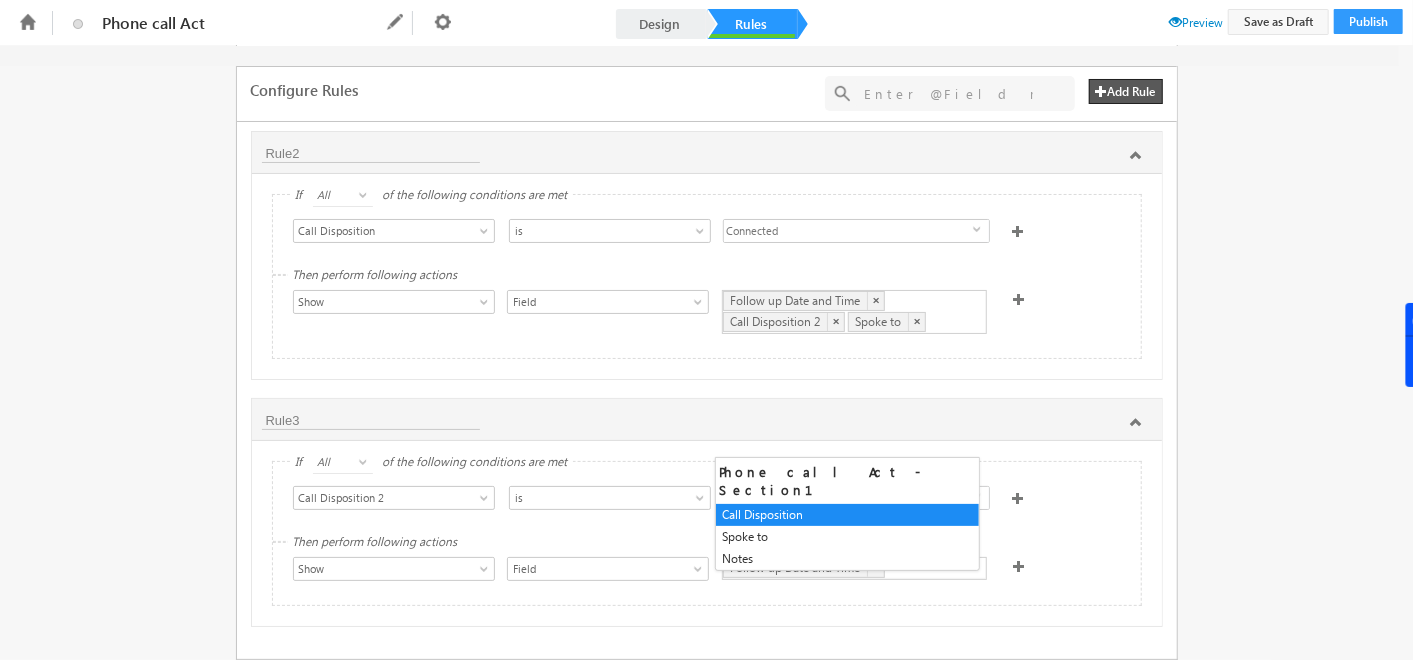 click on "Preview" at bounding box center [1196, 22] 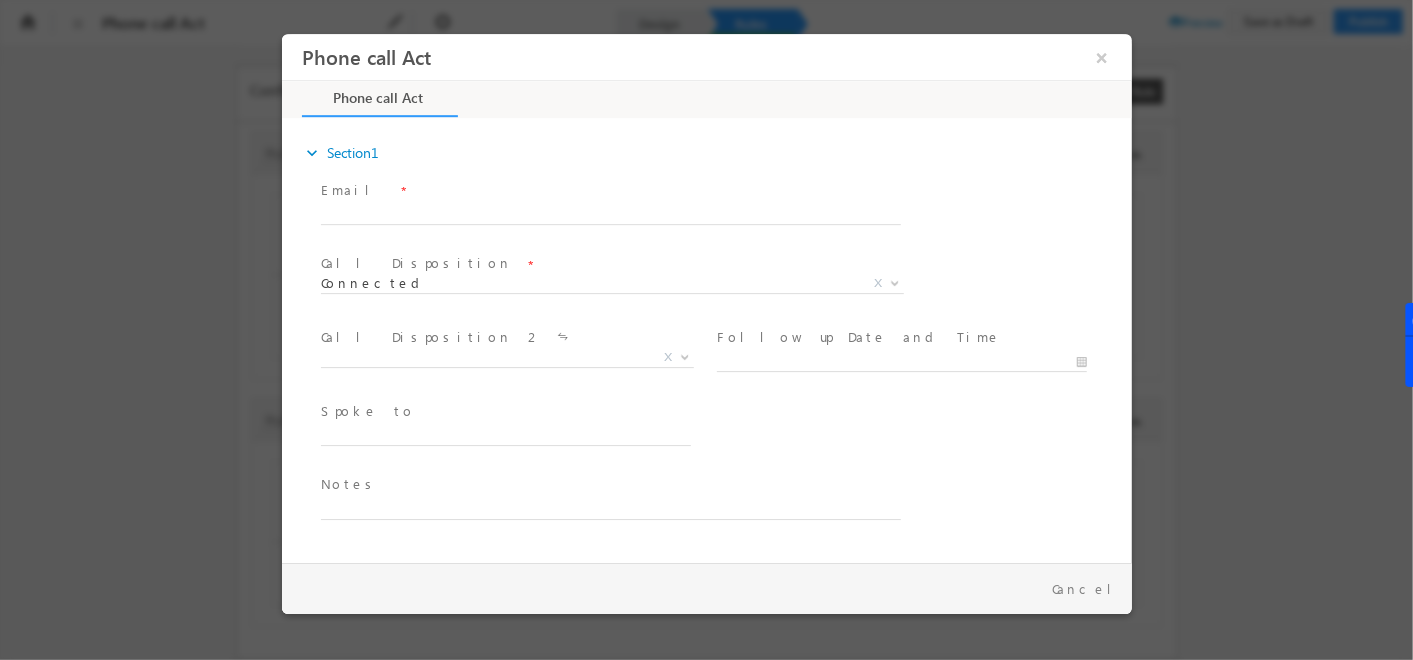 scroll, scrollTop: 0, scrollLeft: 0, axis: both 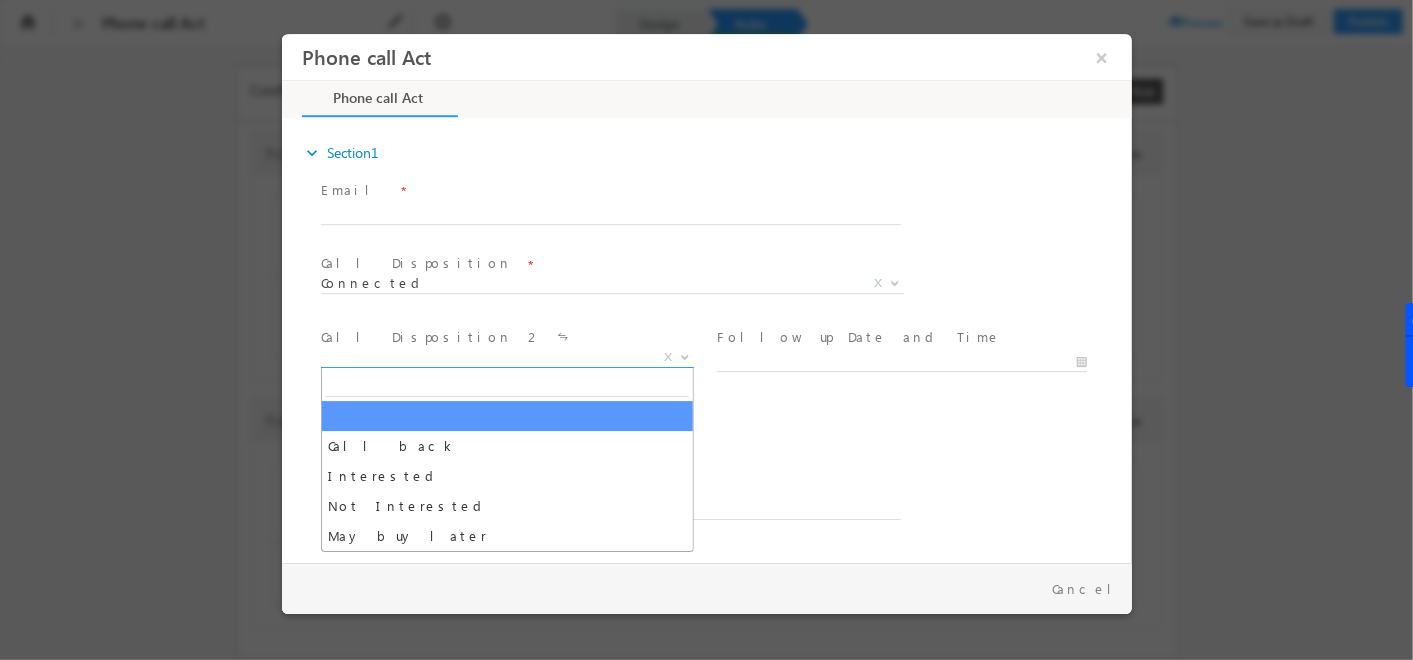 click on "X" at bounding box center (506, 358) 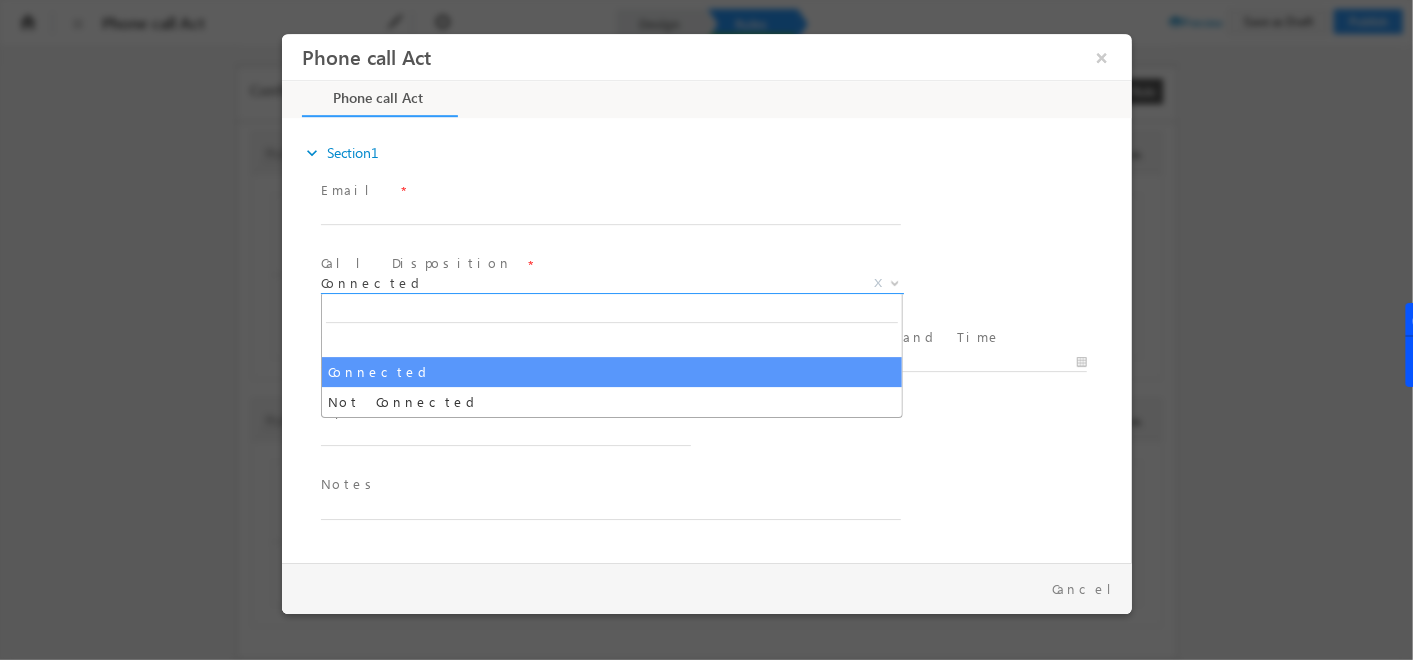 click on "Connected" at bounding box center (587, 283) 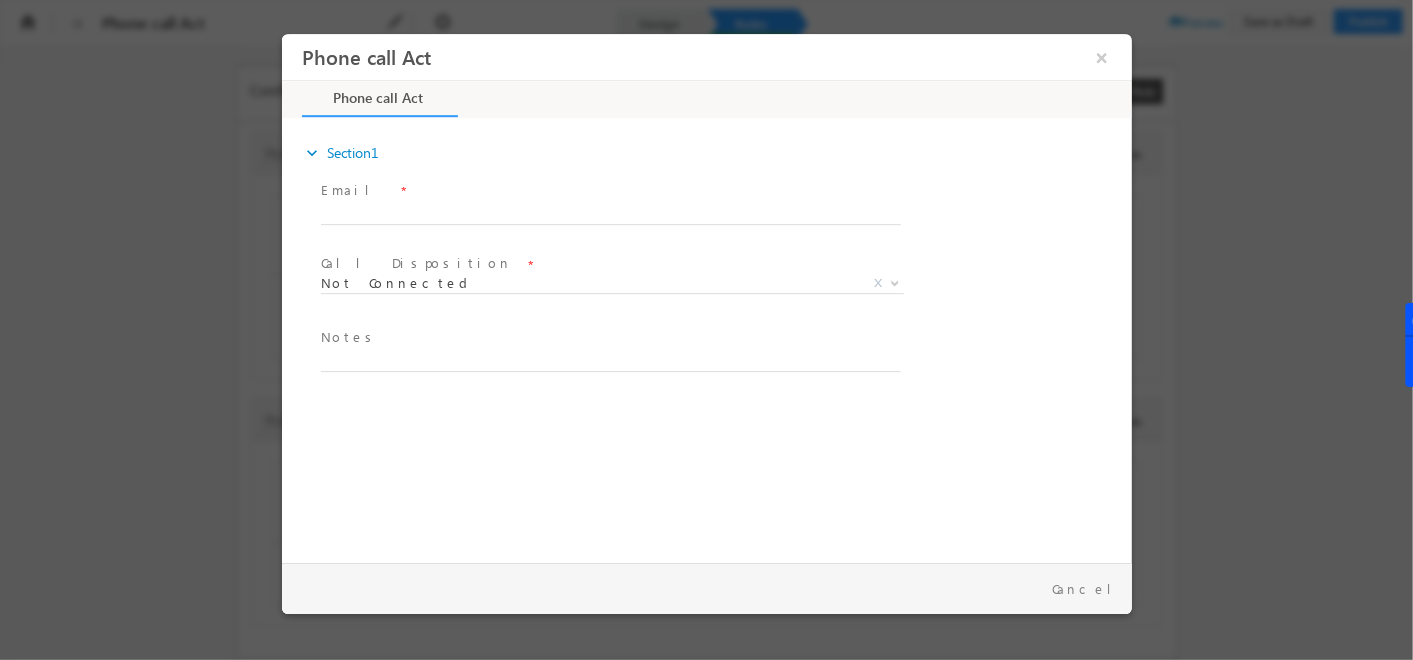 click on "Call Disposition
*" at bounding box center (604, 265) 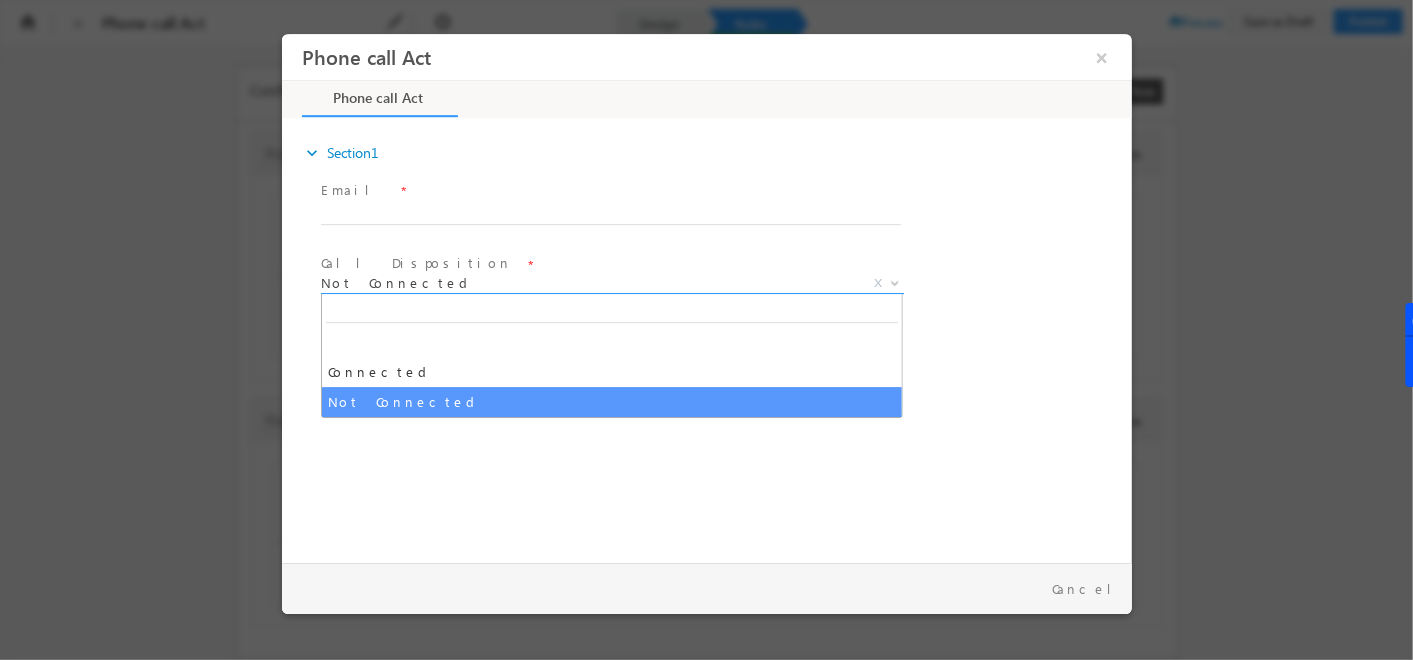 click on "Not Connected" at bounding box center (587, 283) 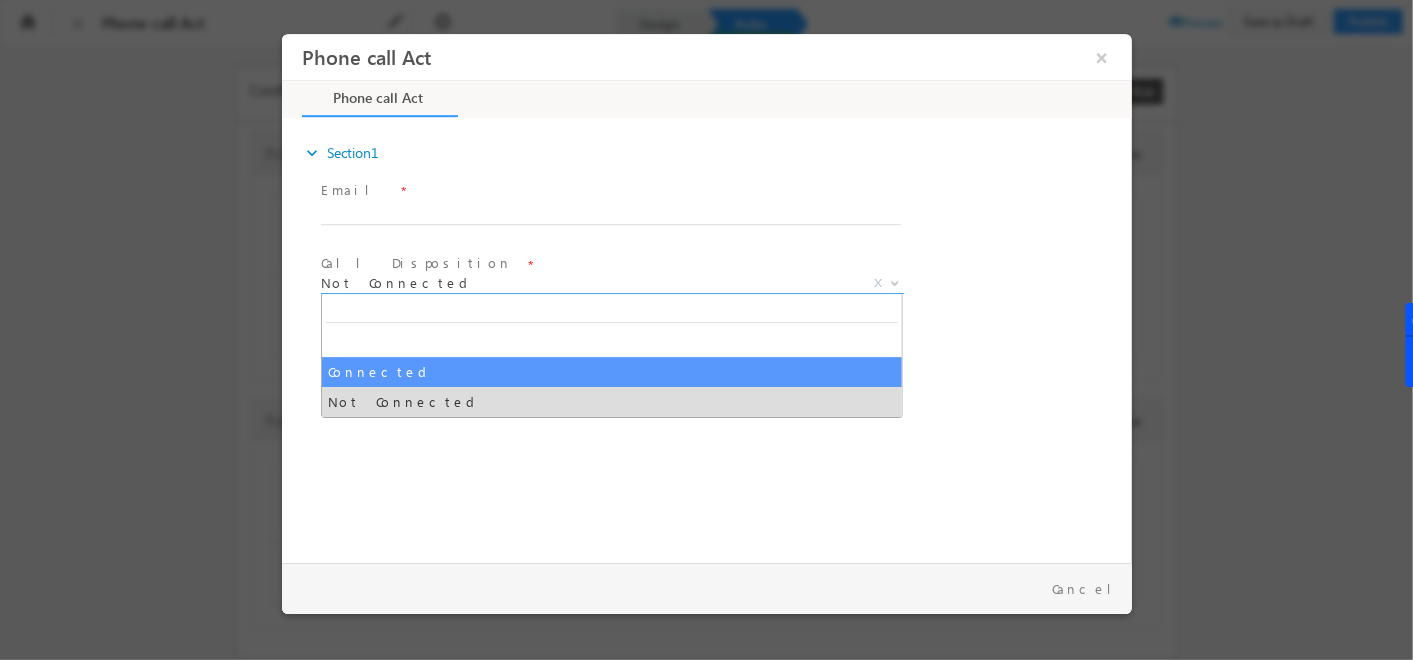 select on "Connected" 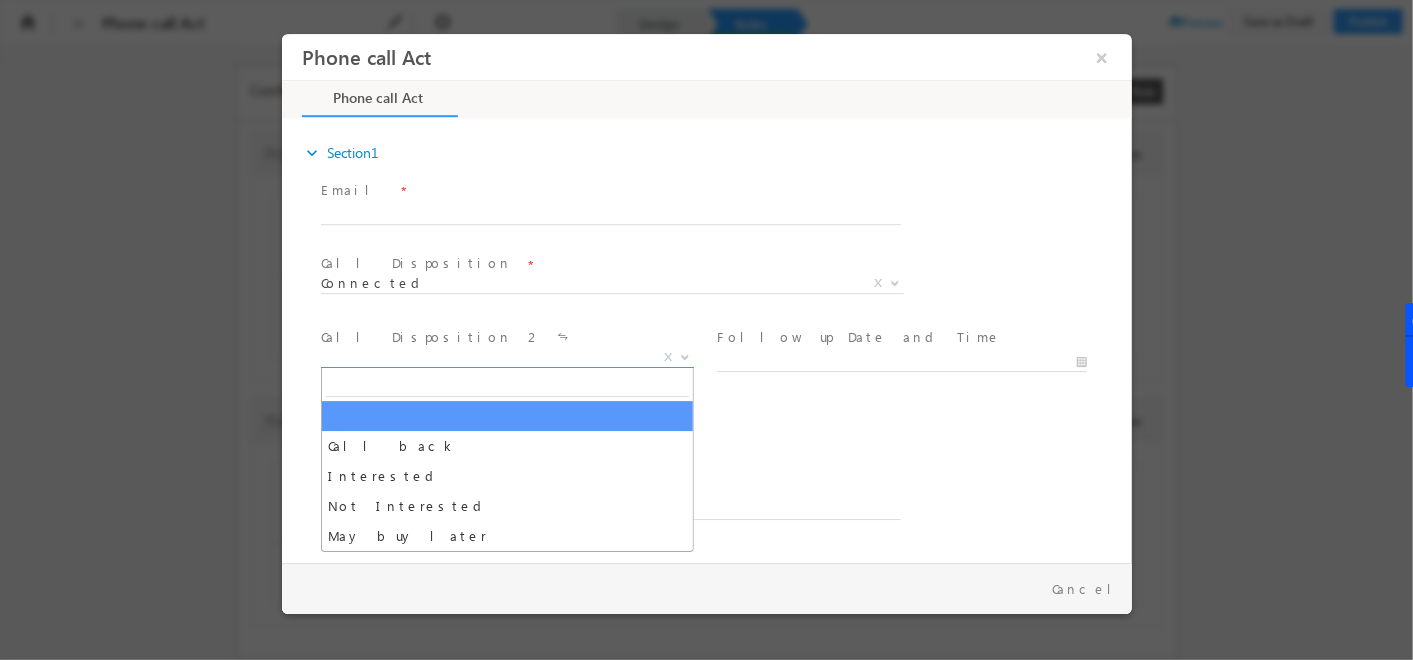 click on "X" at bounding box center (506, 358) 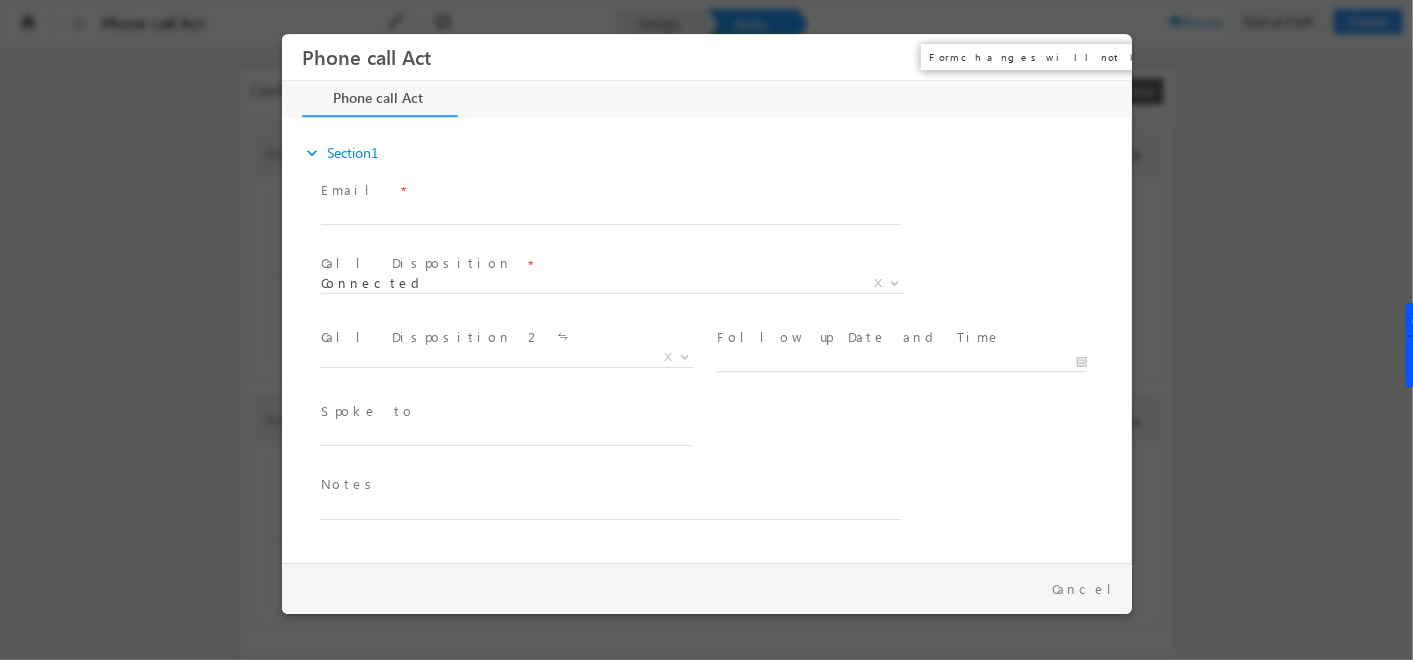 click on "×" at bounding box center (1101, 57) 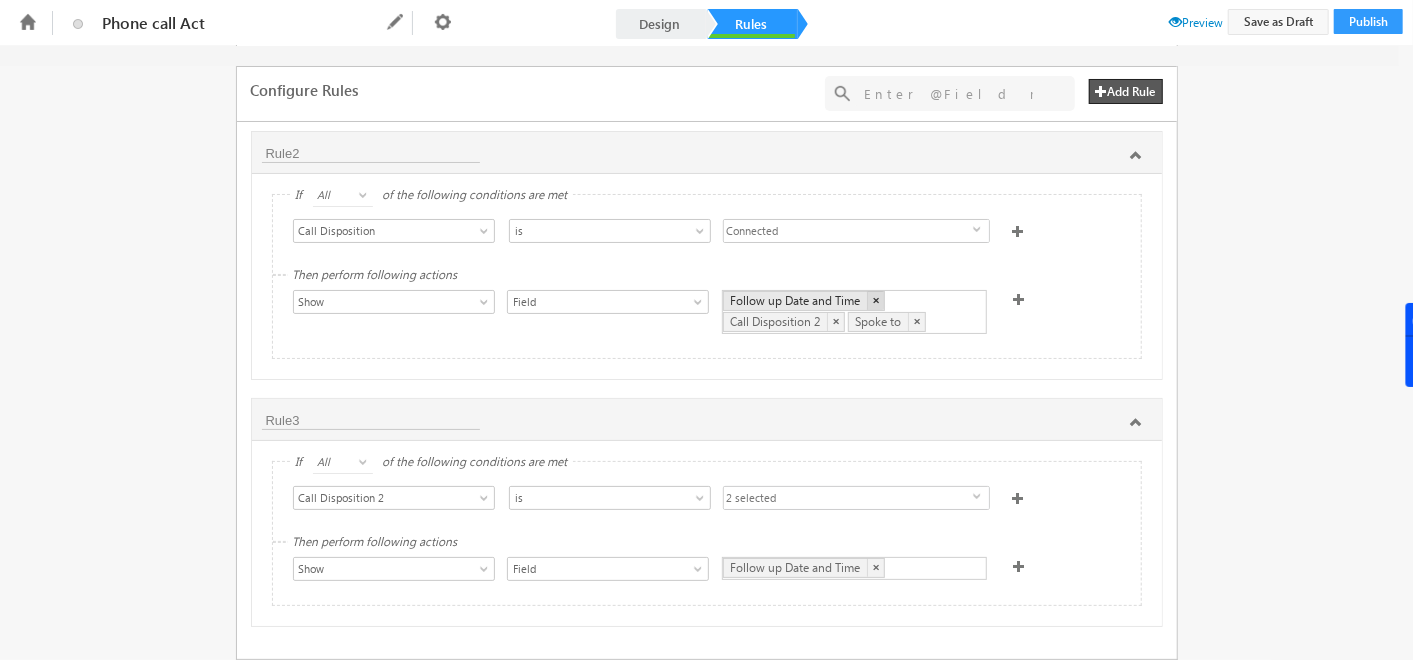 click on "×" at bounding box center [875, 300] 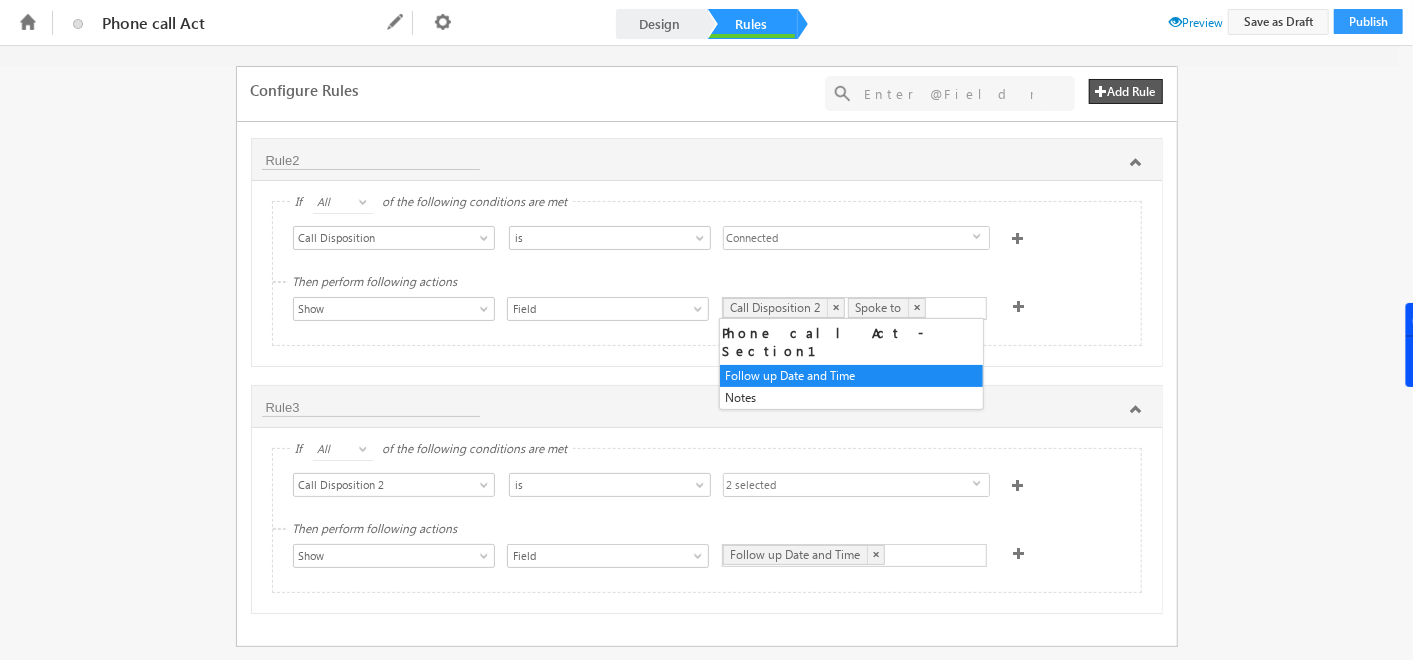 scroll, scrollTop: 0, scrollLeft: 0, axis: both 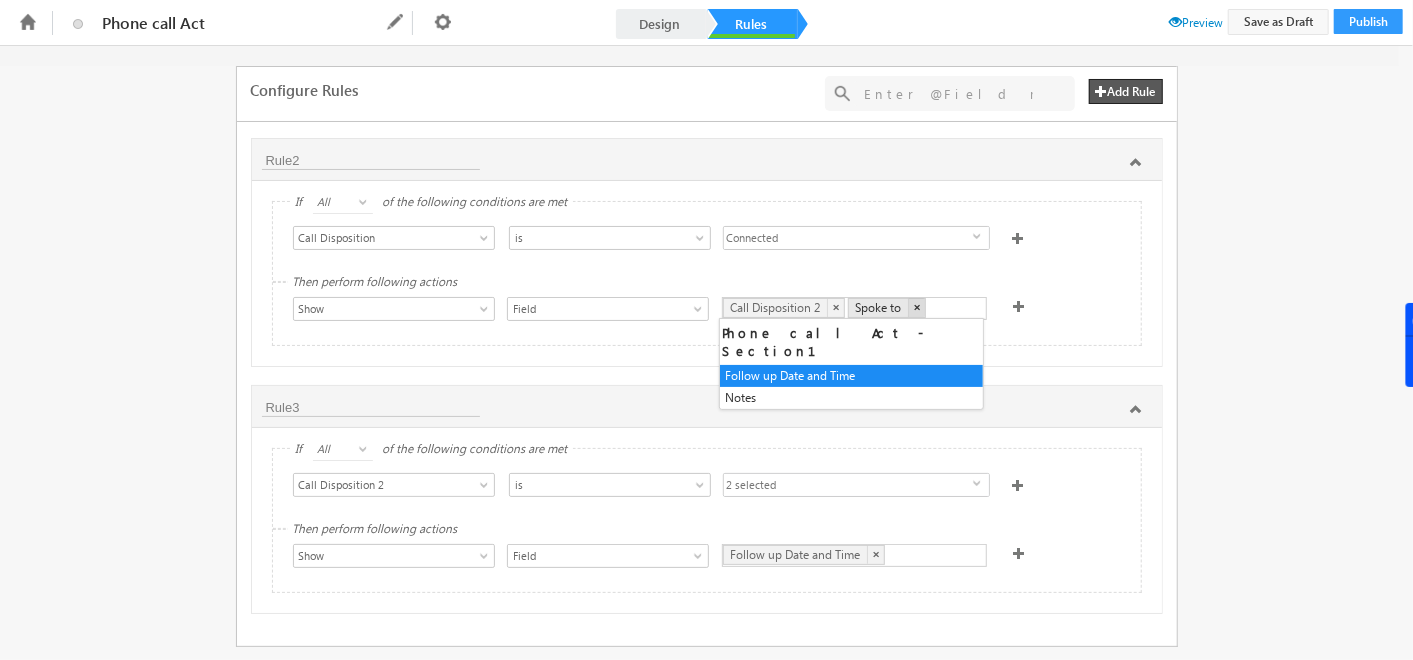 click on "×" at bounding box center [916, 307] 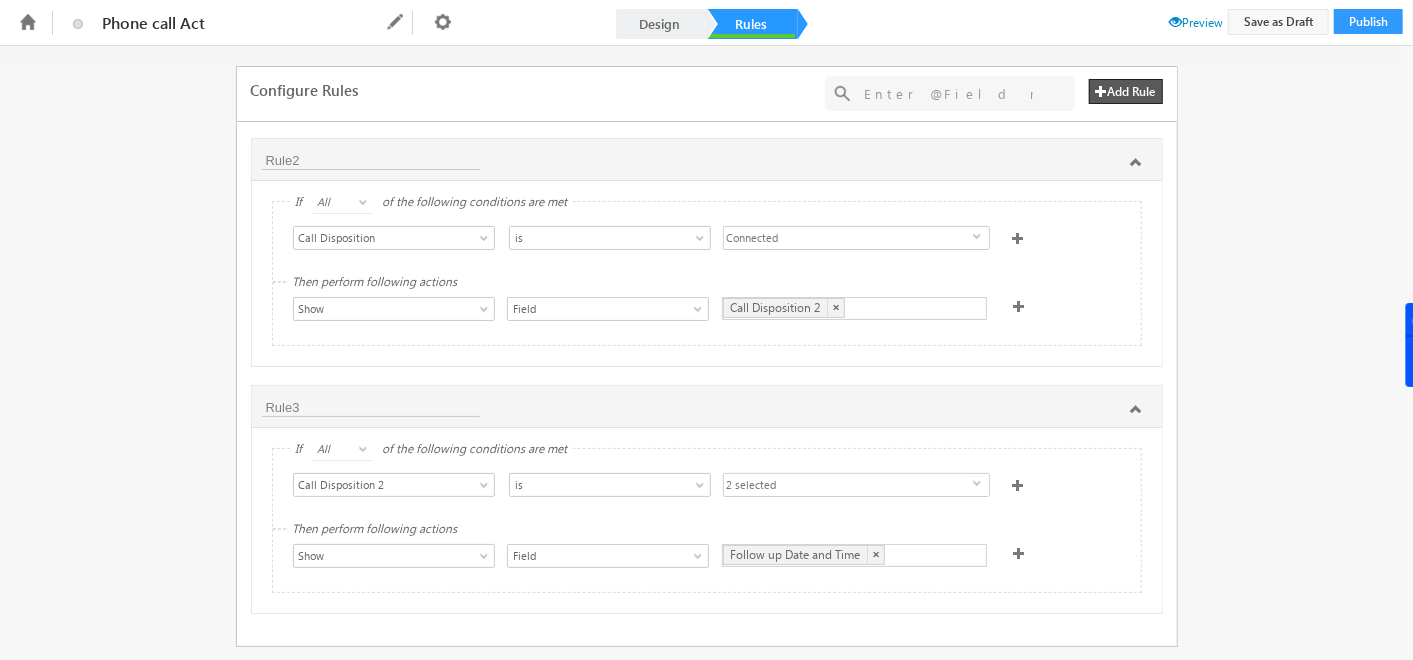click on "Configure Rules
Add Rule
+ Add Rule(s) No results found Rule2 If  All Any All  of the following conditions are met Select Condition Form Email Call Disposition Call Disposition 2 Follow up Date and Time Spoke to Notes Call Disposition is is not is defined is not defined is Connected Not Connected Connected select  Connected  Not Connected Then perform following actions Show Hide Set Value Make Read-Only Make Mandatory Disable Submission & Show Error Open Link Open Deep Link Show Field SubForm Tab Section Field Call Disposition 2 Call Disposition 2 × Phone call Act - Section1 Follow up Date and Time Spoke to Notes Set Data From API Calculate Set Options Mail Merge Set Current Date Calculate Date Data From Lapp Set Options From Lapp Set Options From Mavis DB Data From Mavis Set Rule3 If  All Any All  of the following conditions are met Select Condition Form Email Call Disposition Call Disposition 2 Spoke to" at bounding box center [706, 353] 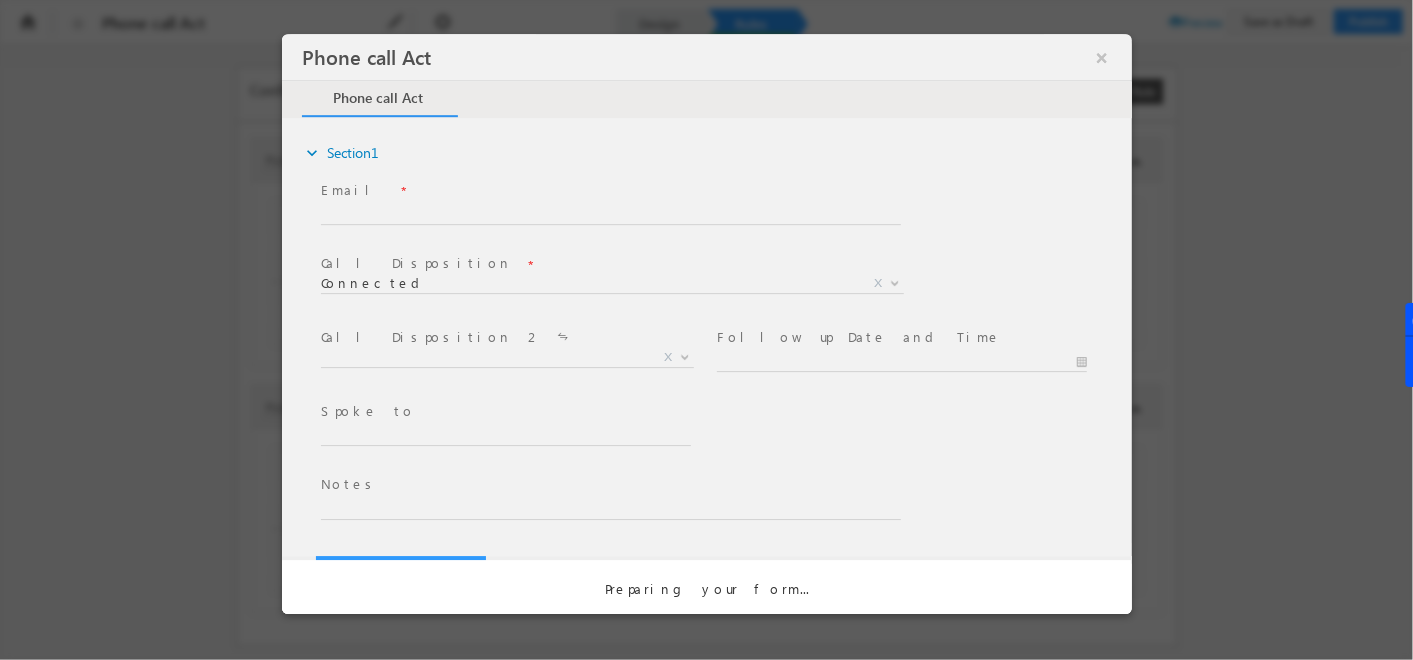 scroll, scrollTop: 0, scrollLeft: 0, axis: both 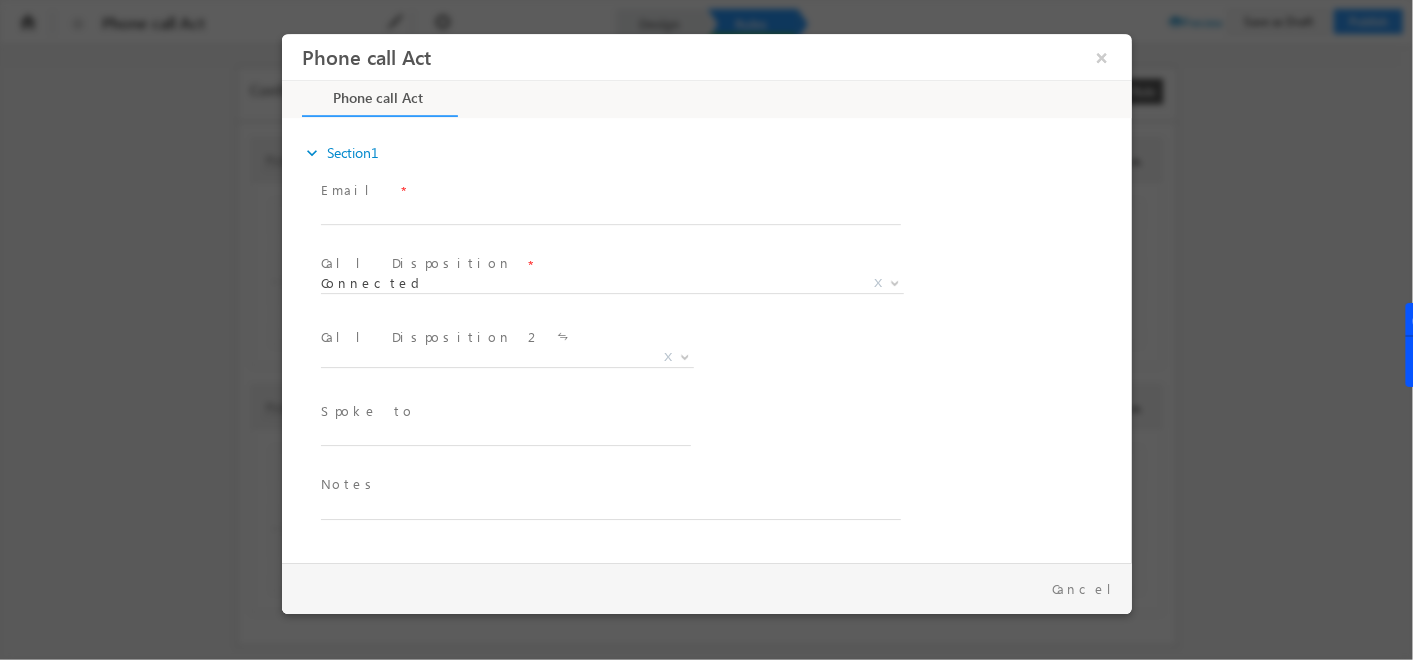 click at bounding box center (504, 382) 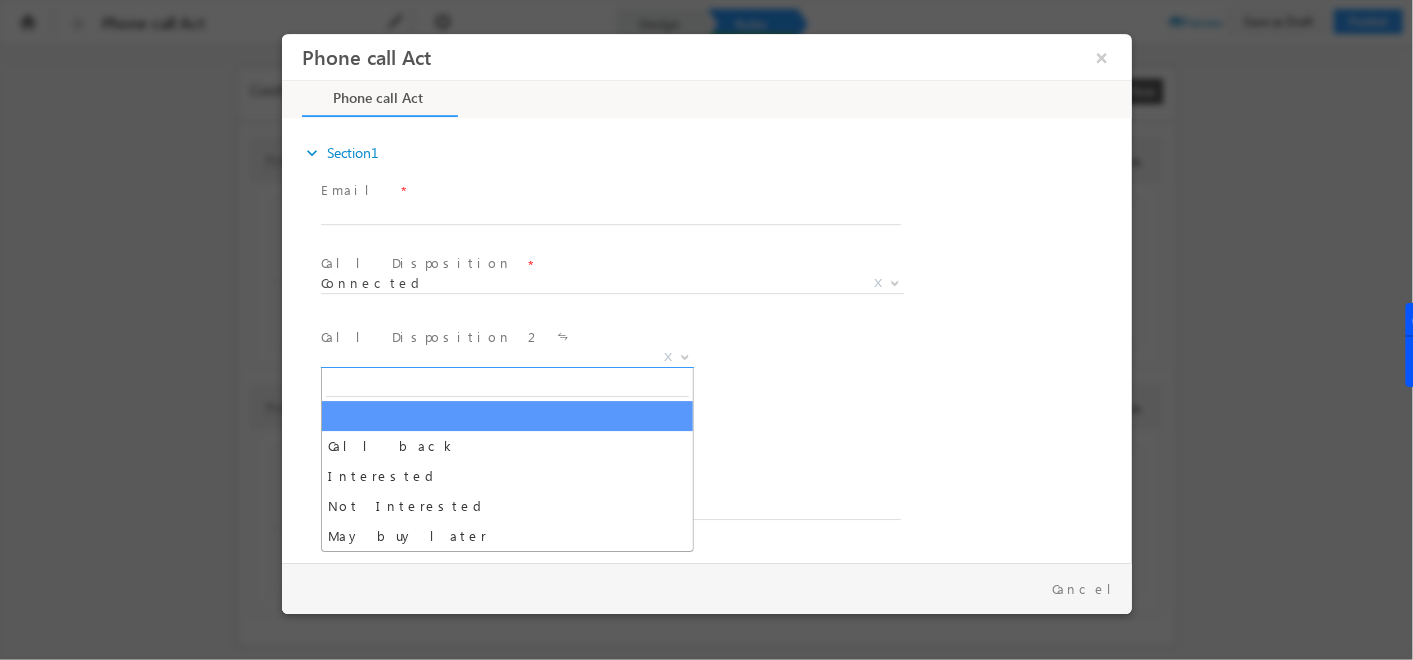 click on "X" at bounding box center [506, 358] 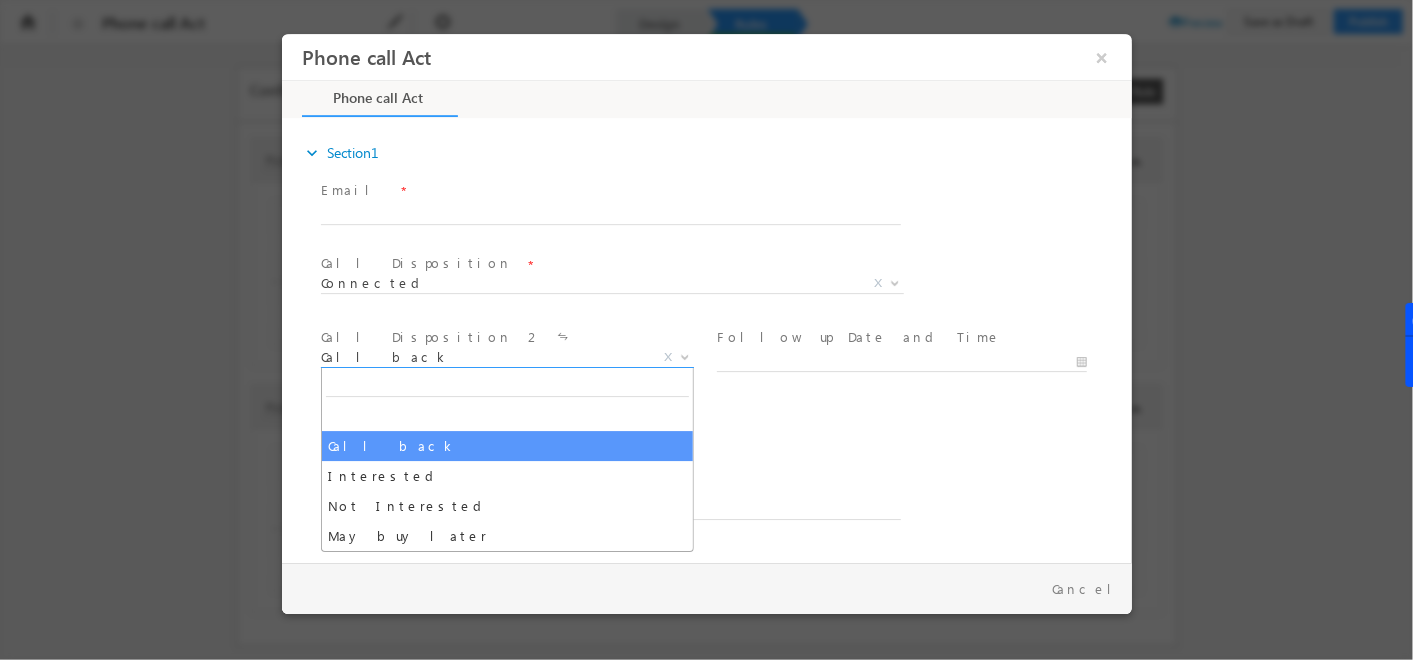 click on "Call back" at bounding box center [482, 357] 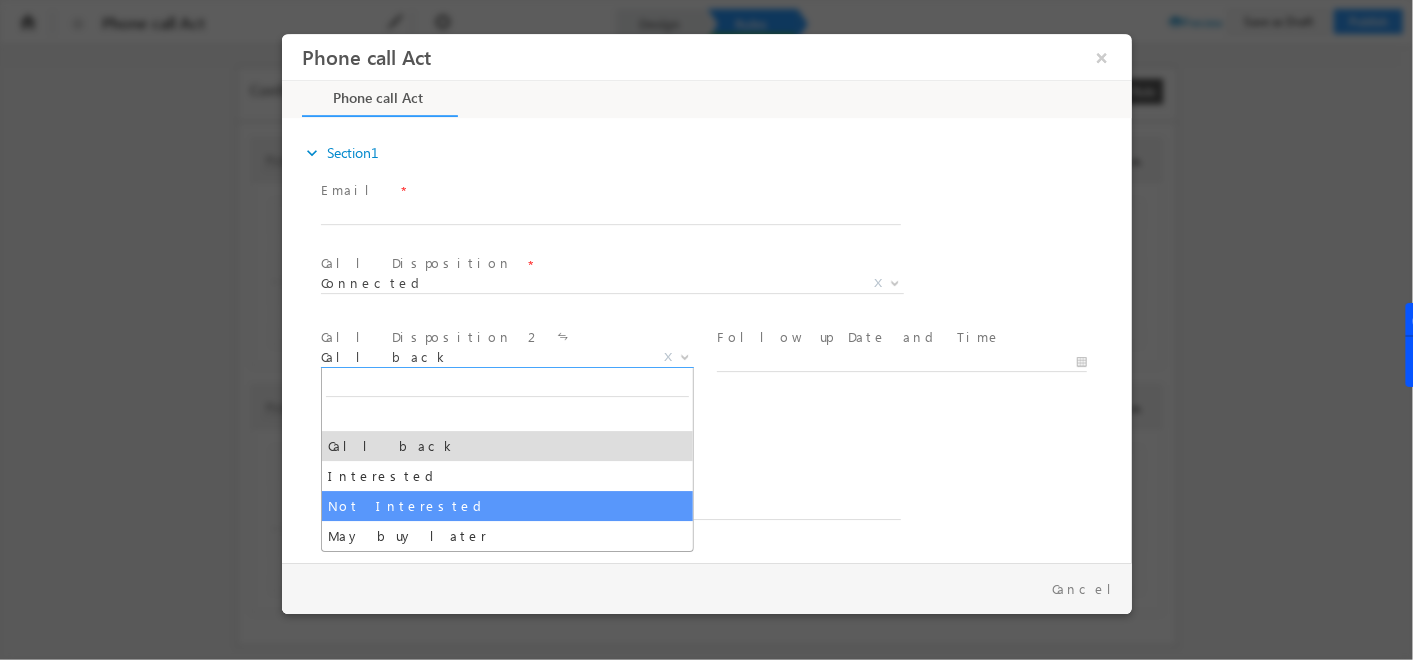 select on "Not Interested" 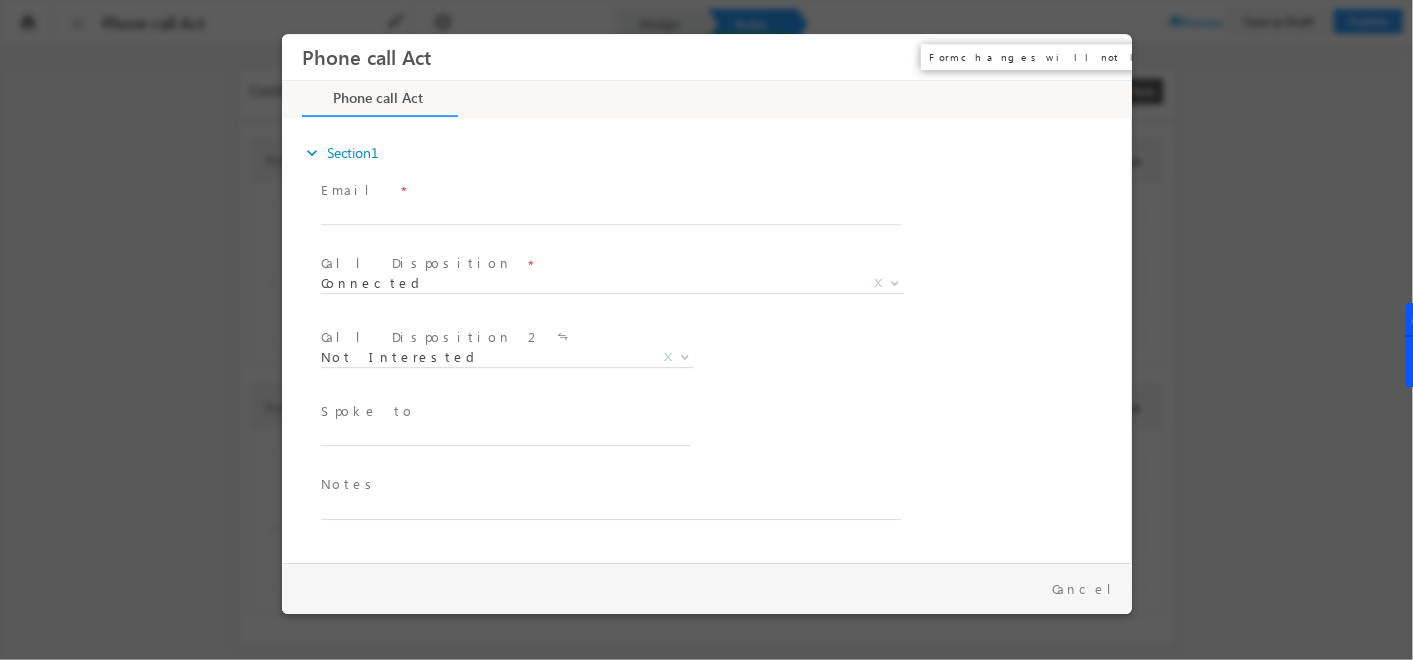 click on "×" at bounding box center [1101, 57] 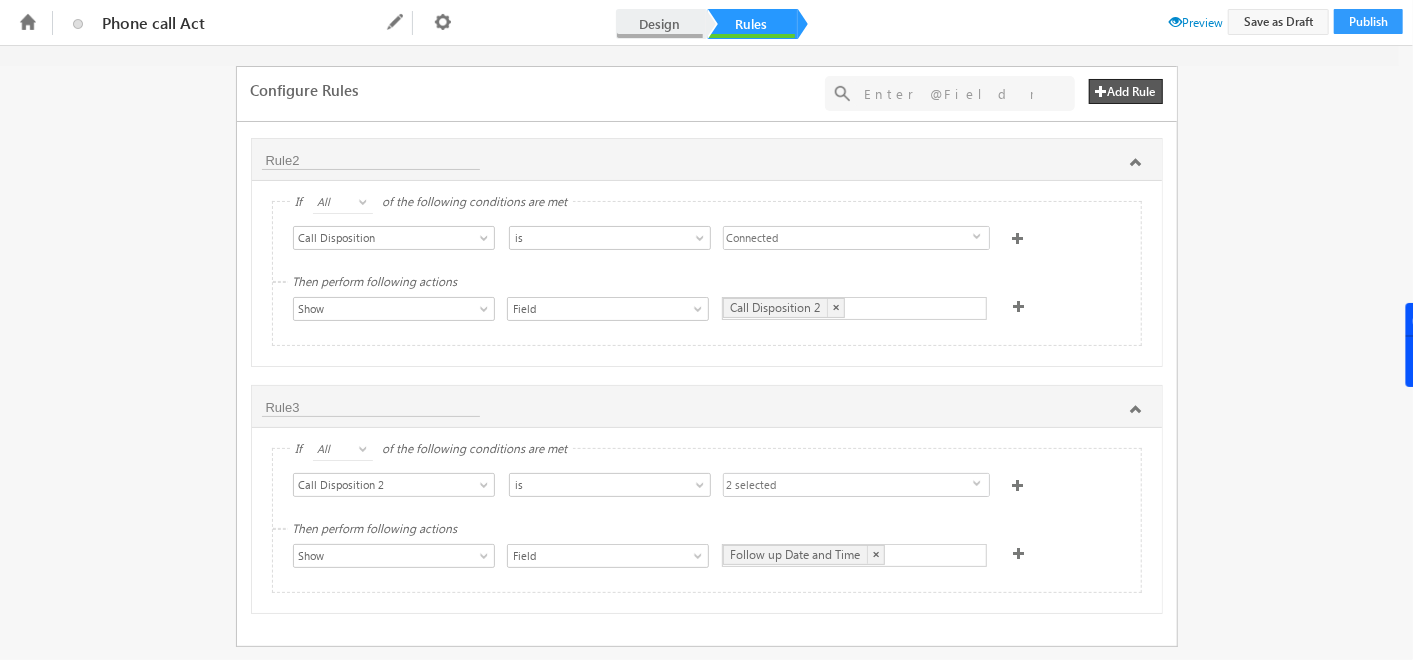click on "Design" at bounding box center [660, 24] 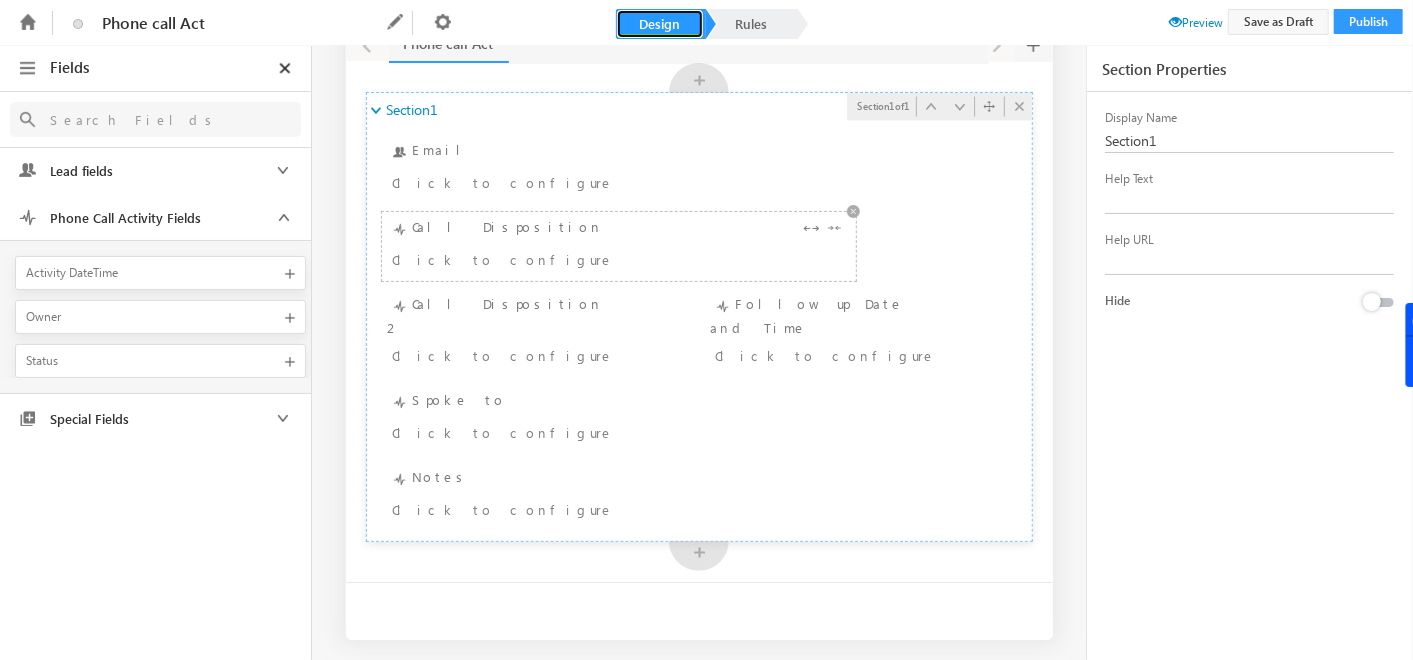 scroll, scrollTop: 0, scrollLeft: 0, axis: both 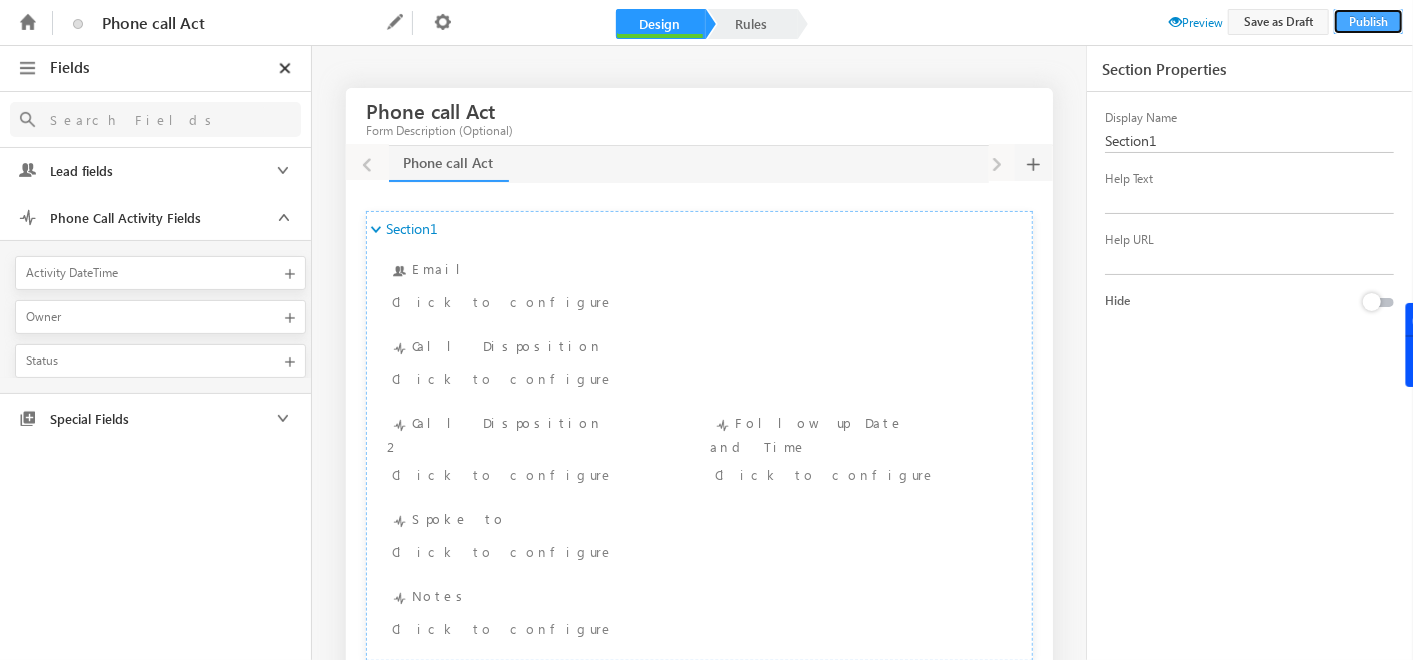 click on "Publish" at bounding box center (1368, 21) 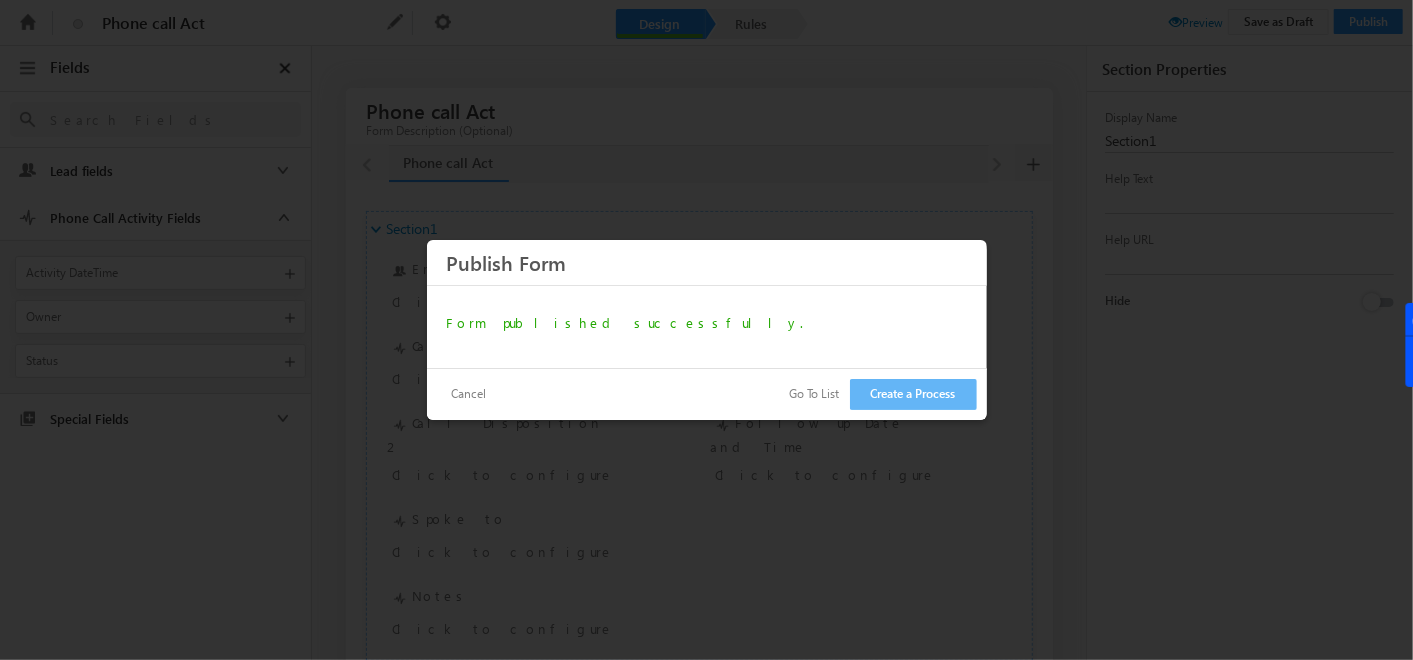 click on "Go To List" at bounding box center (815, 394) 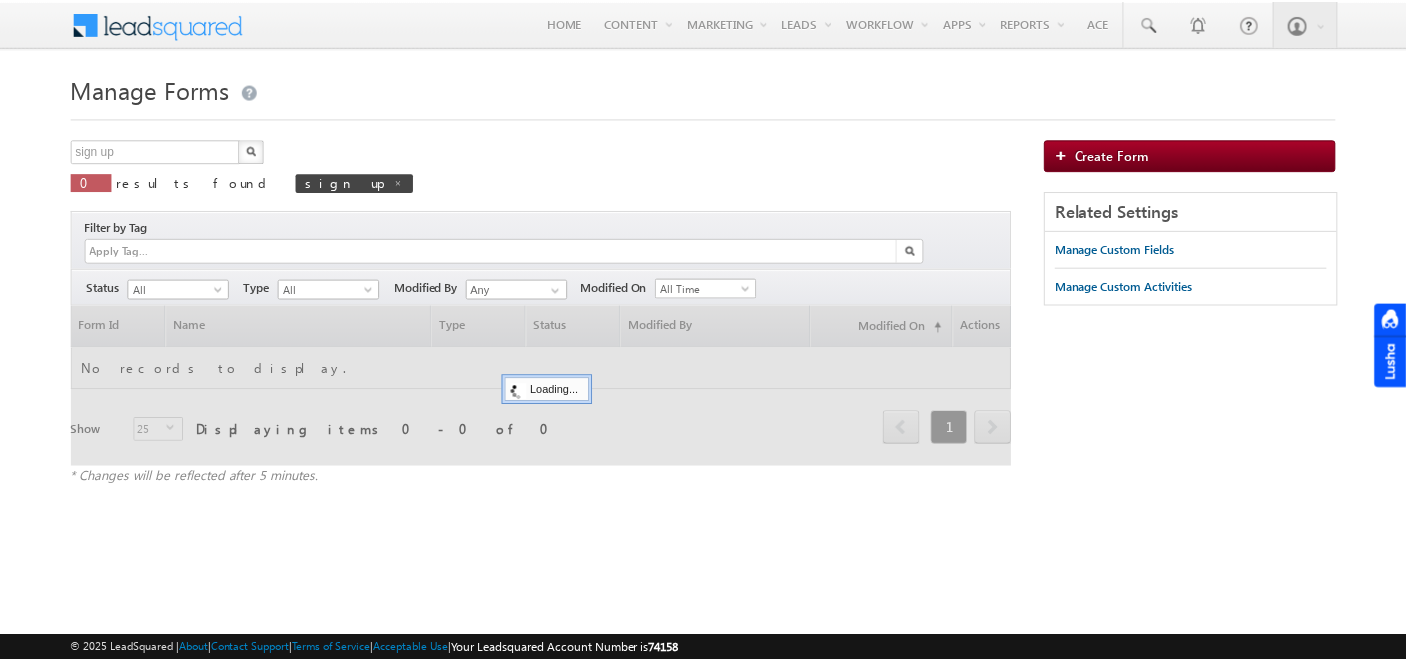 scroll, scrollTop: 0, scrollLeft: 0, axis: both 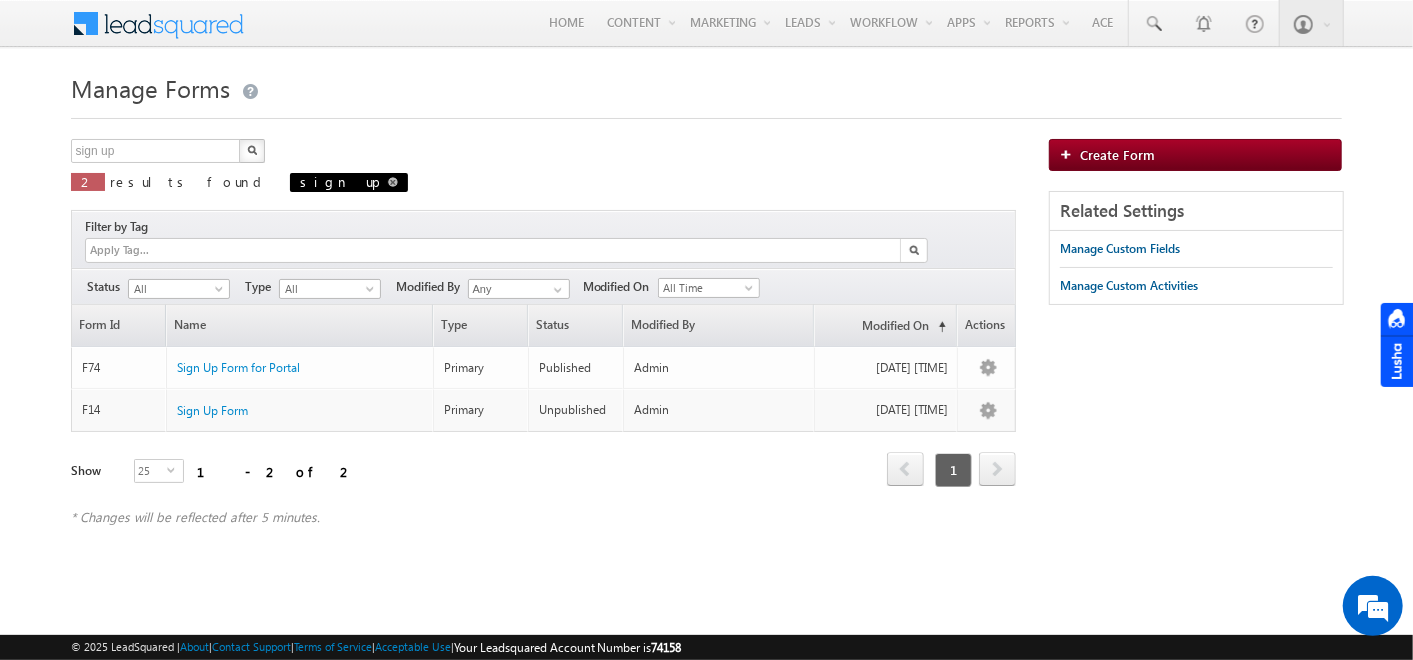 click at bounding box center [393, 182] 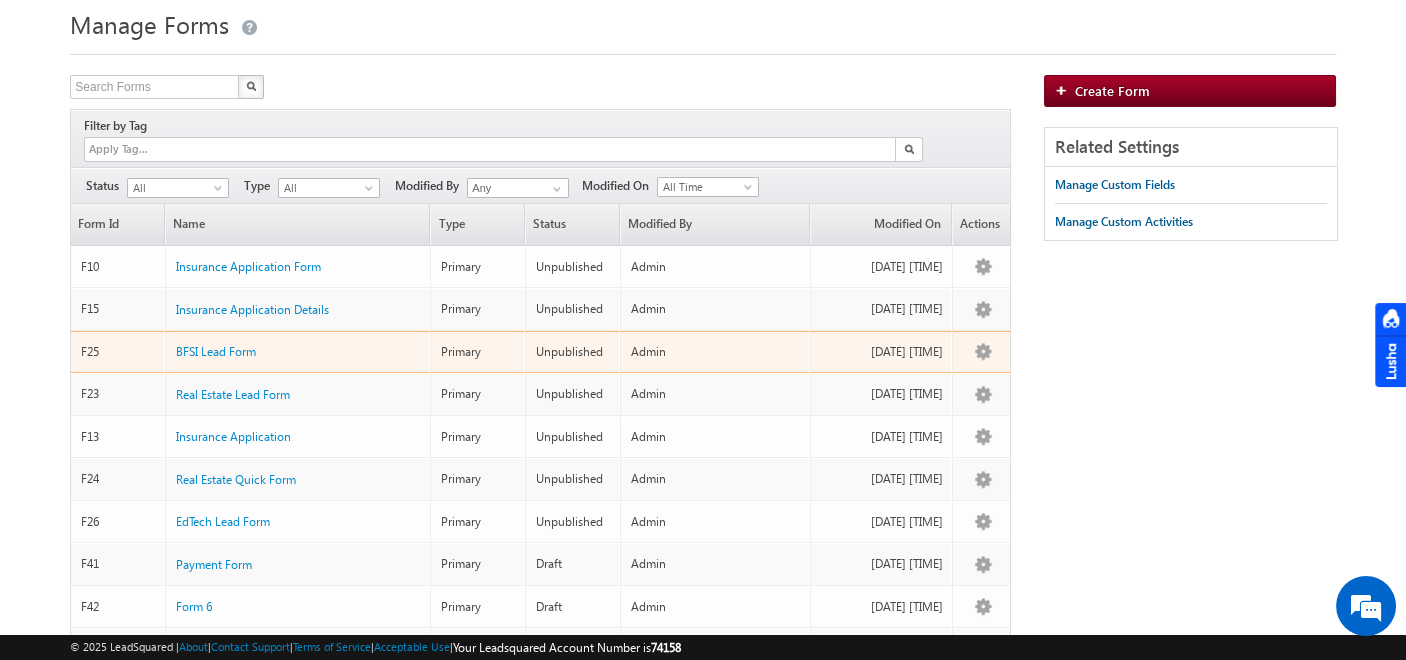 scroll, scrollTop: 60, scrollLeft: 0, axis: vertical 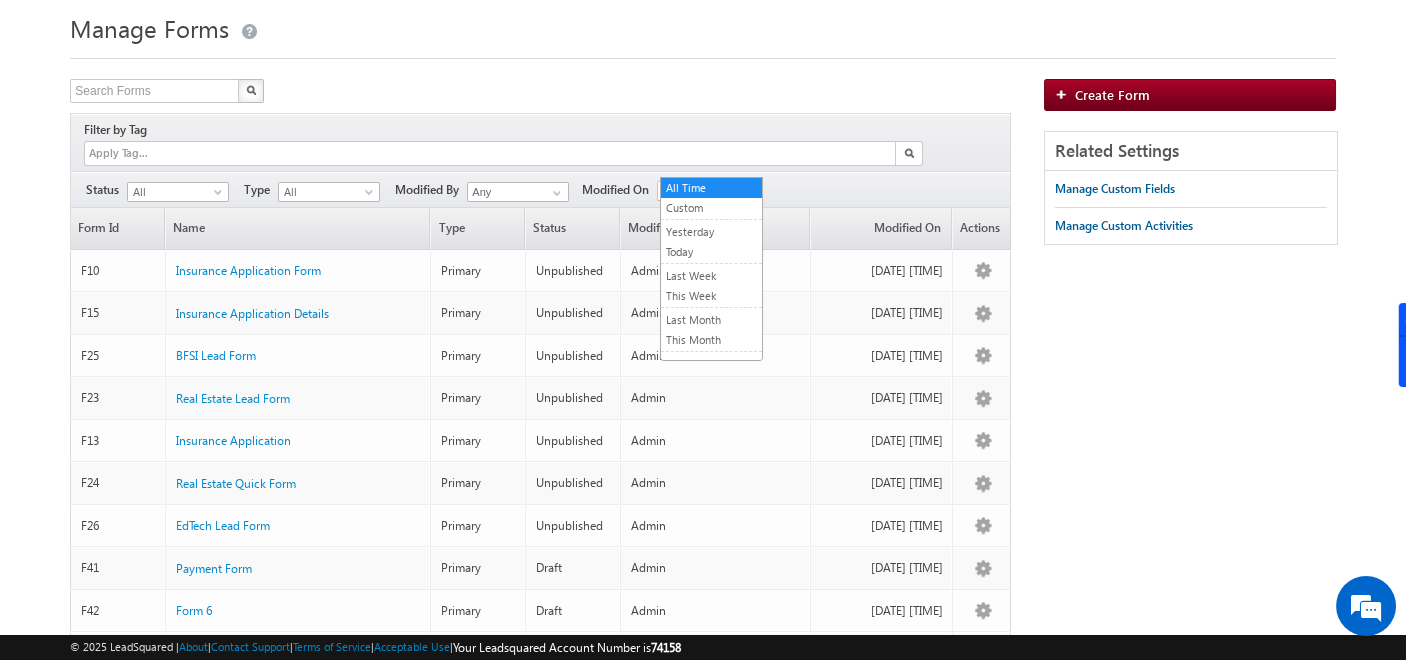 click on "All Time" at bounding box center [705, 191] 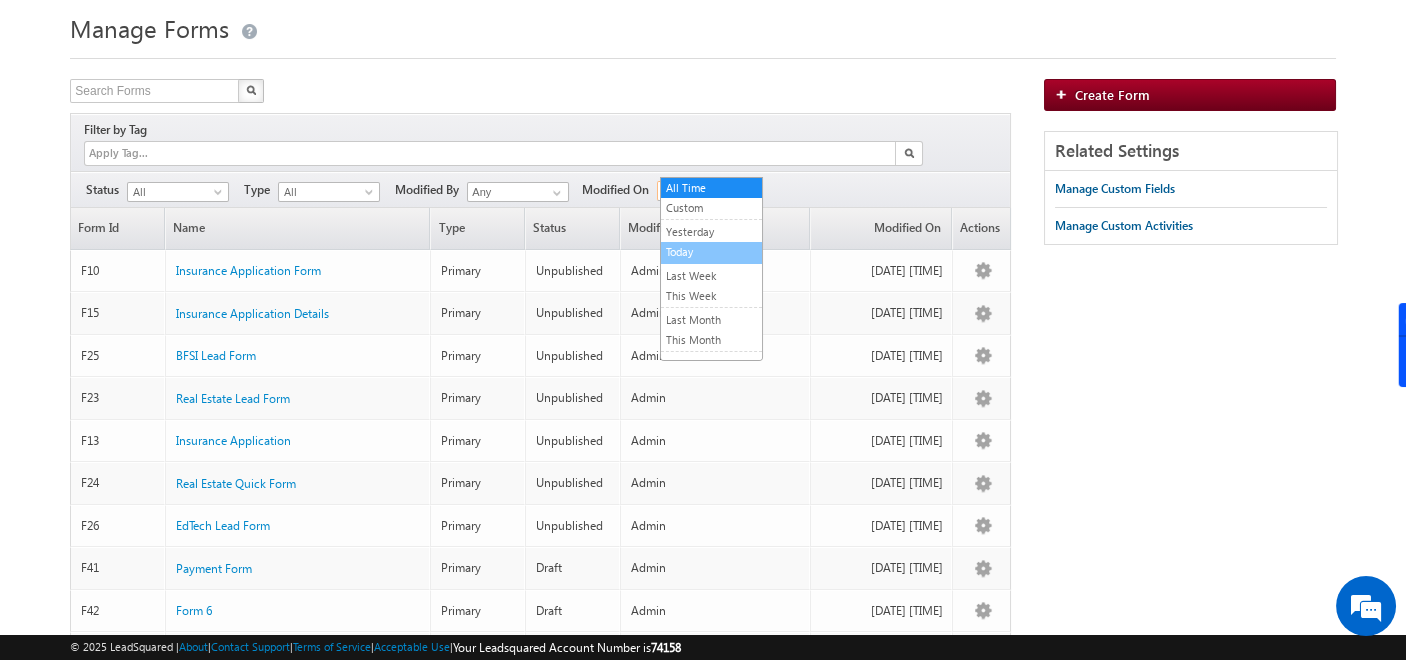 click on "Today" at bounding box center (711, 252) 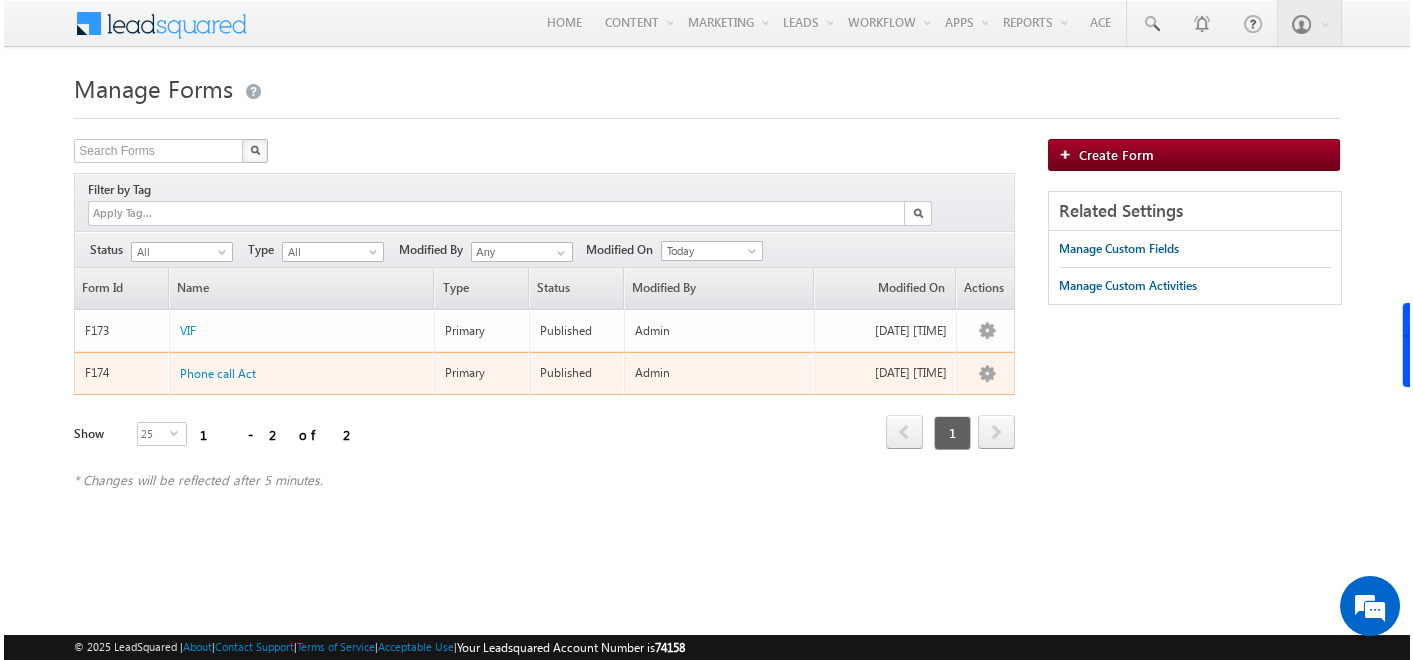scroll, scrollTop: 0, scrollLeft: 0, axis: both 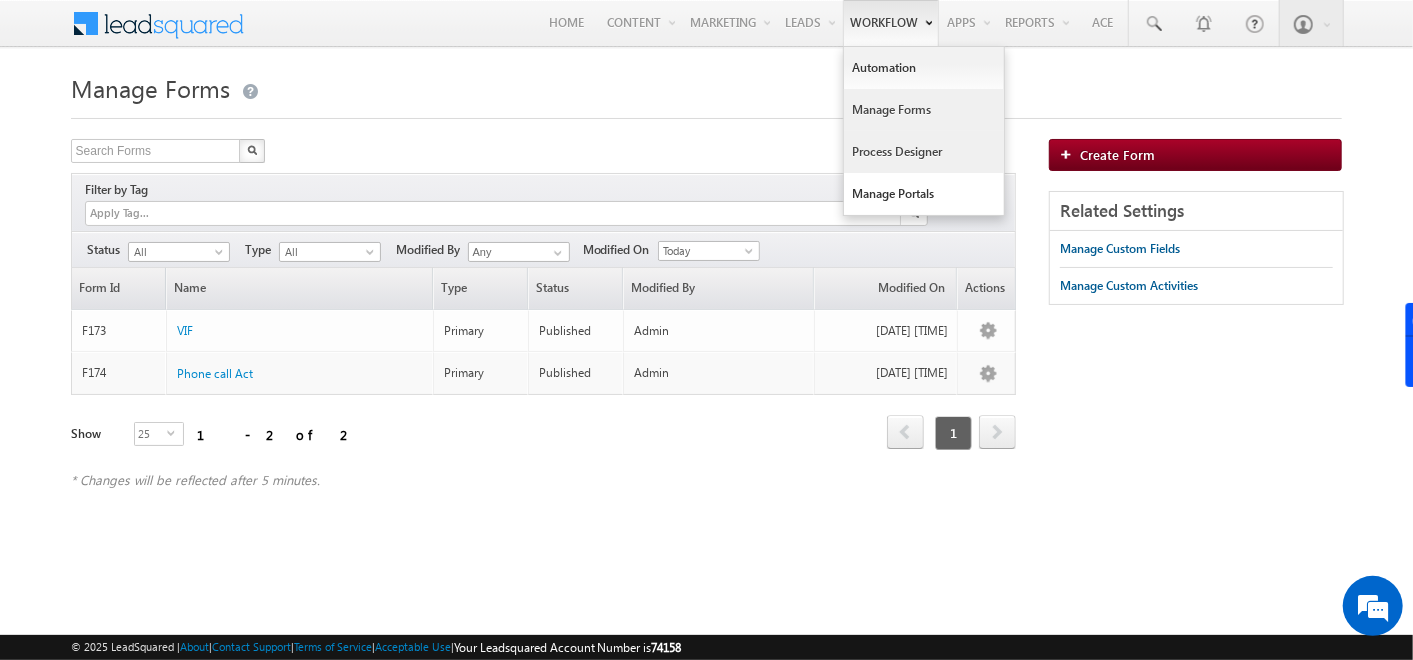click on "Process Designer" at bounding box center (924, 152) 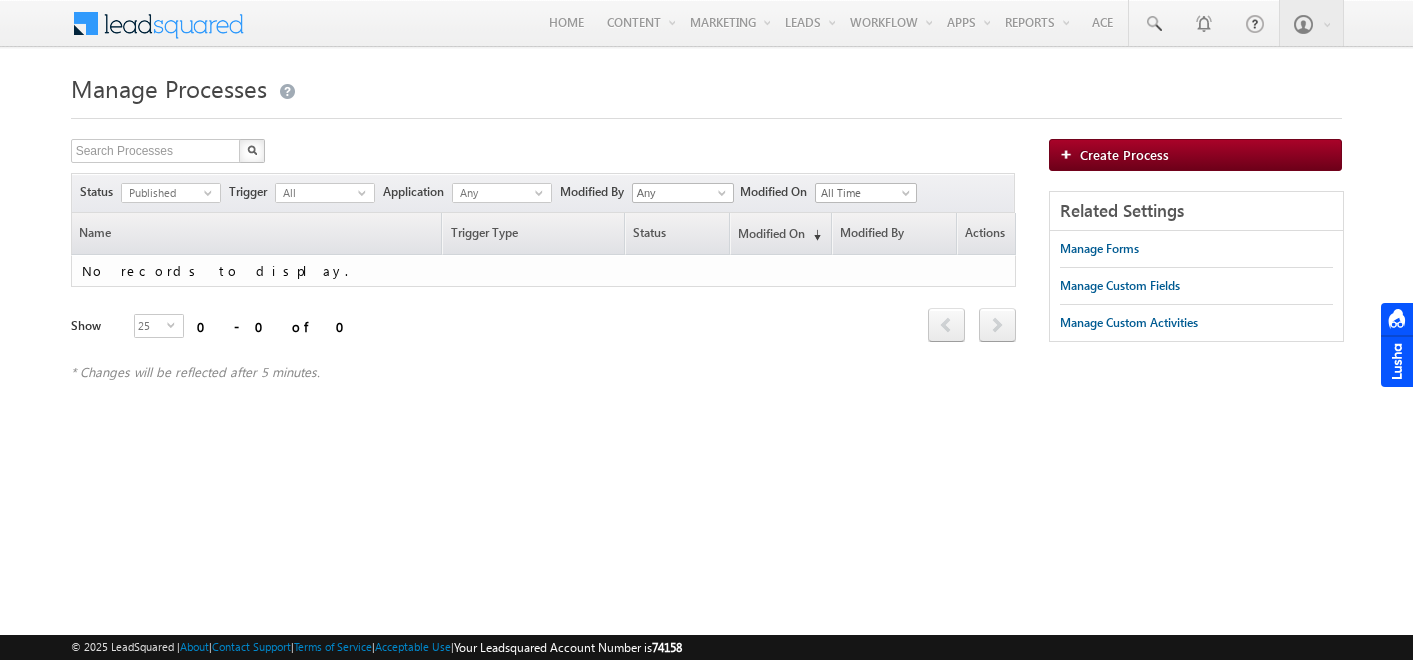 scroll, scrollTop: 0, scrollLeft: 0, axis: both 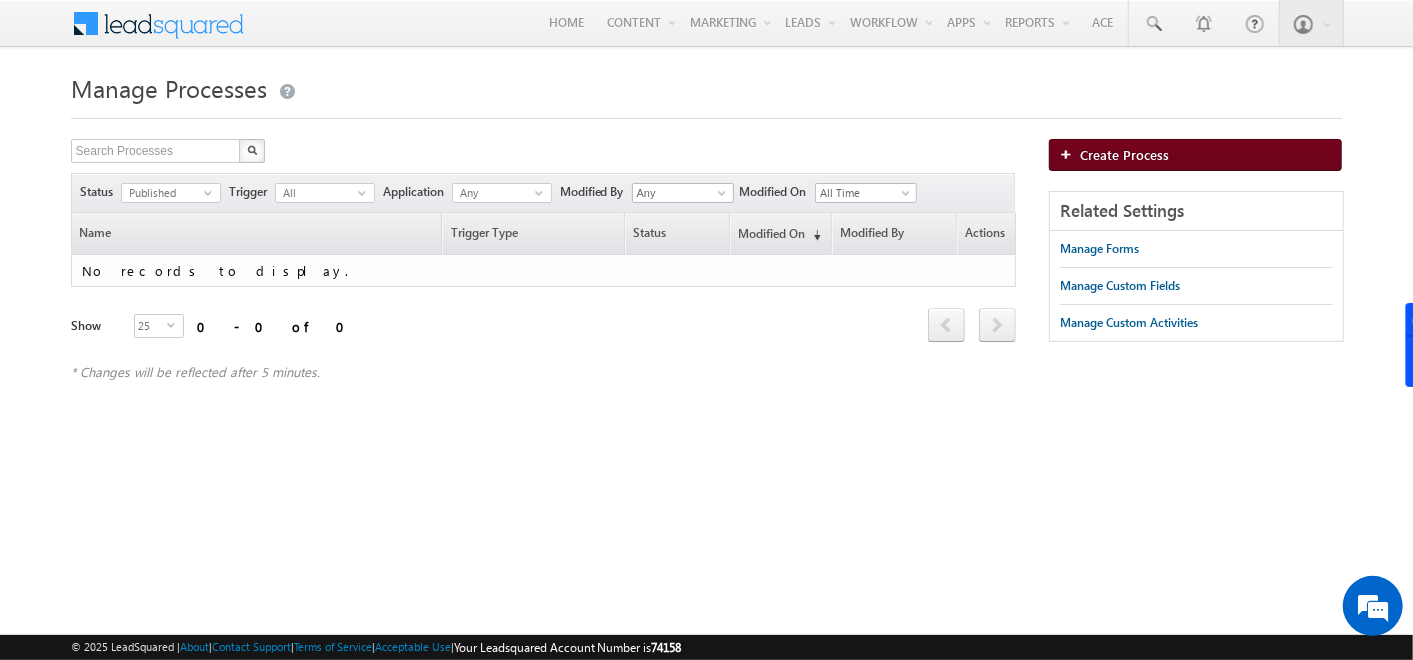 click on "Create Process" at bounding box center [1124, 154] 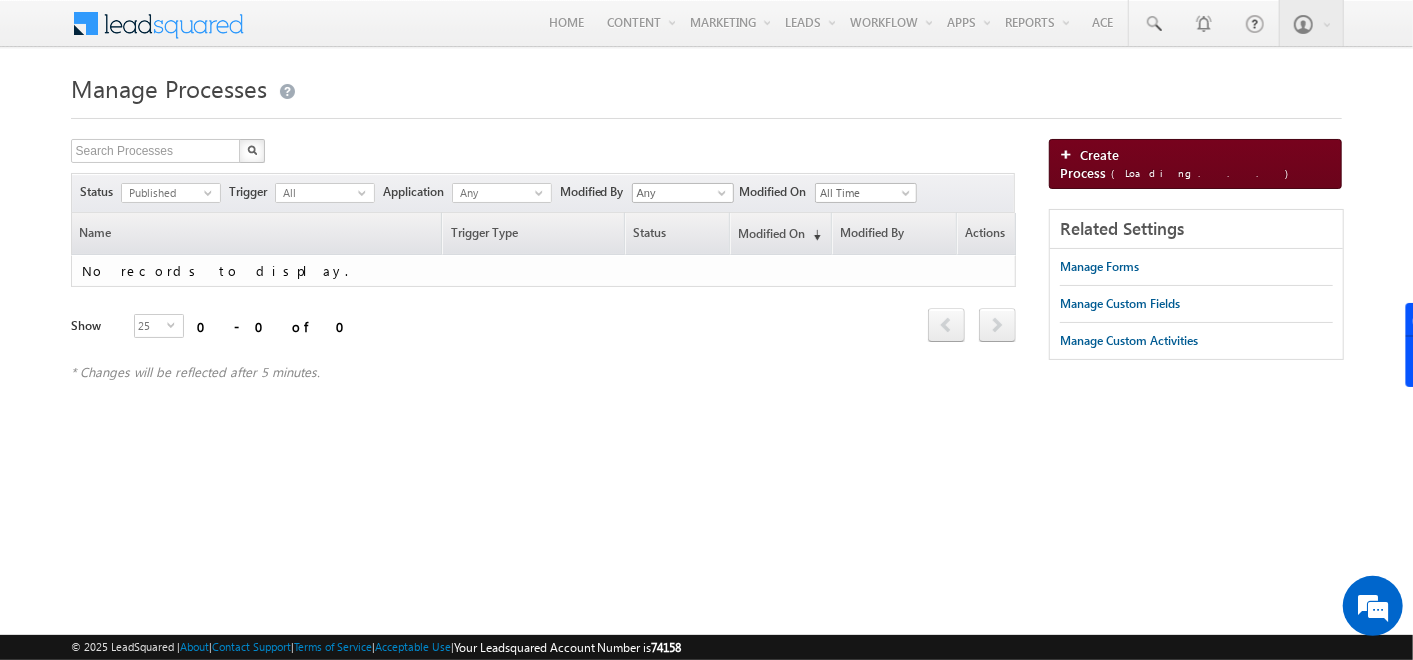 scroll, scrollTop: 0, scrollLeft: 0, axis: both 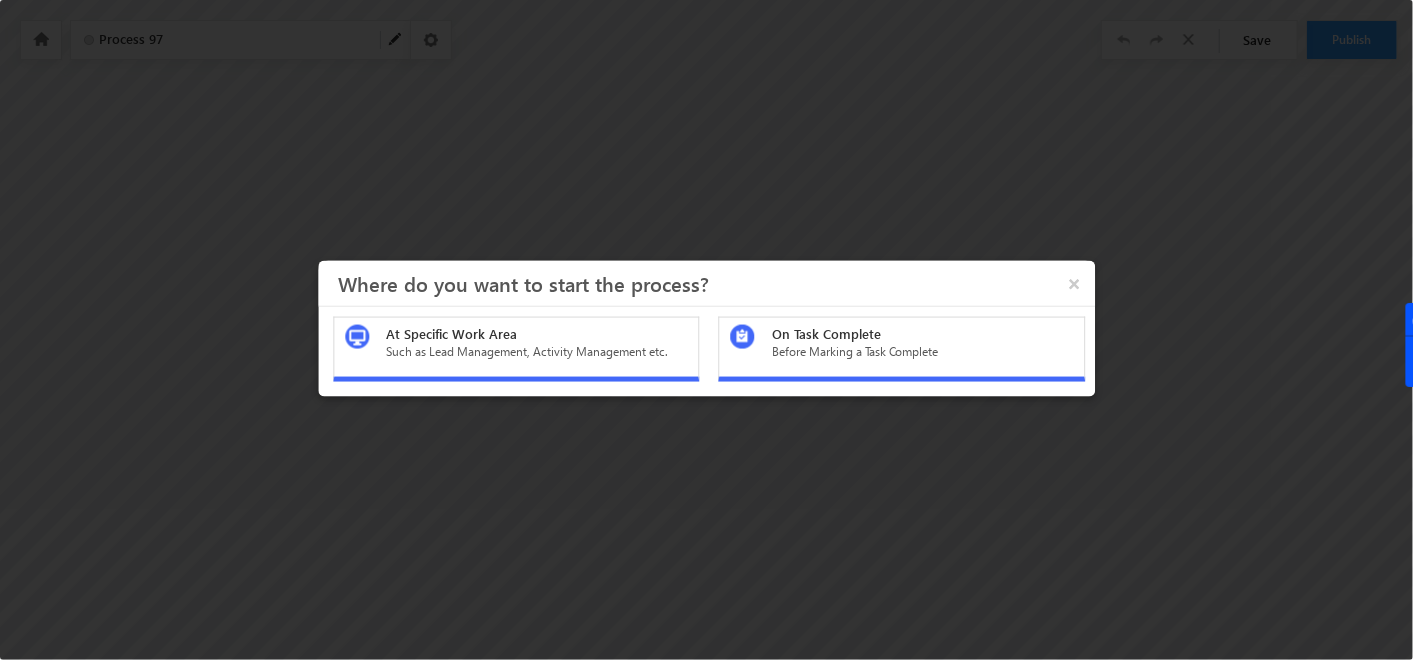 click on "Such as Lead Management, Activity Management etc." at bounding box center [536, 352] 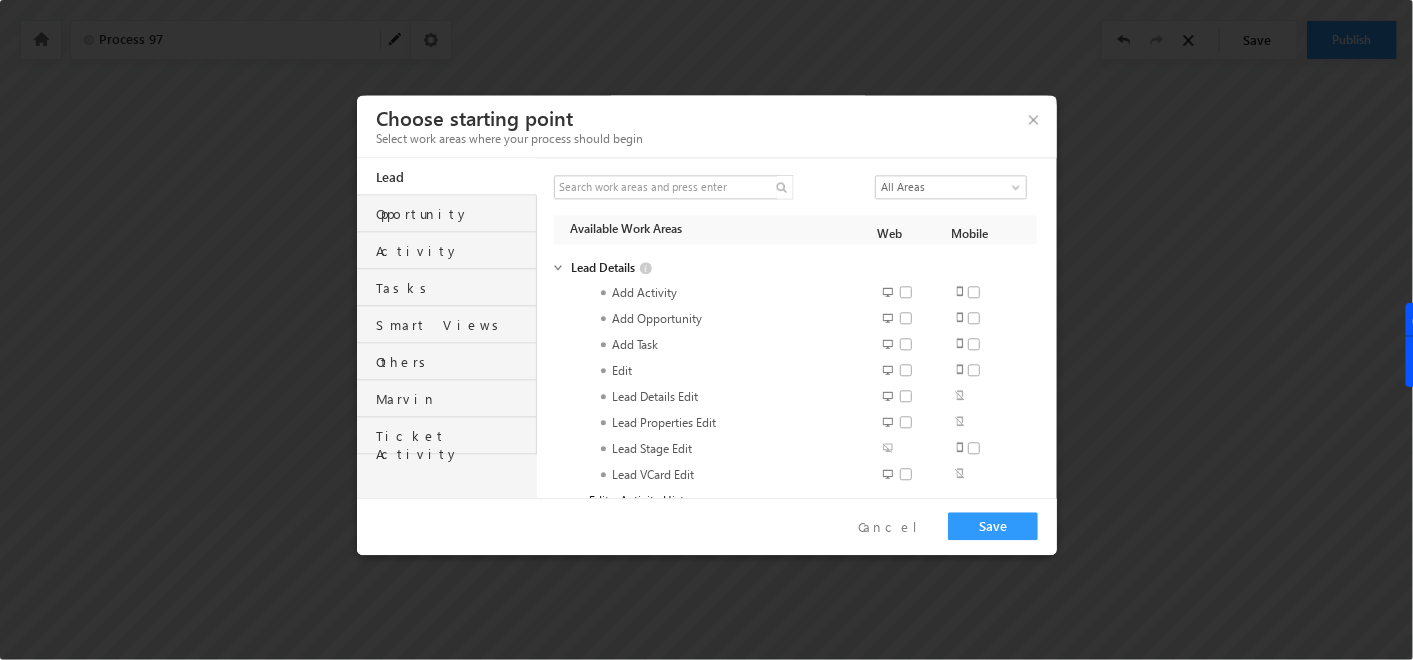 click on "Lead" at bounding box center [456, 172] 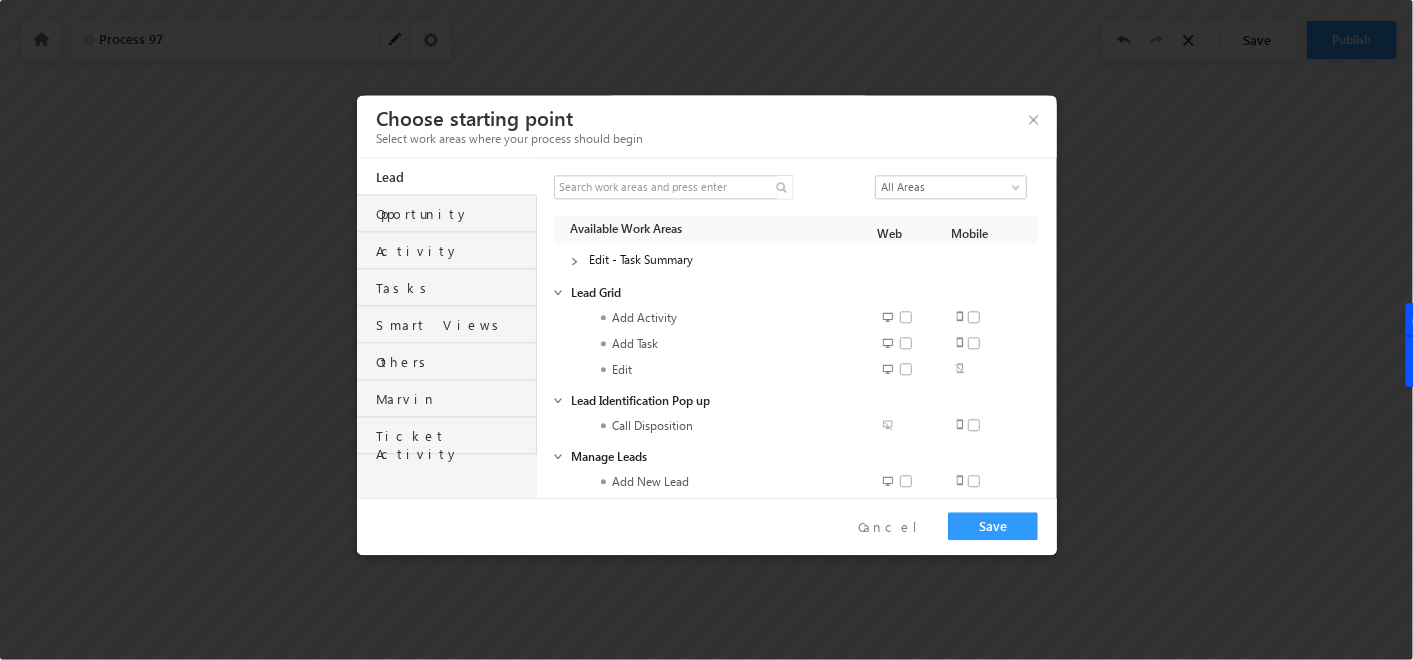 scroll, scrollTop: 2151, scrollLeft: 0, axis: vertical 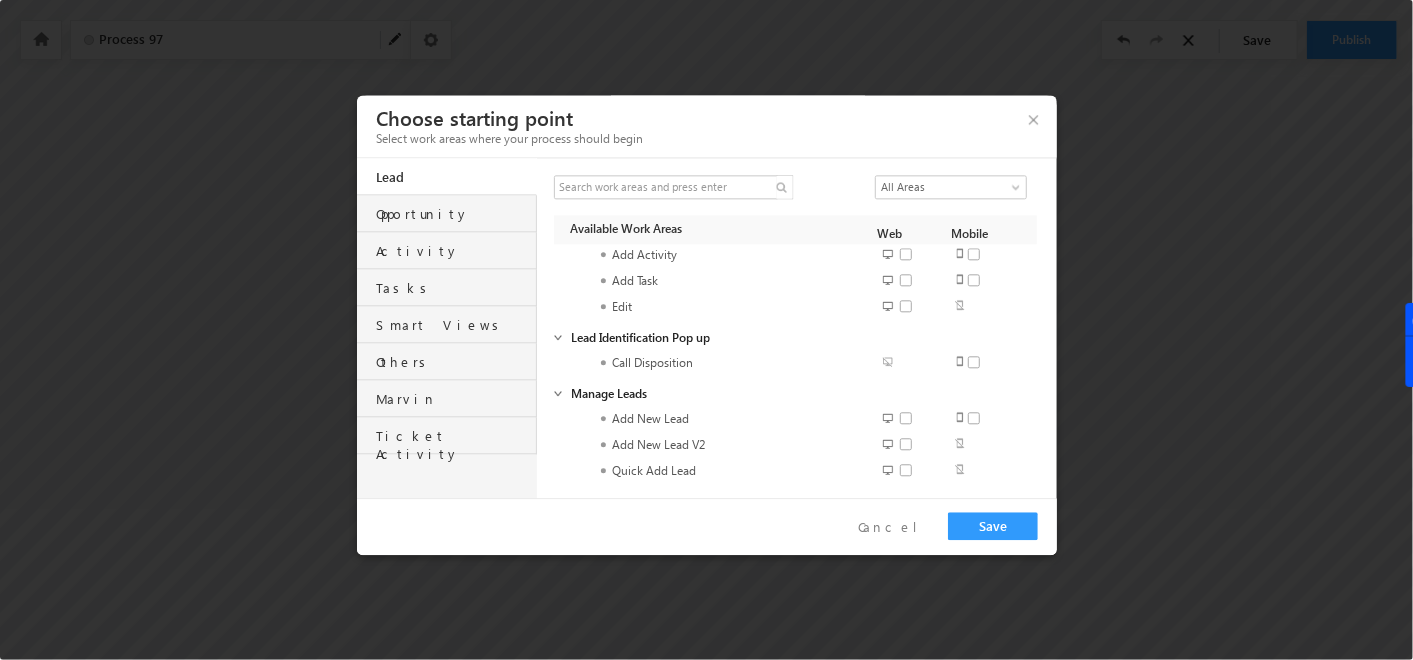 click at bounding box center [912, 419] 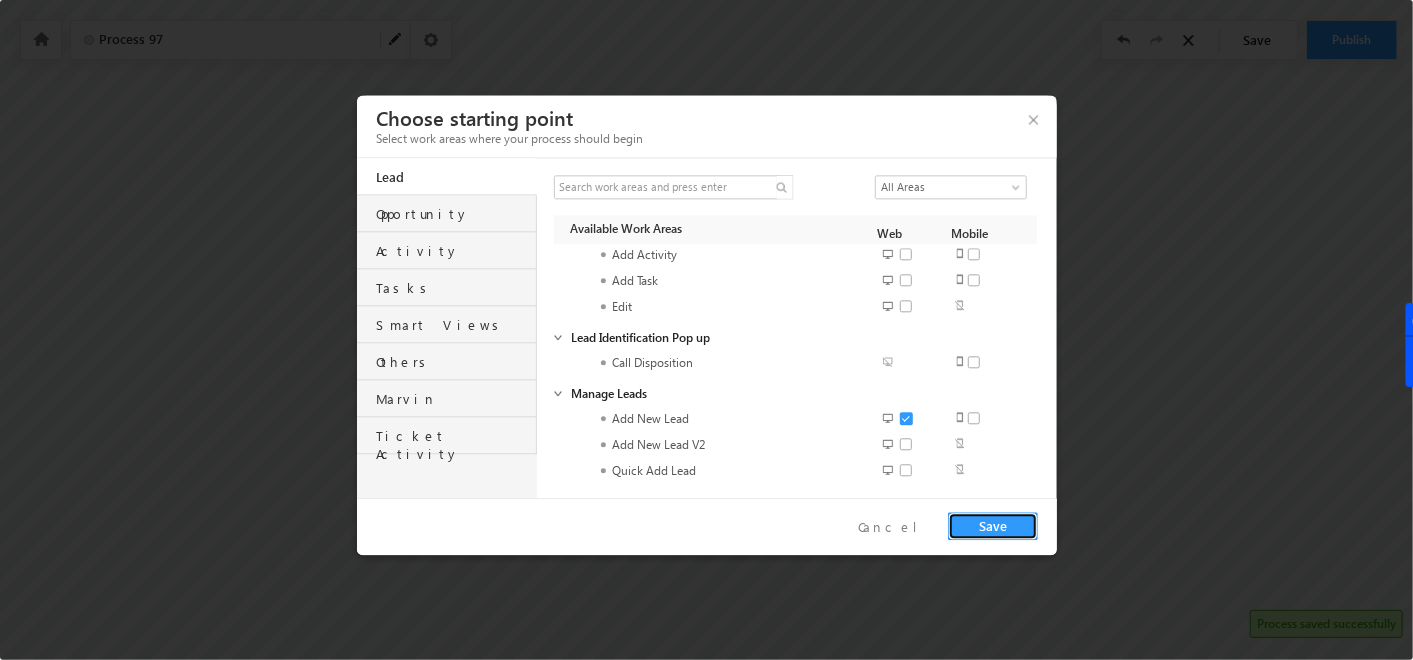 click on "Save" at bounding box center [993, 526] 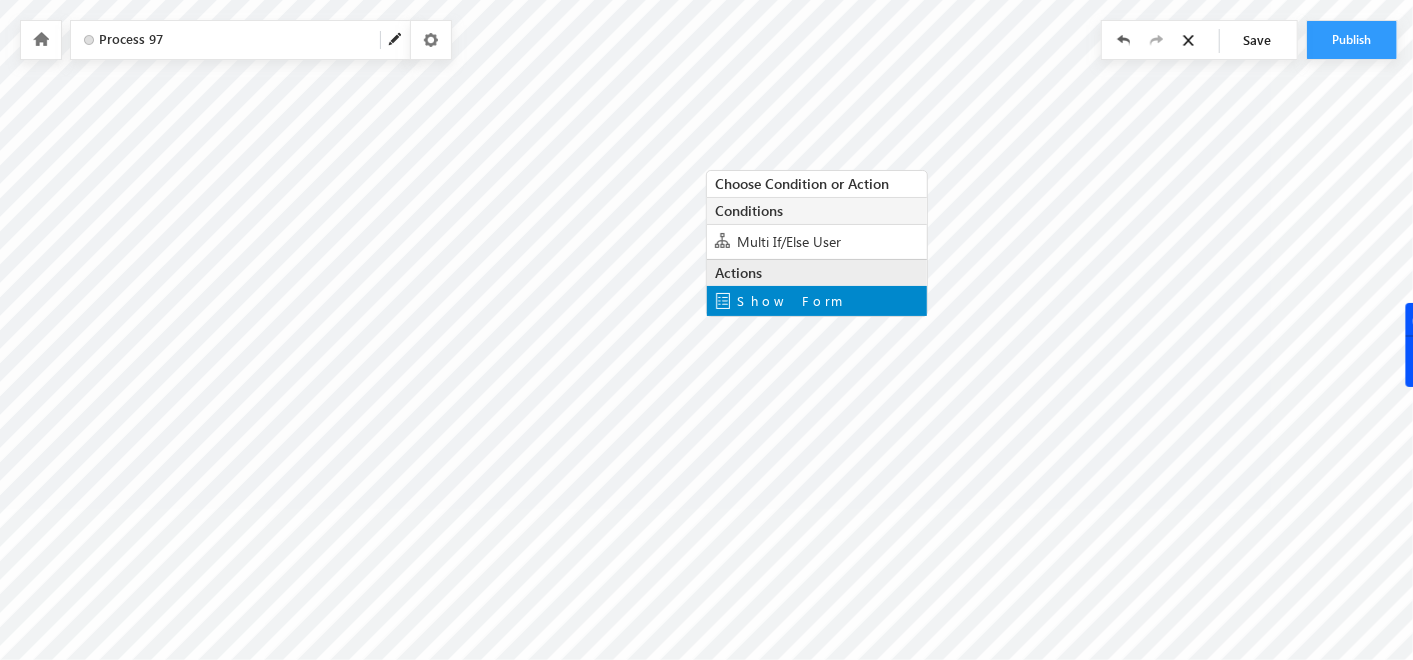click on "Show Form" at bounding box center (790, 300) 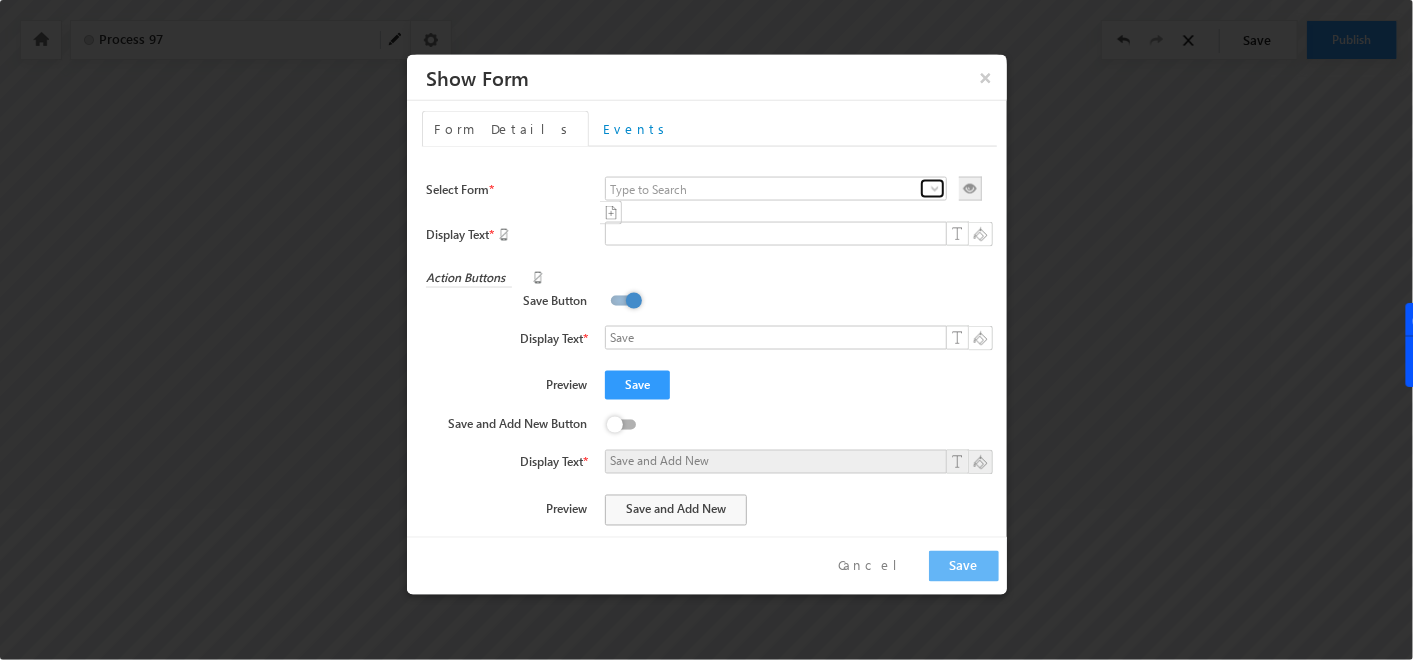 click at bounding box center [935, 189] 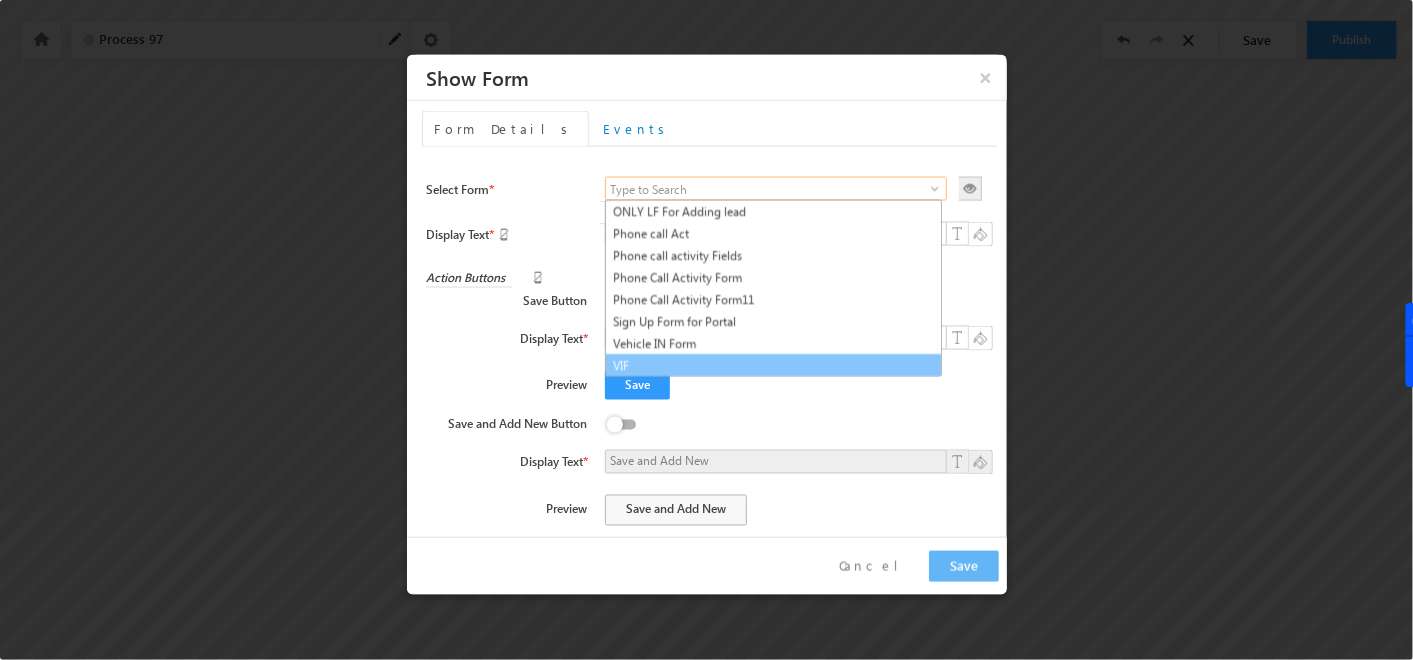 scroll, scrollTop: 221, scrollLeft: 0, axis: vertical 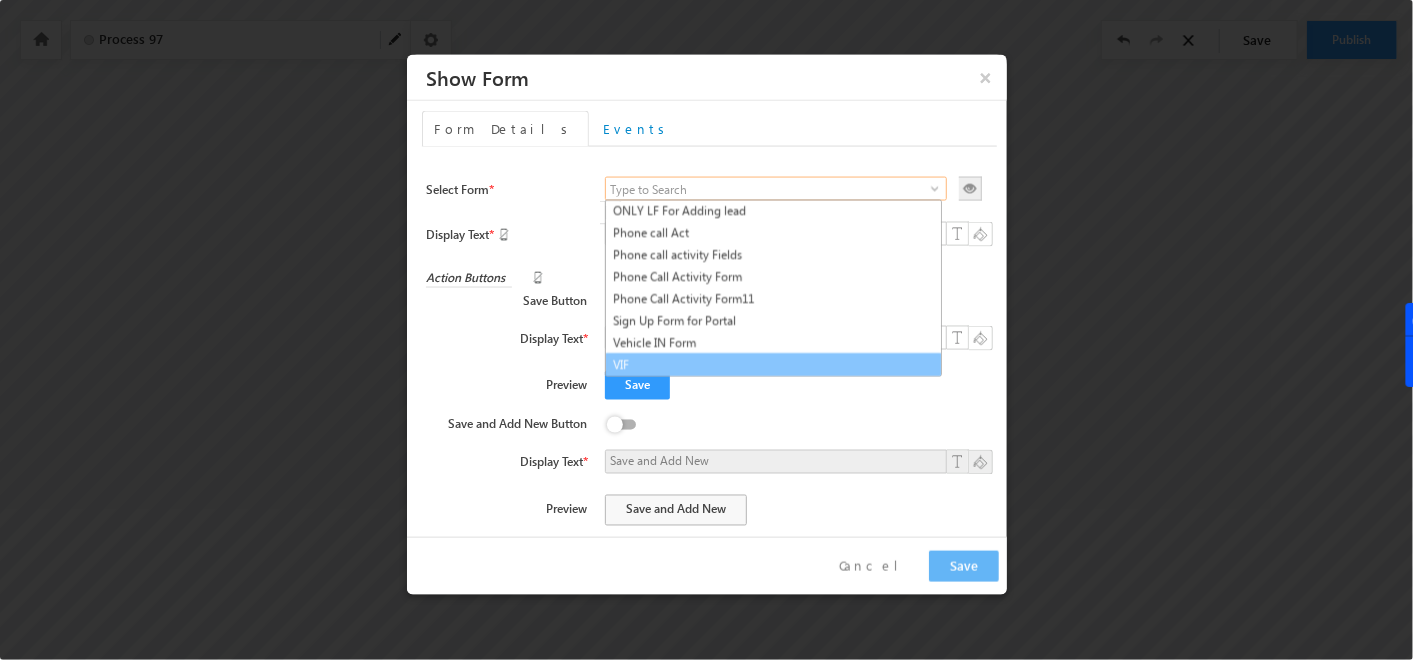 click on "VIF" at bounding box center (773, 365) 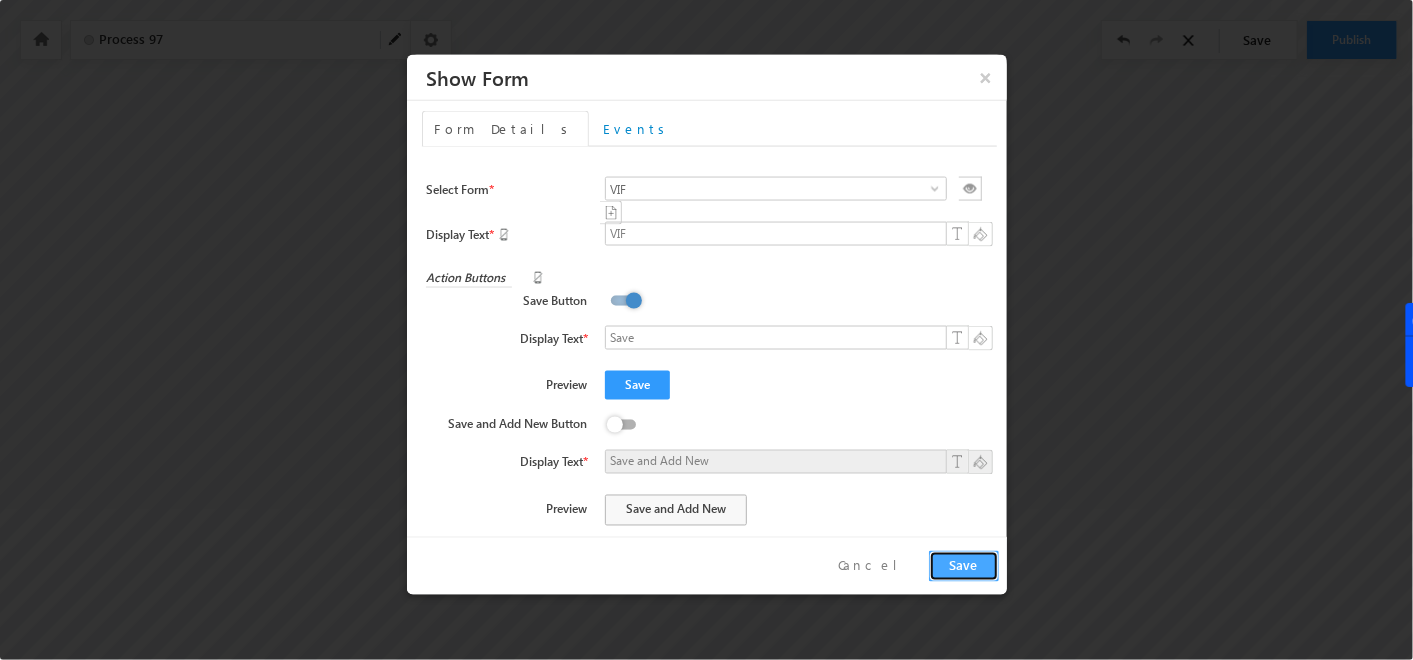 click on "Save" at bounding box center (964, 566) 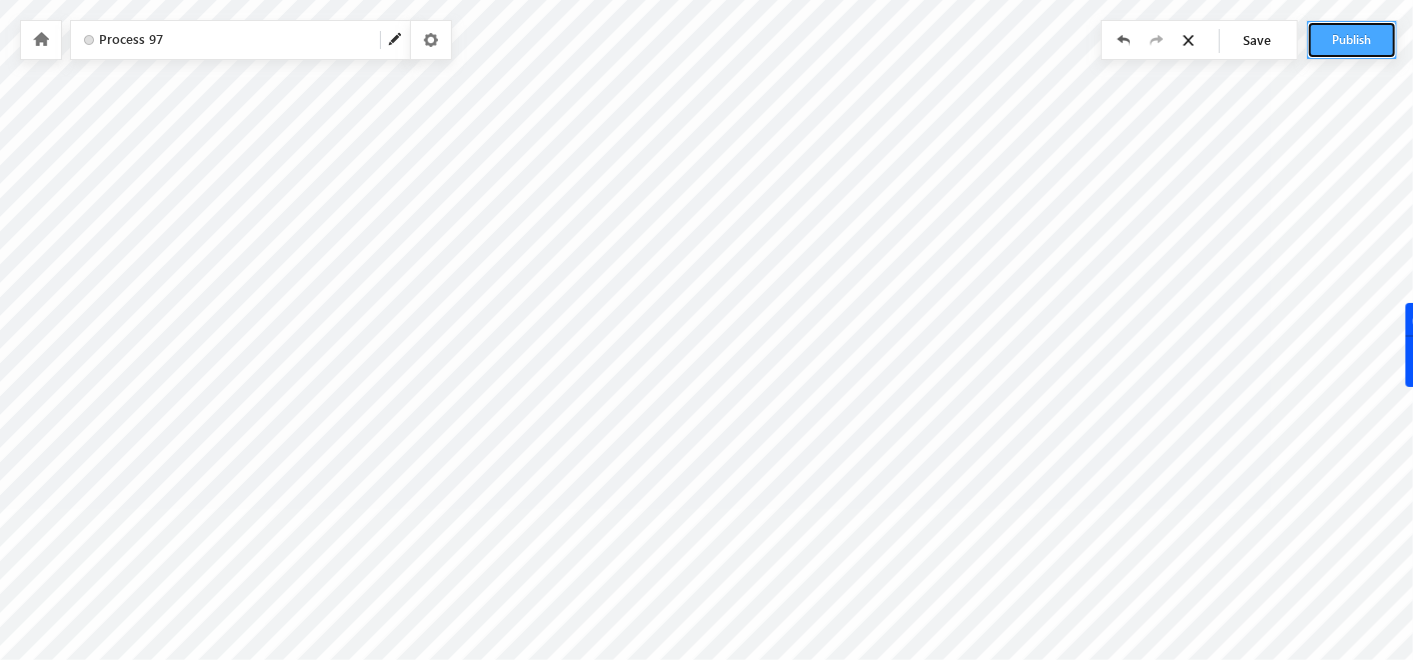 click on "Publish" at bounding box center [1352, 40] 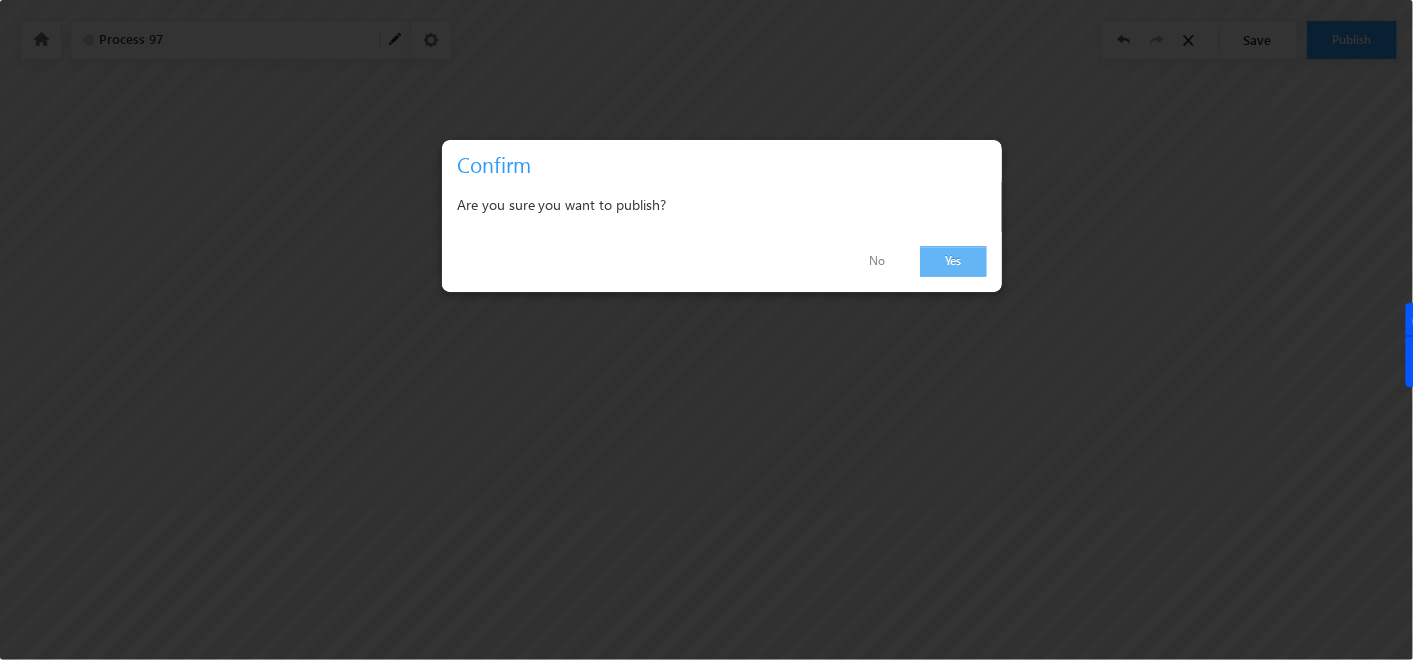 click on "Yes" at bounding box center (953, 261) 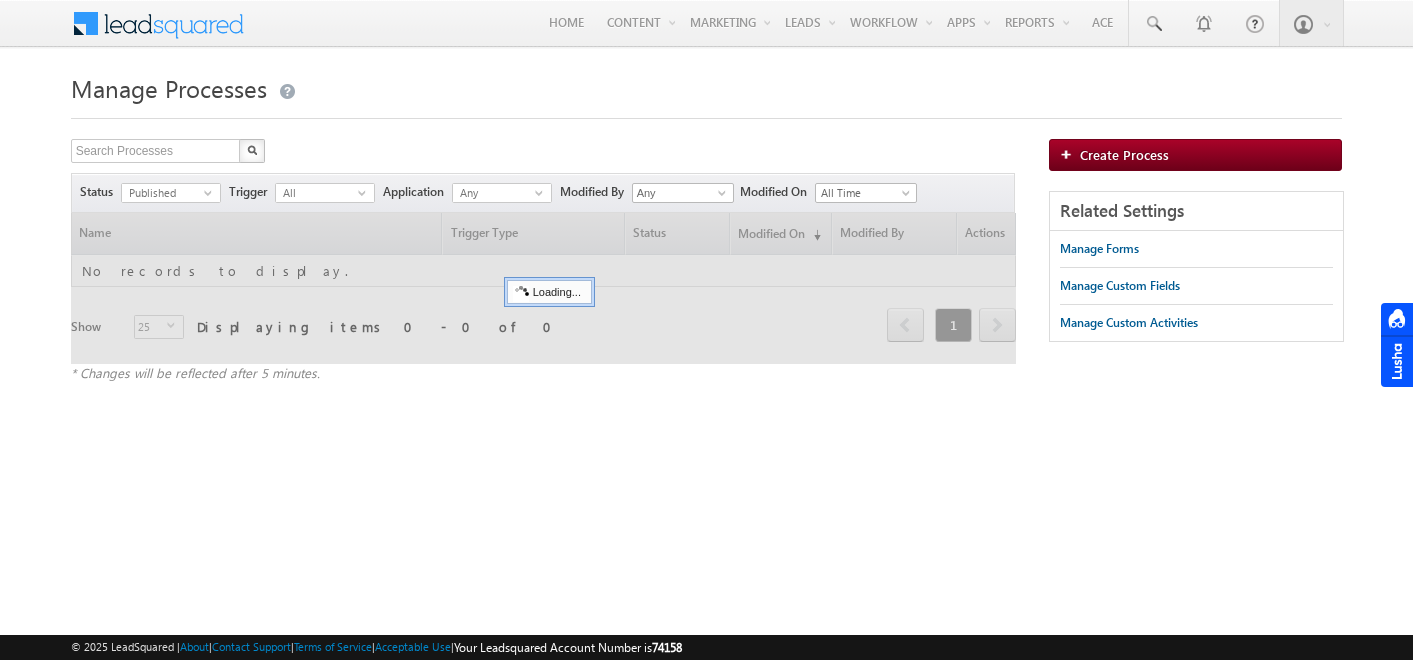 scroll, scrollTop: 0, scrollLeft: 0, axis: both 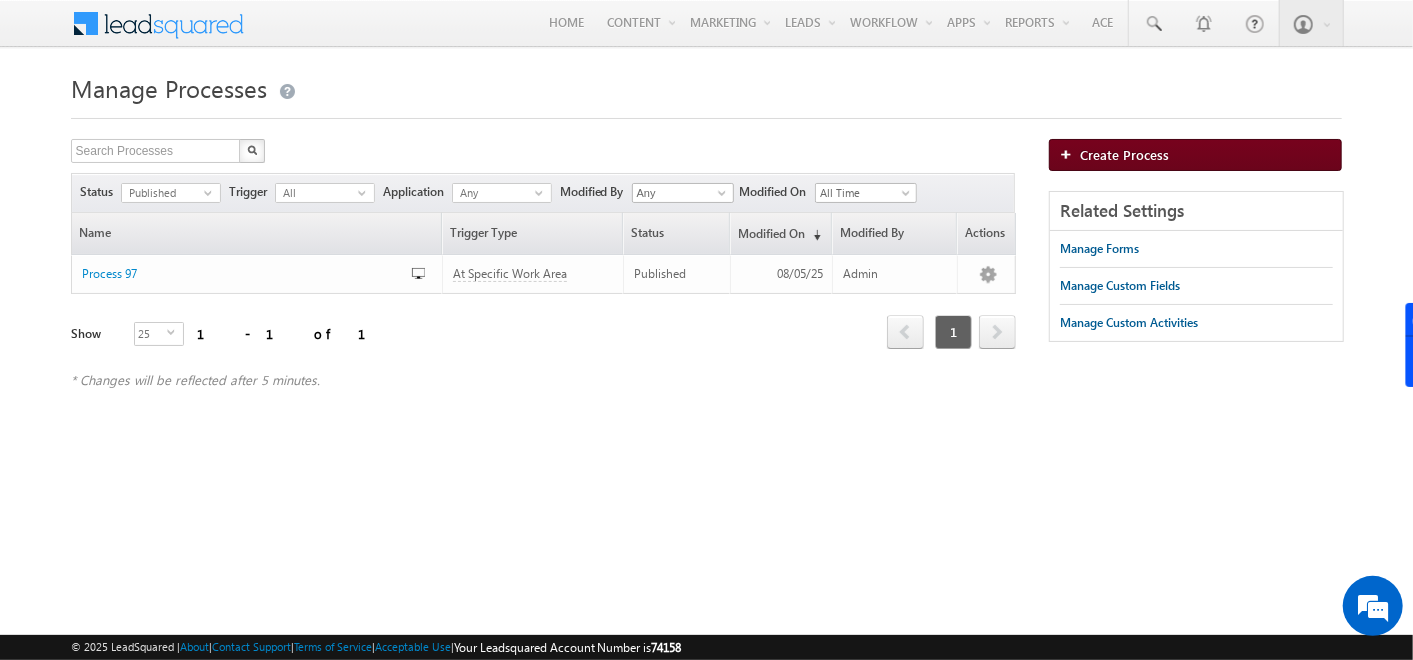 click on "Create Process" at bounding box center [1195, 155] 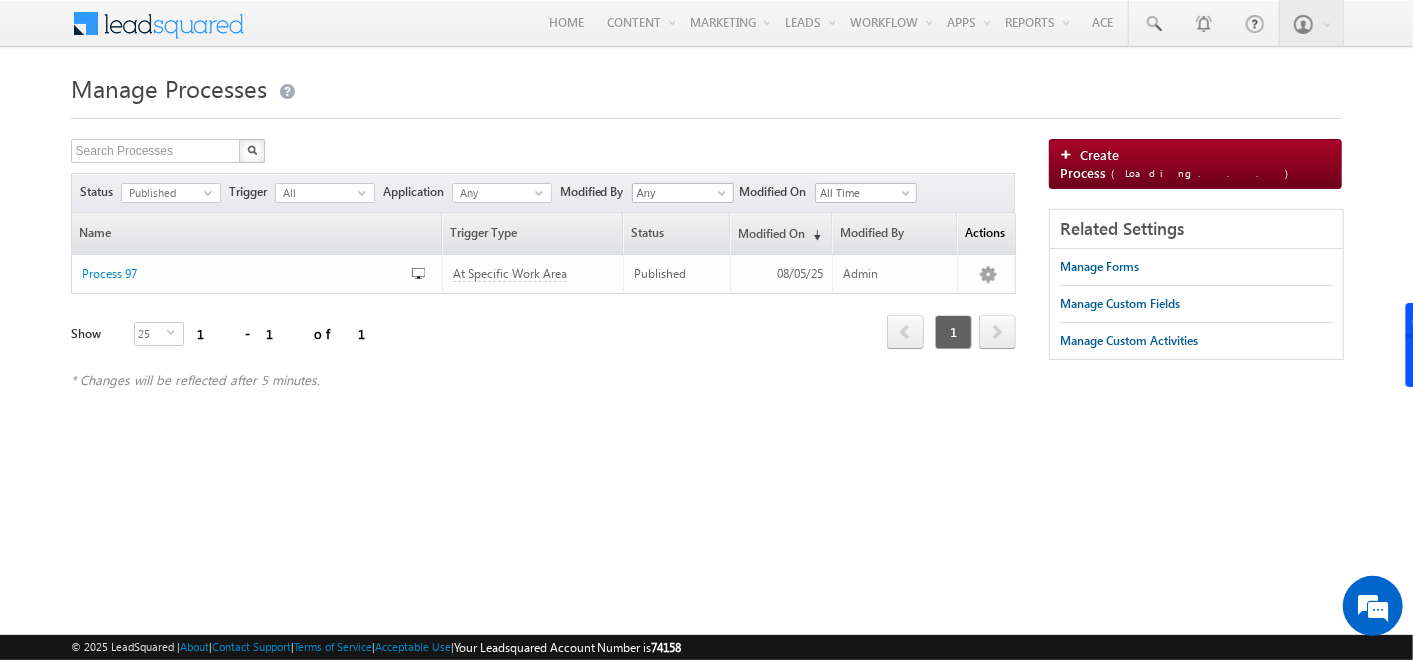 scroll, scrollTop: 0, scrollLeft: 0, axis: both 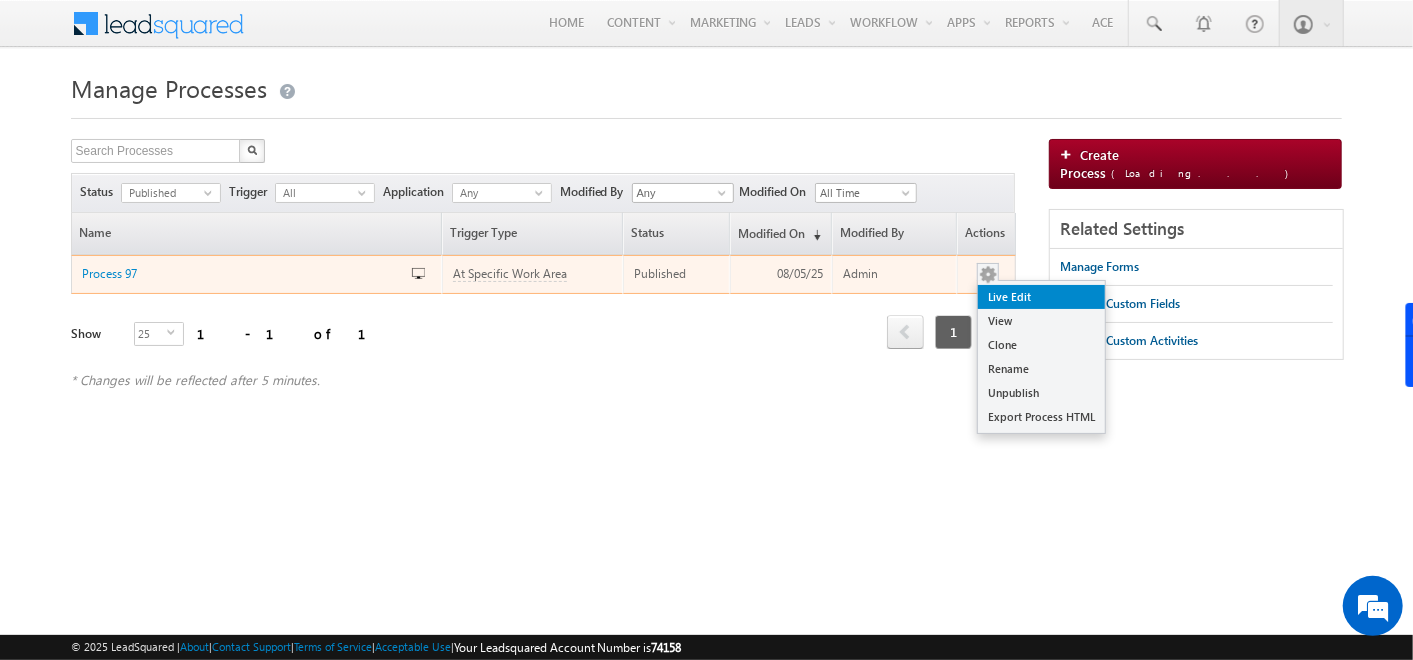 click on "Live Edit" at bounding box center [1041, 297] 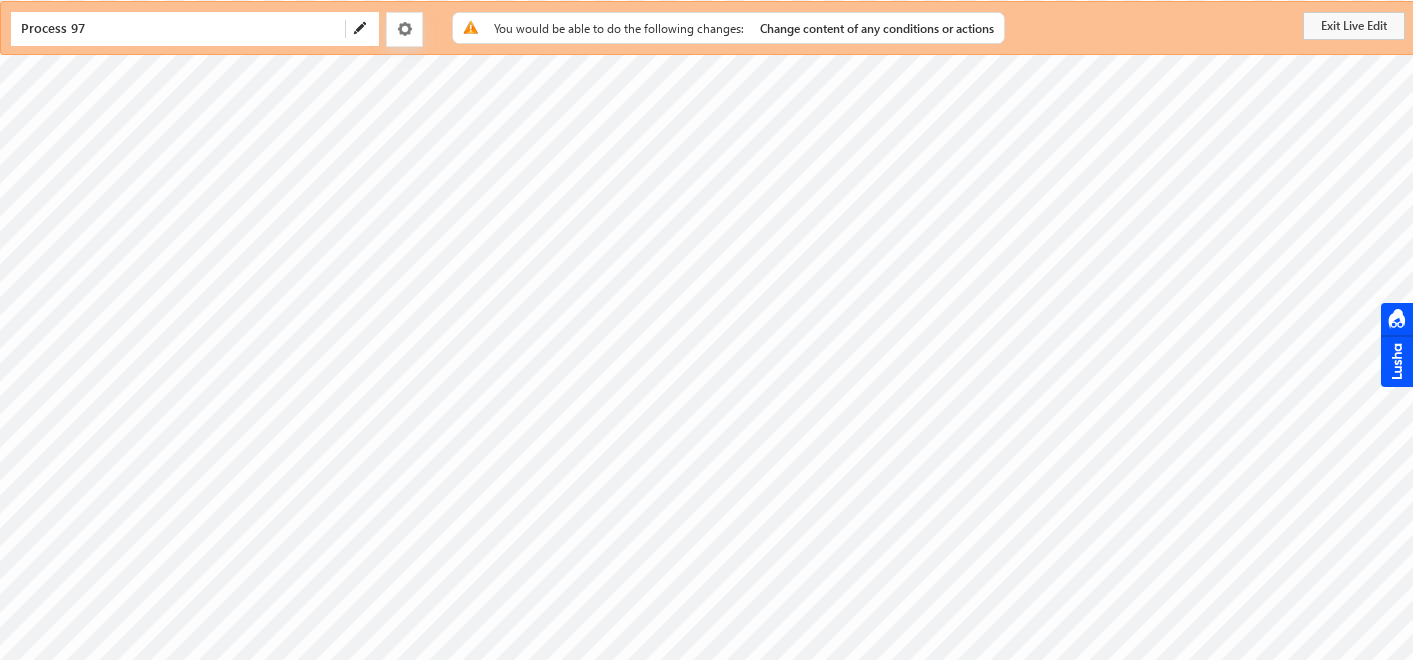 scroll, scrollTop: 0, scrollLeft: 0, axis: both 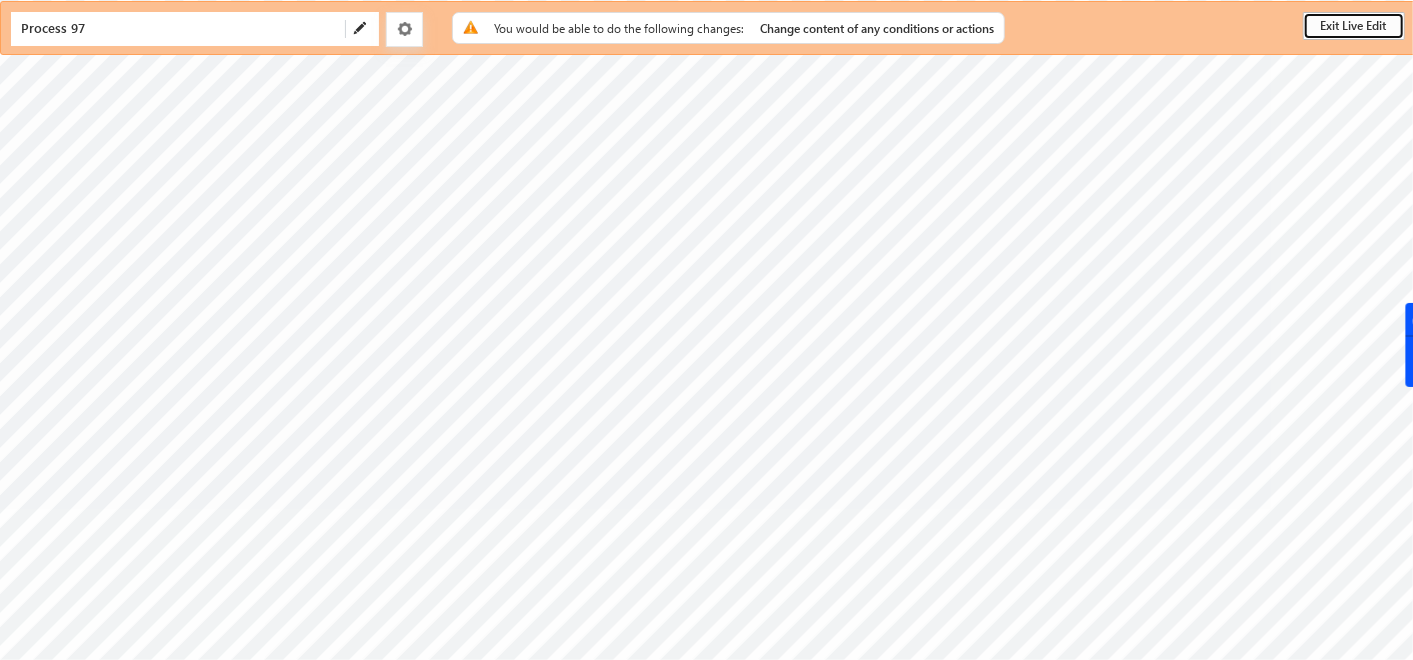 click on "Exit Live Edit" at bounding box center [1354, 26] 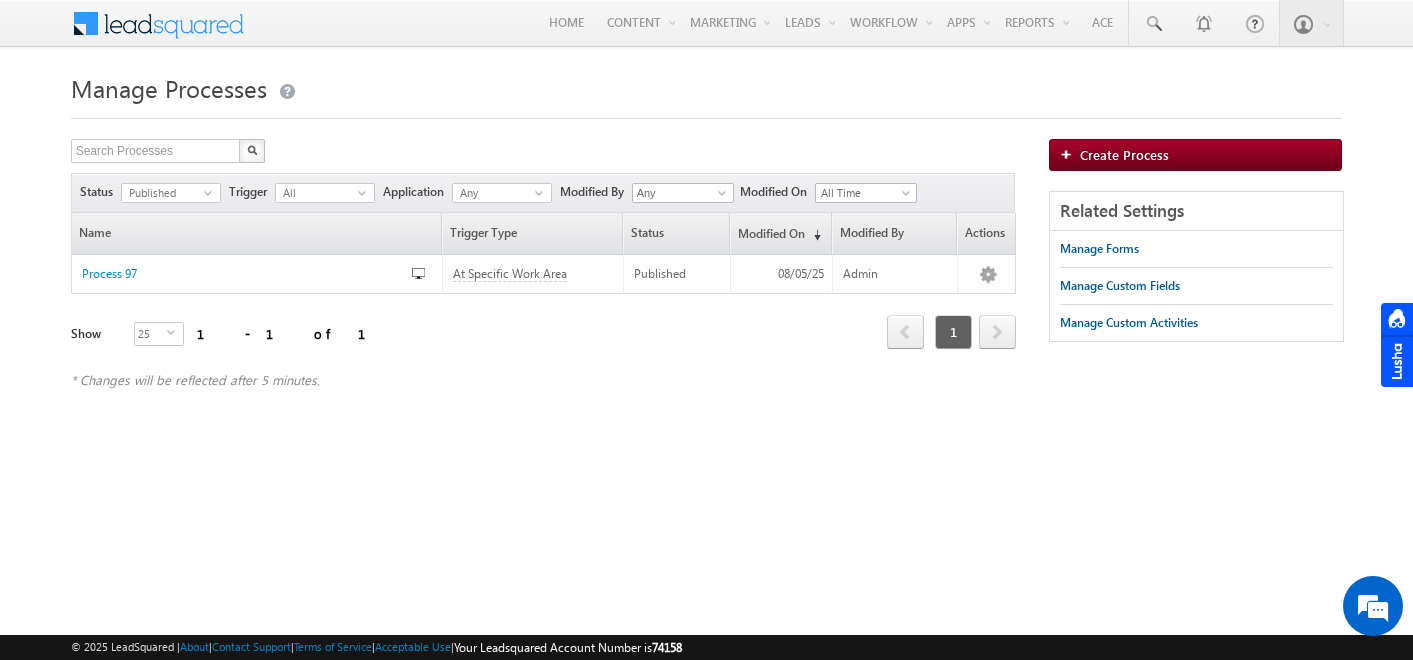 scroll, scrollTop: 0, scrollLeft: 0, axis: both 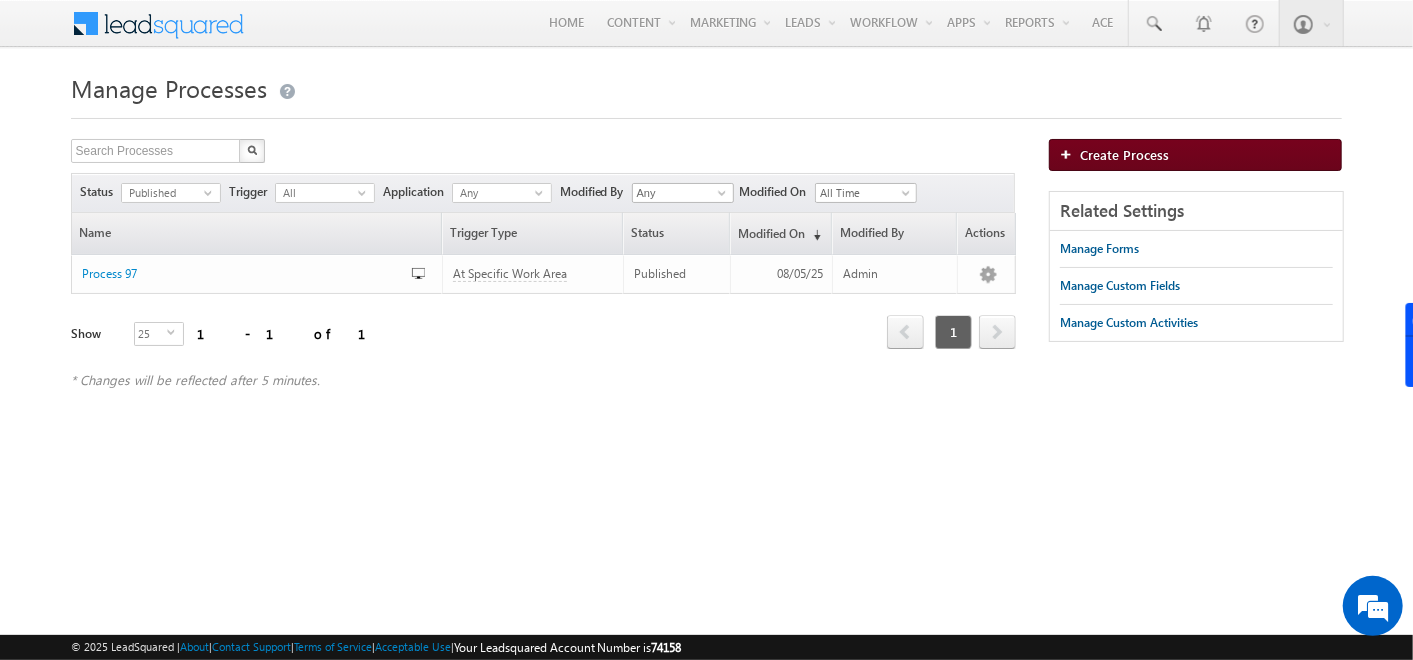 click on "Create Process" at bounding box center [1124, 154] 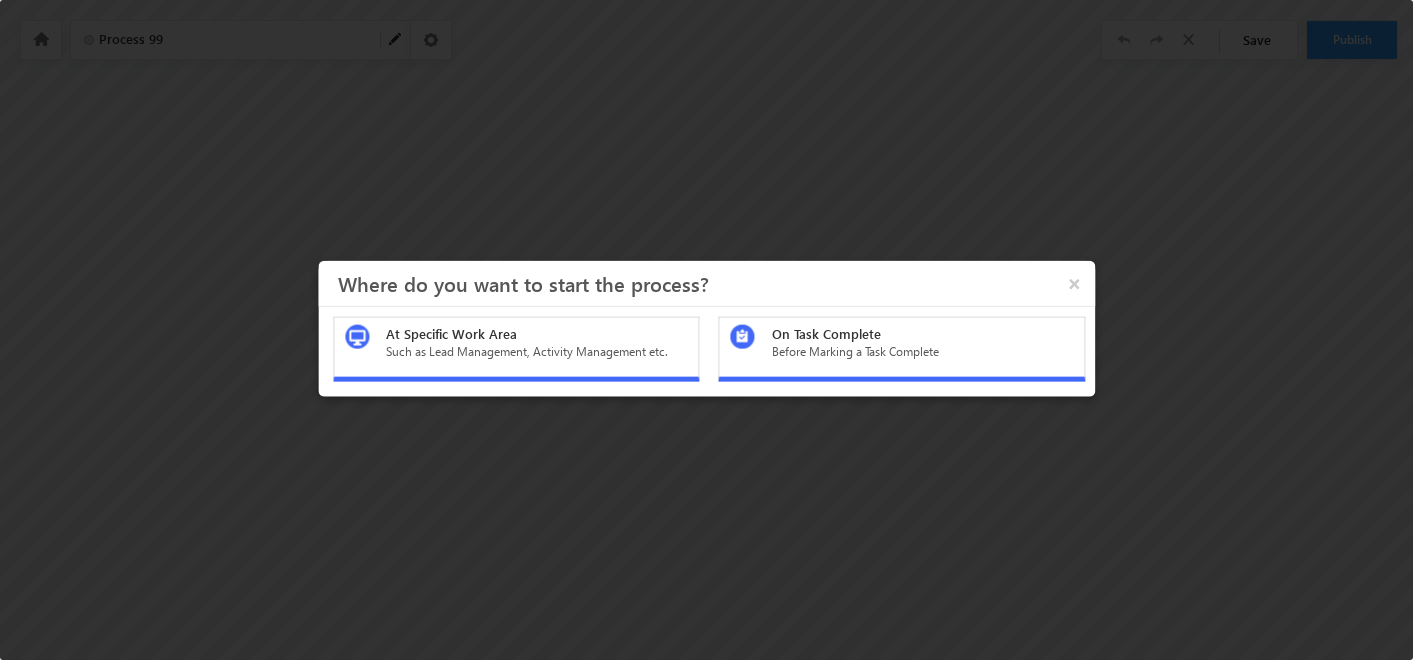 scroll, scrollTop: 0, scrollLeft: 0, axis: both 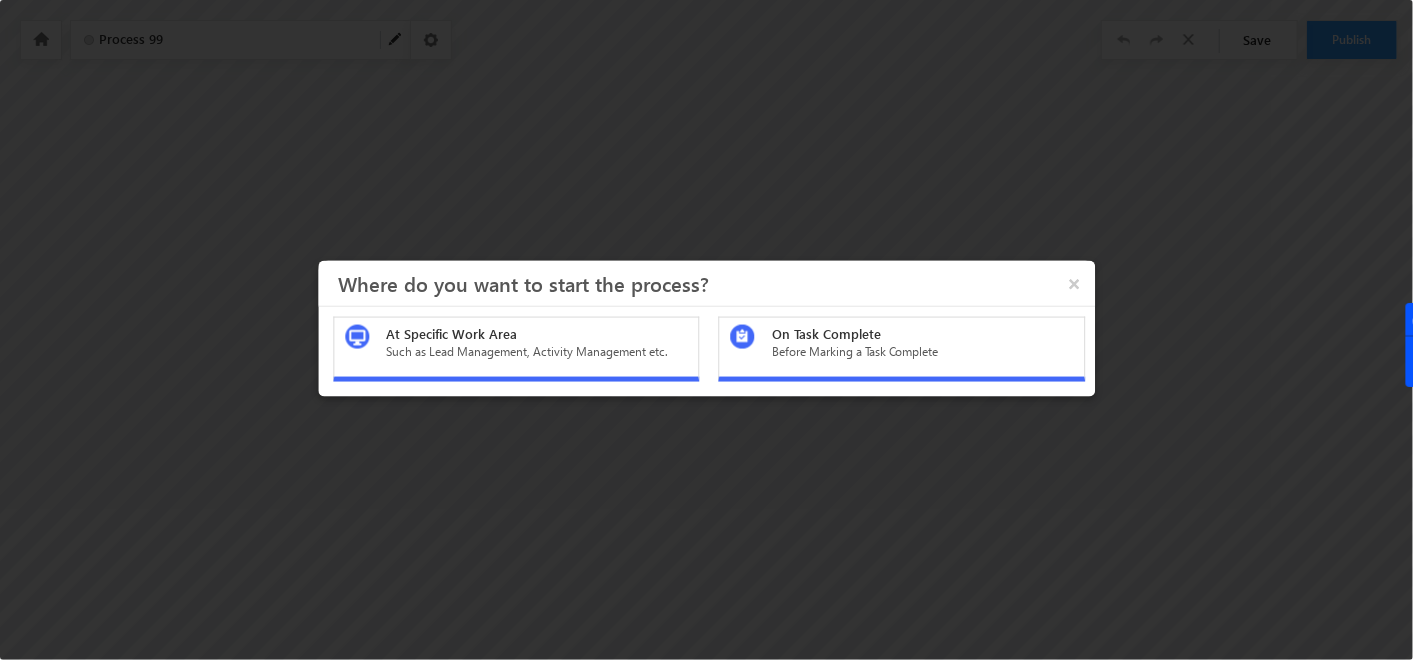 click on "Before Marking a Task Complete" at bounding box center (922, 352) 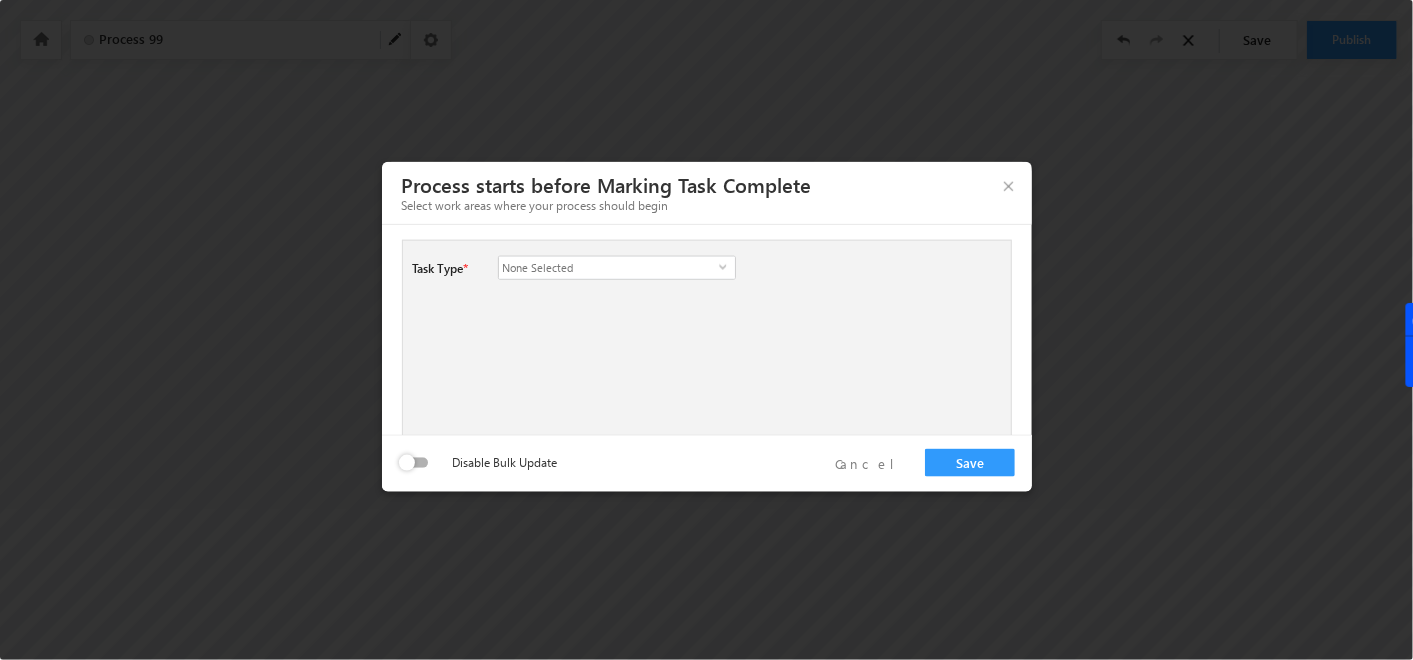 click on "None Selected" at bounding box center [609, 268] 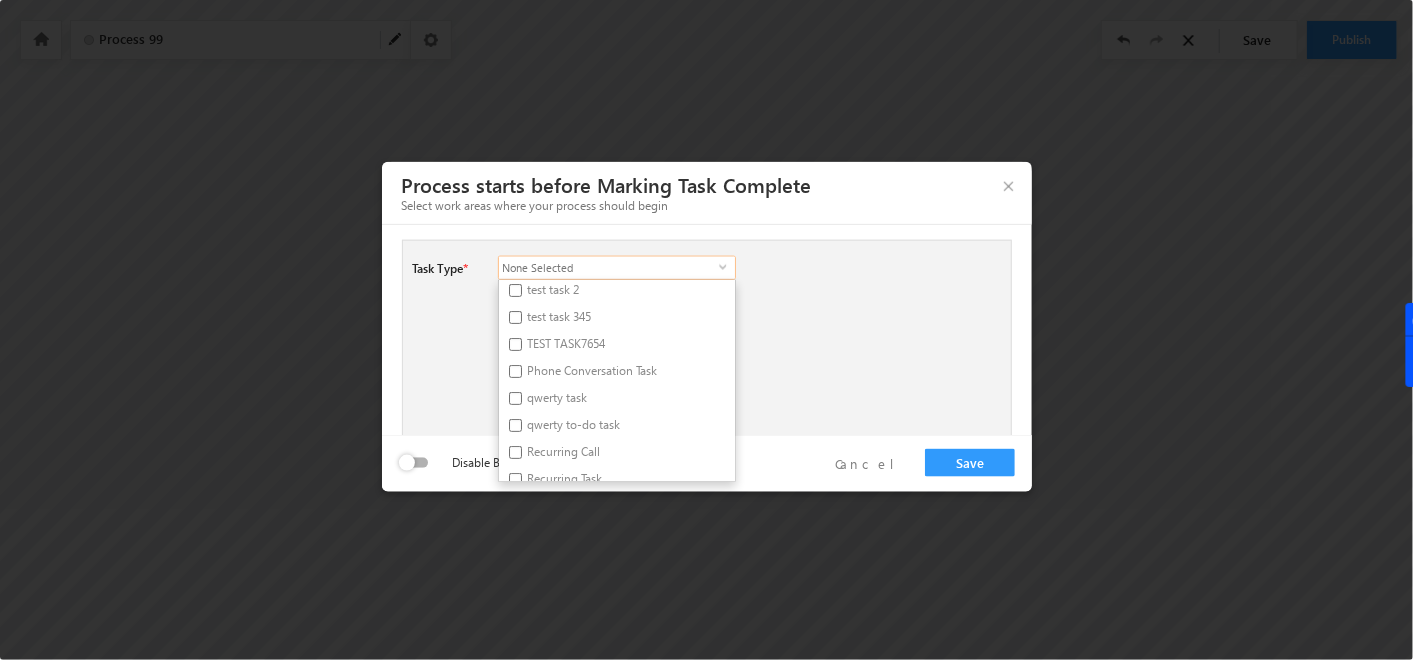 scroll, scrollTop: 351, scrollLeft: 0, axis: vertical 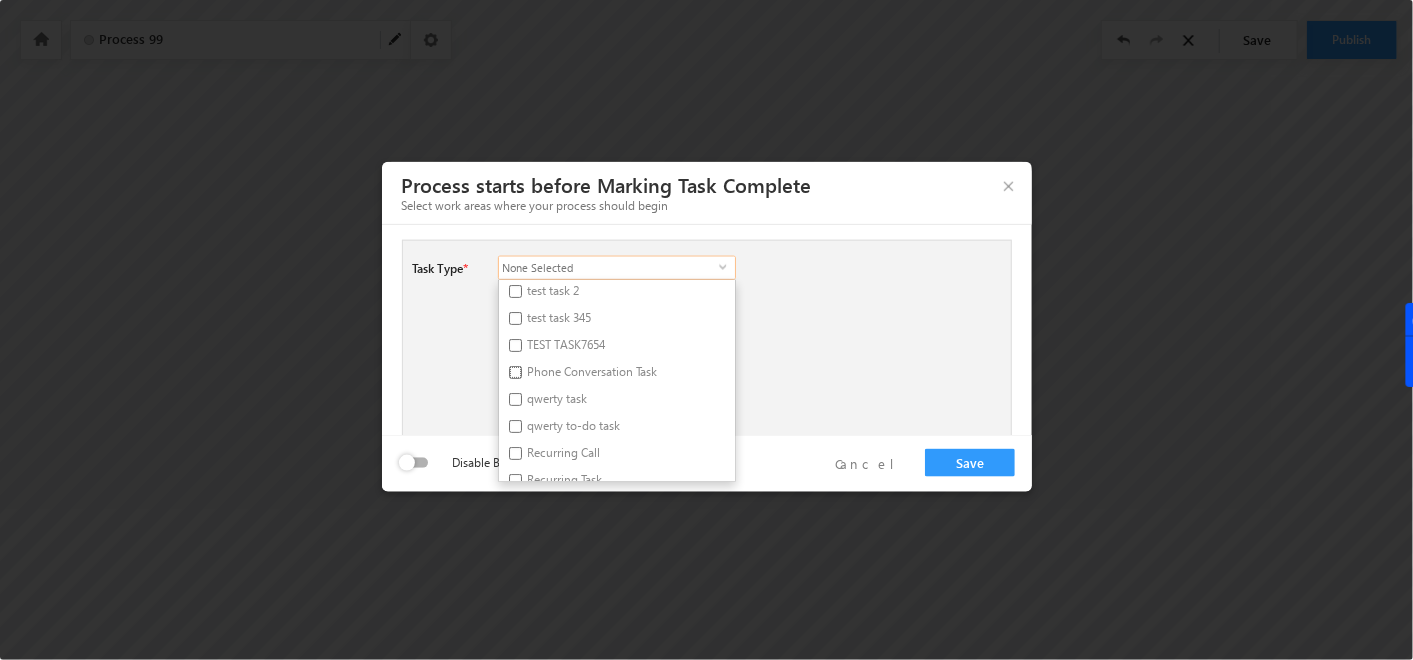click on "Phone Conversation Task" at bounding box center [515, 372] 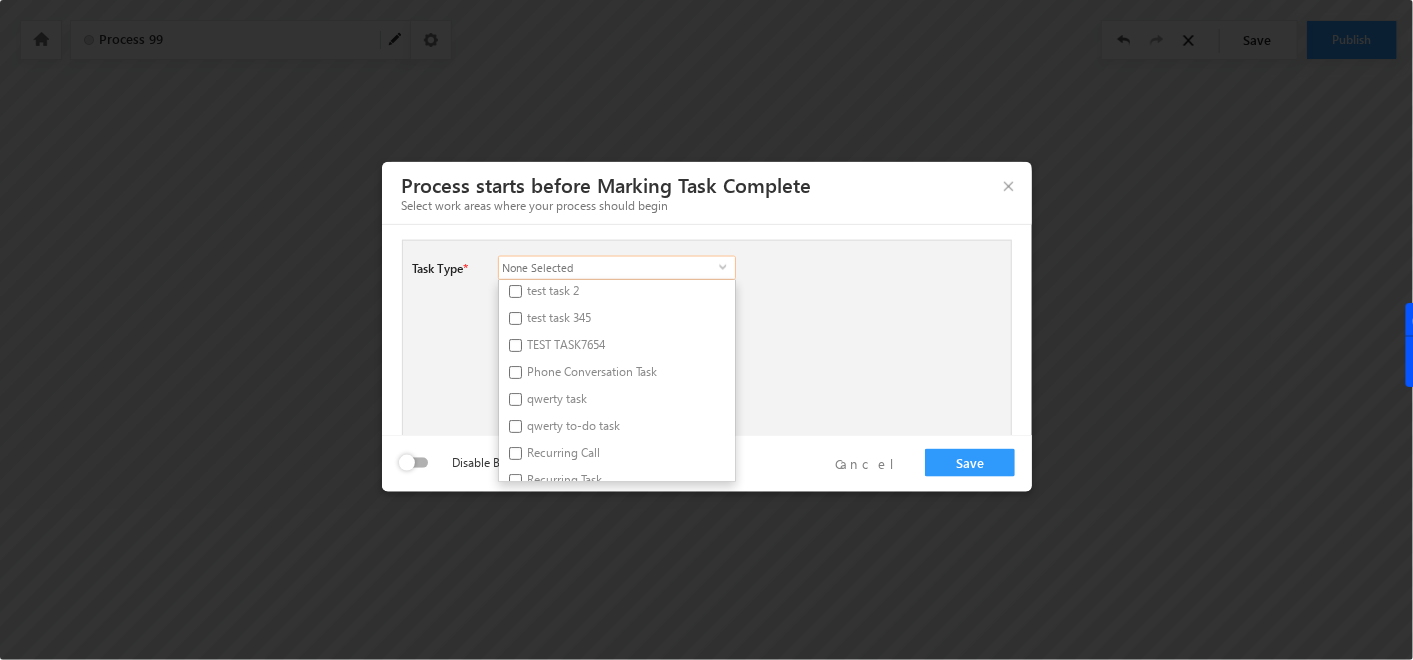 checkbox on "true" 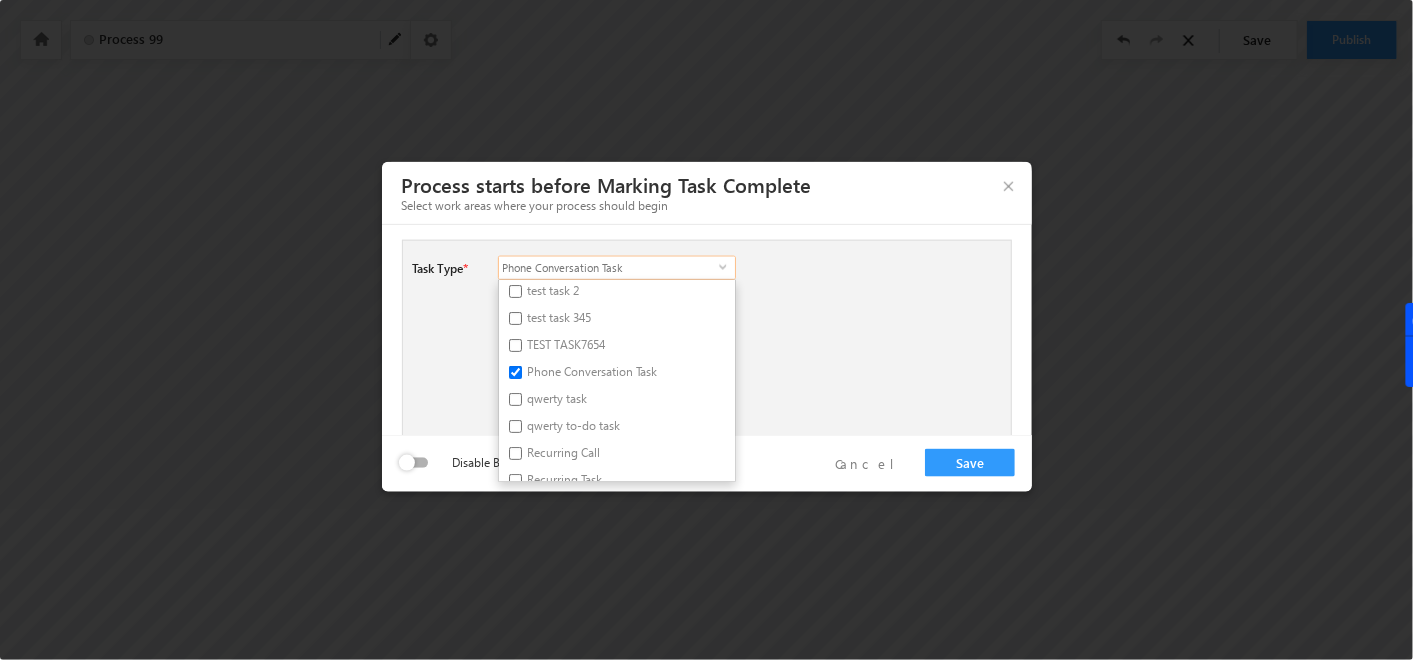 click on "Task Type *
Select all Follow-Up Meeting Initial Phone Call F2F Meeting Document Verification Send Brochure Schedule Site Visit Phone Call Trial Session Scheduled- EdTech Follow Up Call Follow Up Training test task test task 2 test task 345 TEST TASK7654 Phone Conversation Task qwerty task qwerty to-do task Recurring Call Recurring Task test345 Site Visit Task To-Do Task Fields sale task Field sales Demo Follow Up Demo Follow Up 1 Demo session Scheduled asdfg New task type new test task to do yuiop uytr Demo Session Task wertuio Demo session booked 123 Demo123 ttttttttttttttask JJJ JJHJHJ Call Back mnjnm hjghh Phone Conversation Task select  Select all  Follow-Up  Meeting  Initial Phone Call  F2F Meeting  Document Verification  Send Brochure  Schedule Site Visit  Phone Call  Trial Session Scheduled- EdTech  Follow Up Call  Follow Up  Training test task  test task 2  test task 345  TEST TASK7654  Phone Conversation Task  qwerty task  Recurring Call" at bounding box center [707, 338] 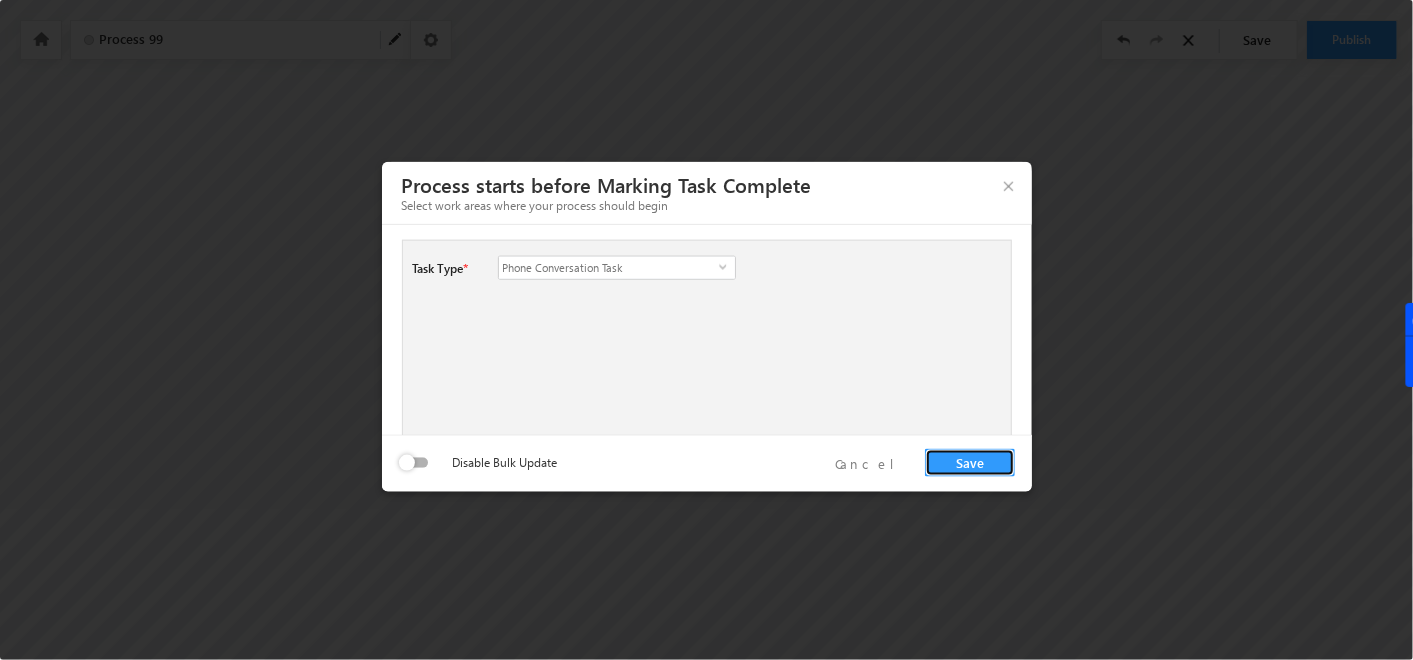 click on "Save" at bounding box center [970, 463] 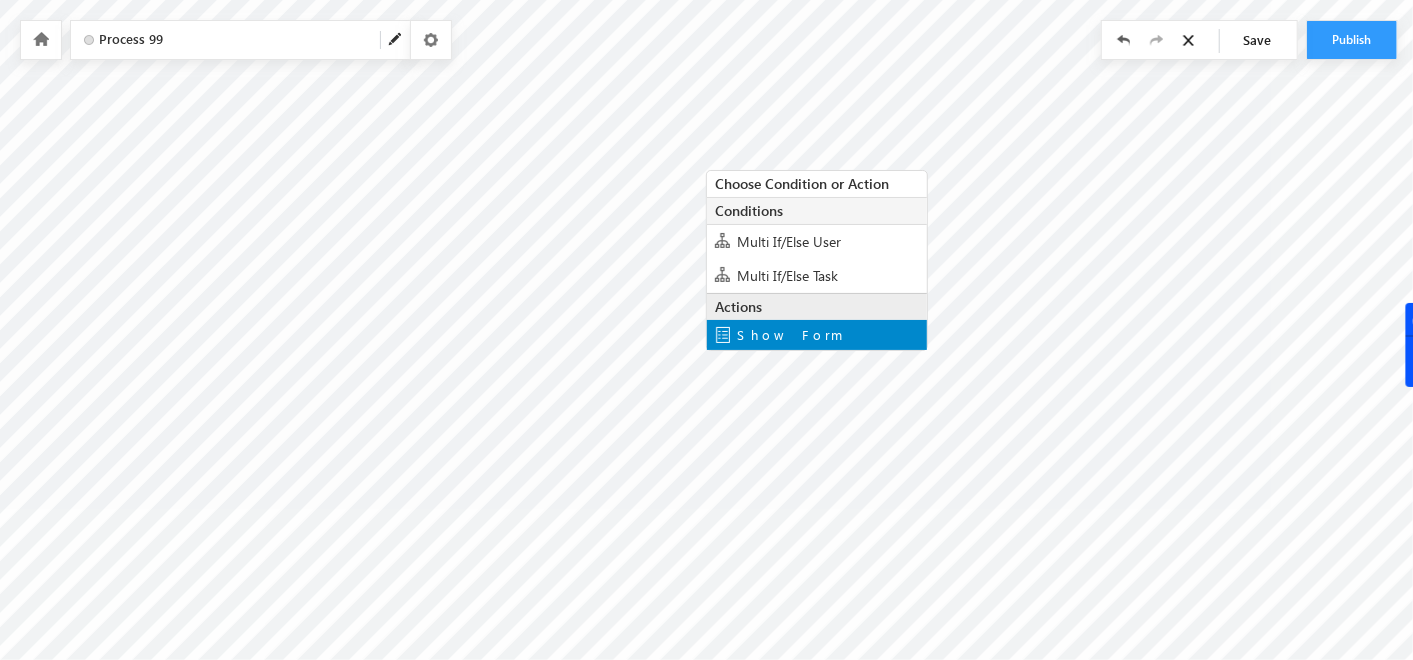 click on "Show Form" at bounding box center [817, 335] 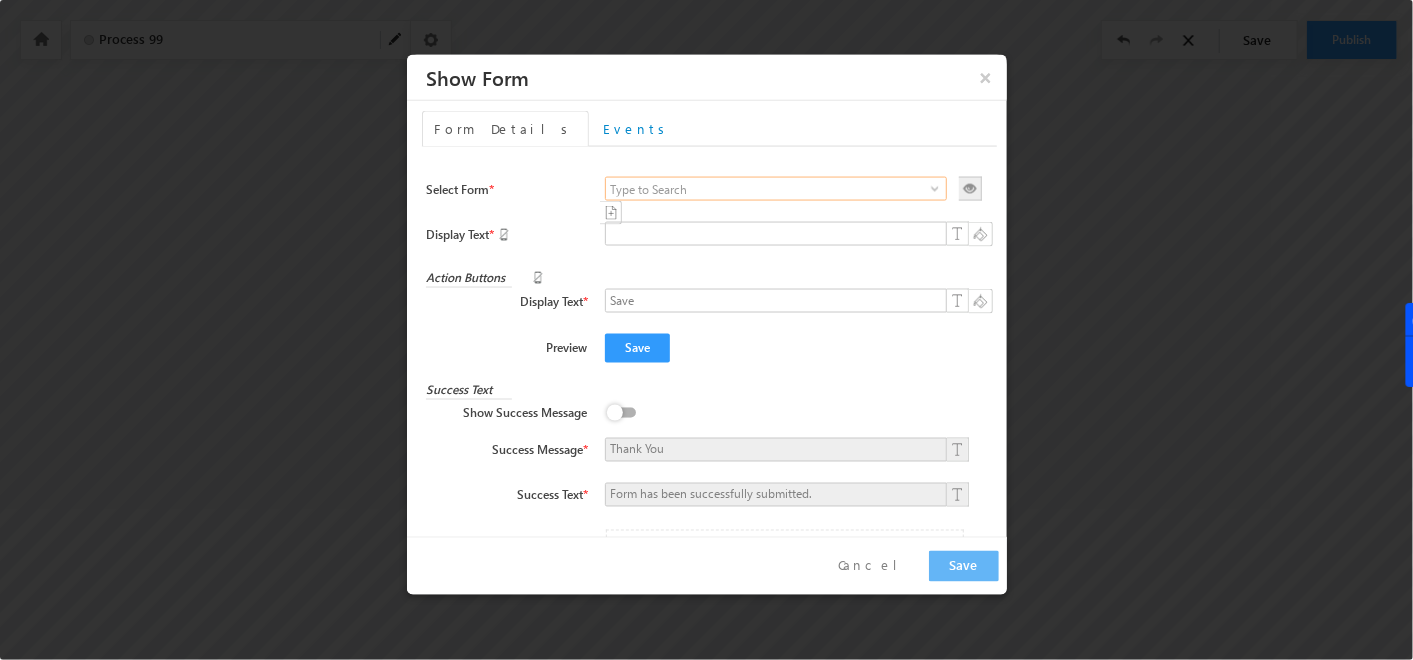 click at bounding box center [776, 189] 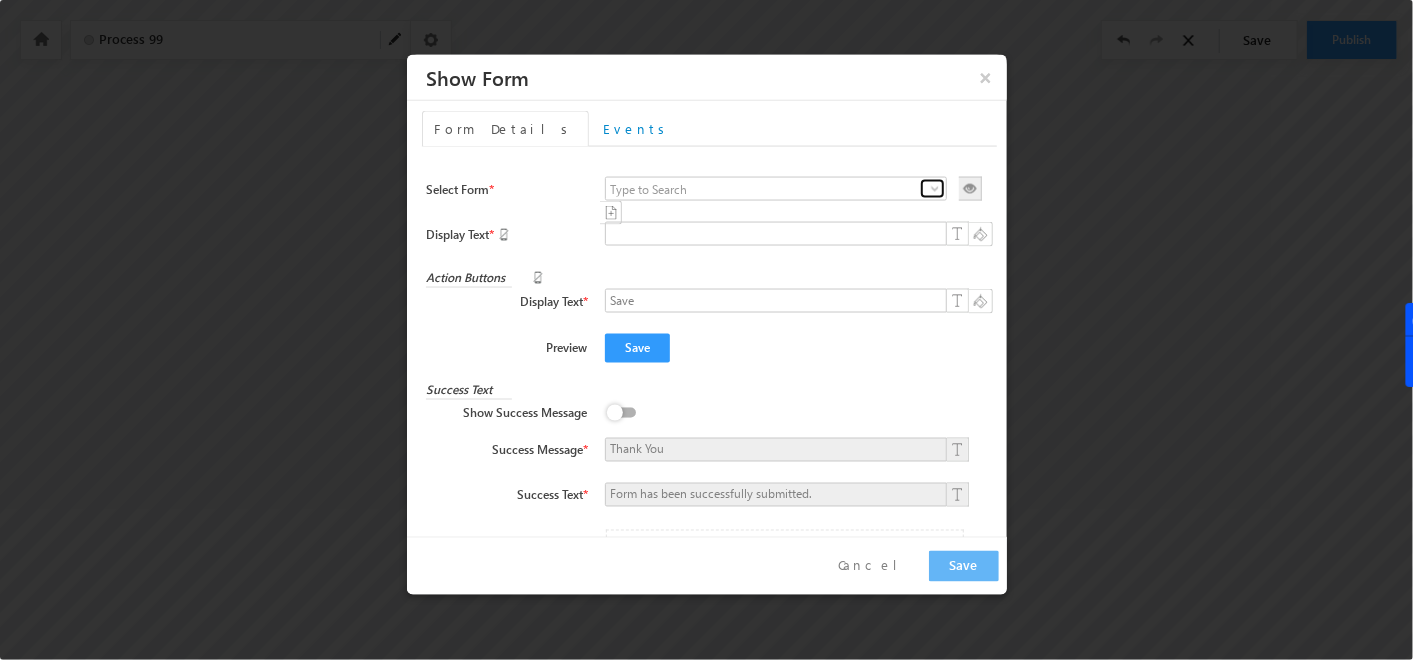 click at bounding box center (935, 189) 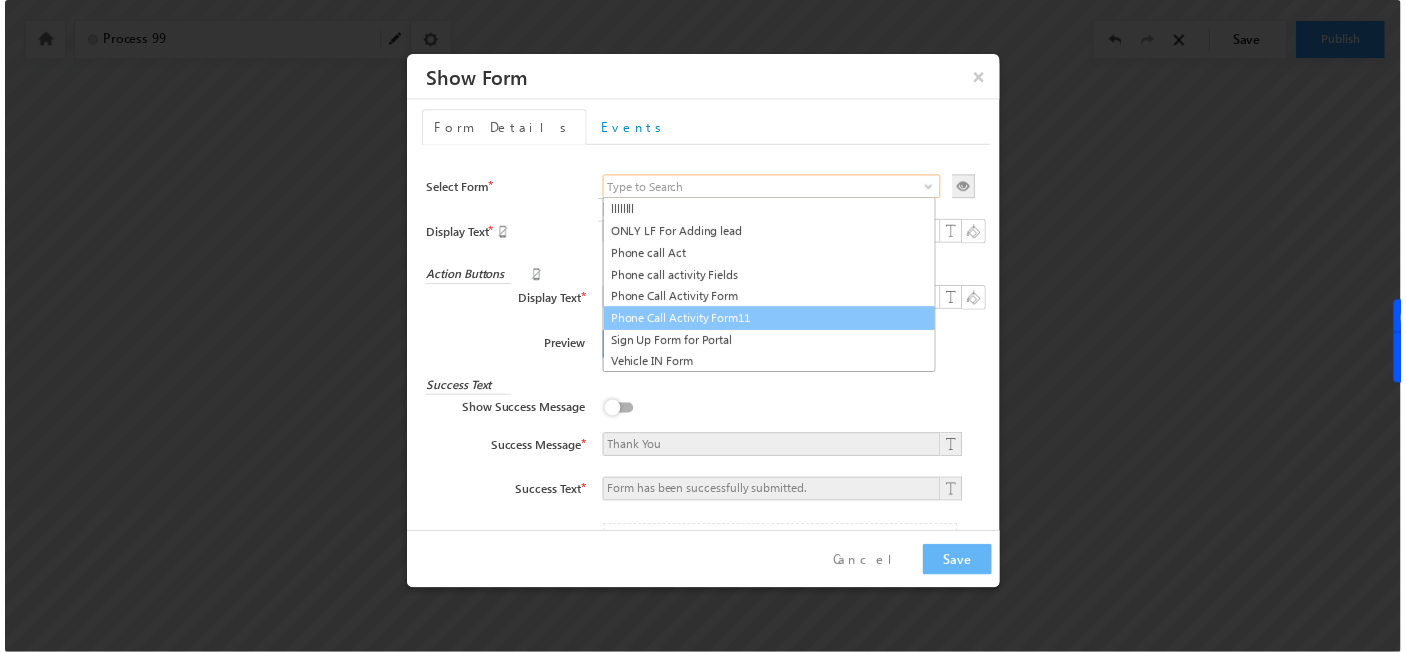 scroll, scrollTop: 219, scrollLeft: 0, axis: vertical 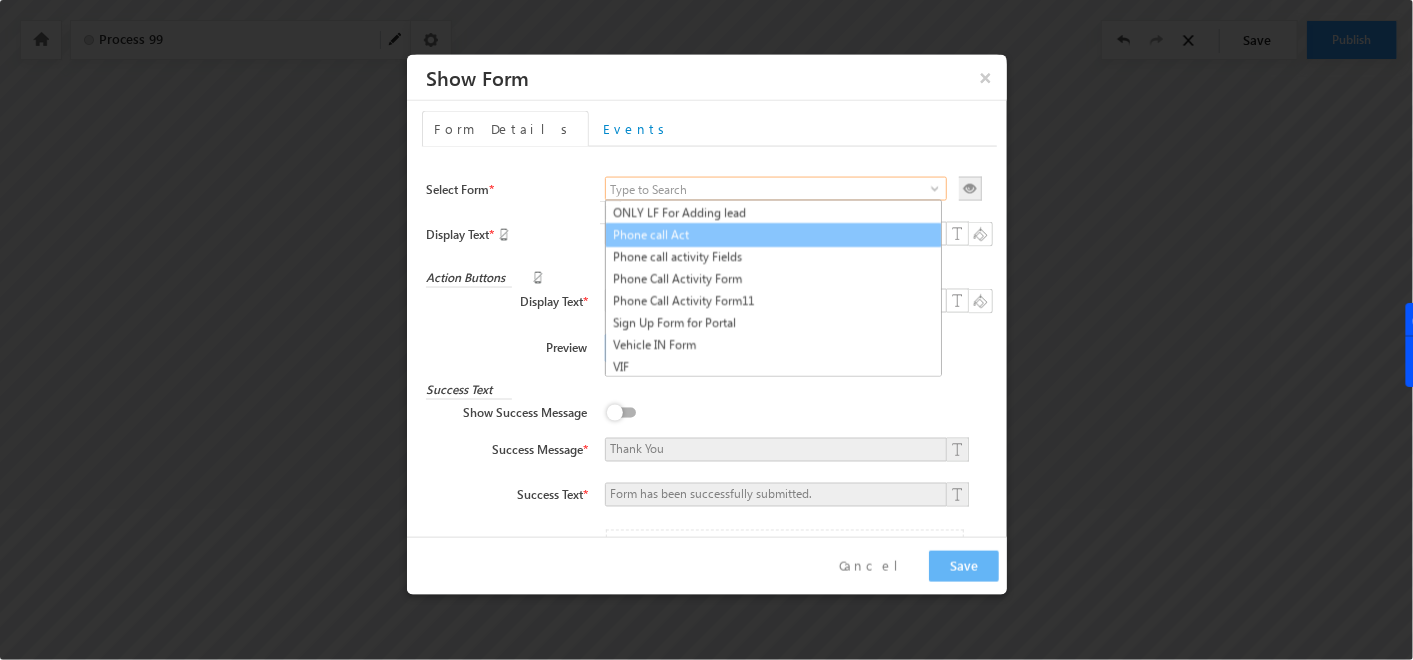 click on "Phone call Act" at bounding box center [773, 235] 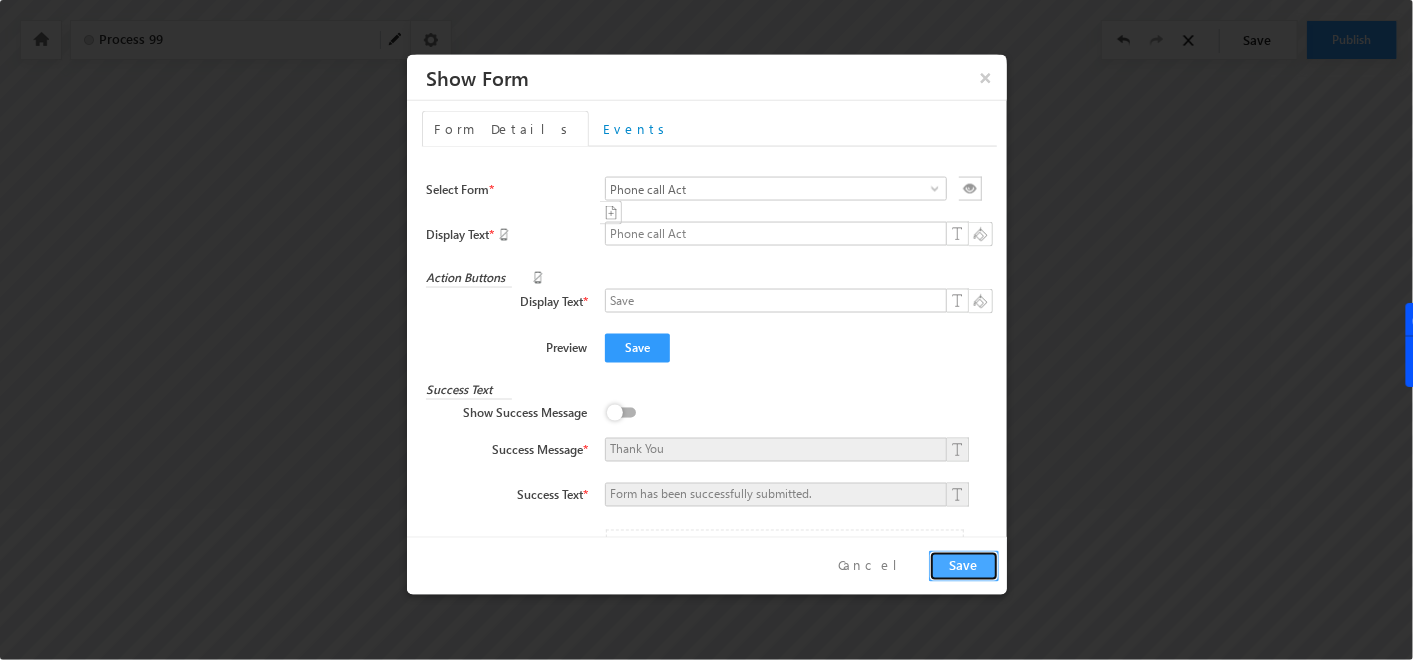 click on "Save" at bounding box center [964, 566] 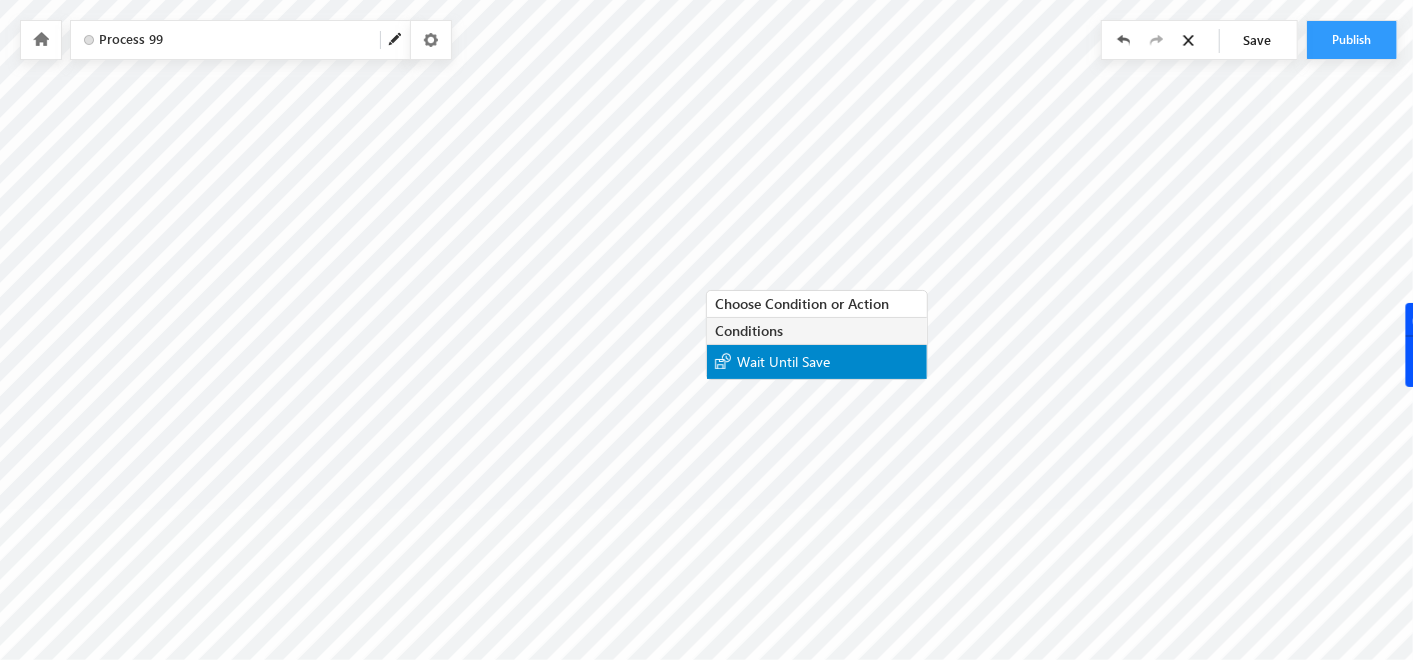 click on "Wait Until Save" at bounding box center [783, 361] 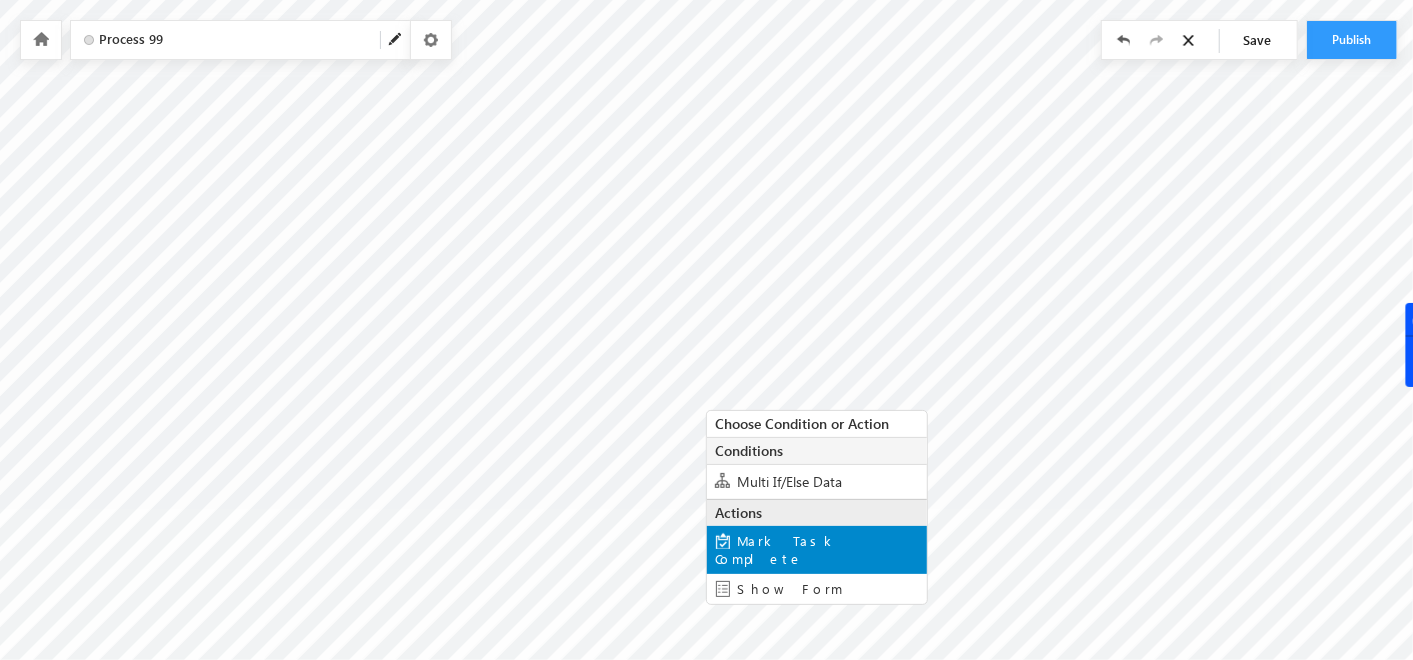 click on "Mark Task Complete" at bounding box center [776, 549] 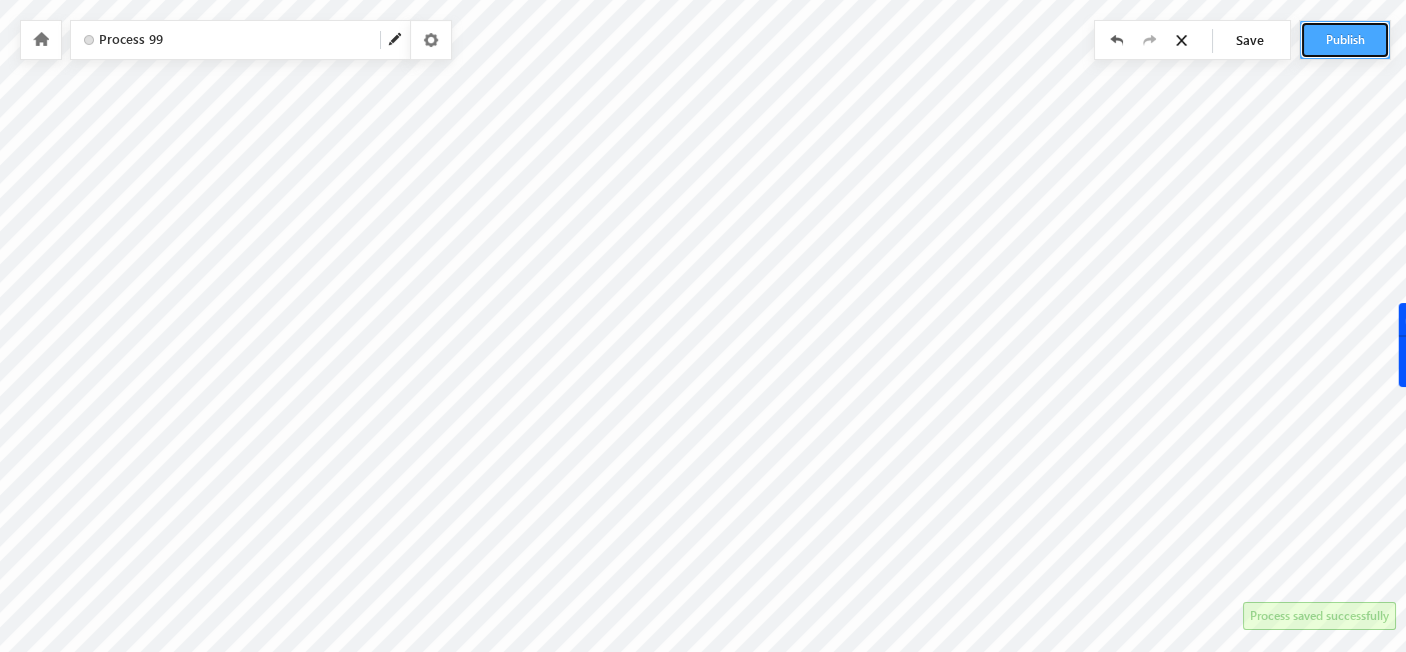 click on "Publish" at bounding box center (1345, 40) 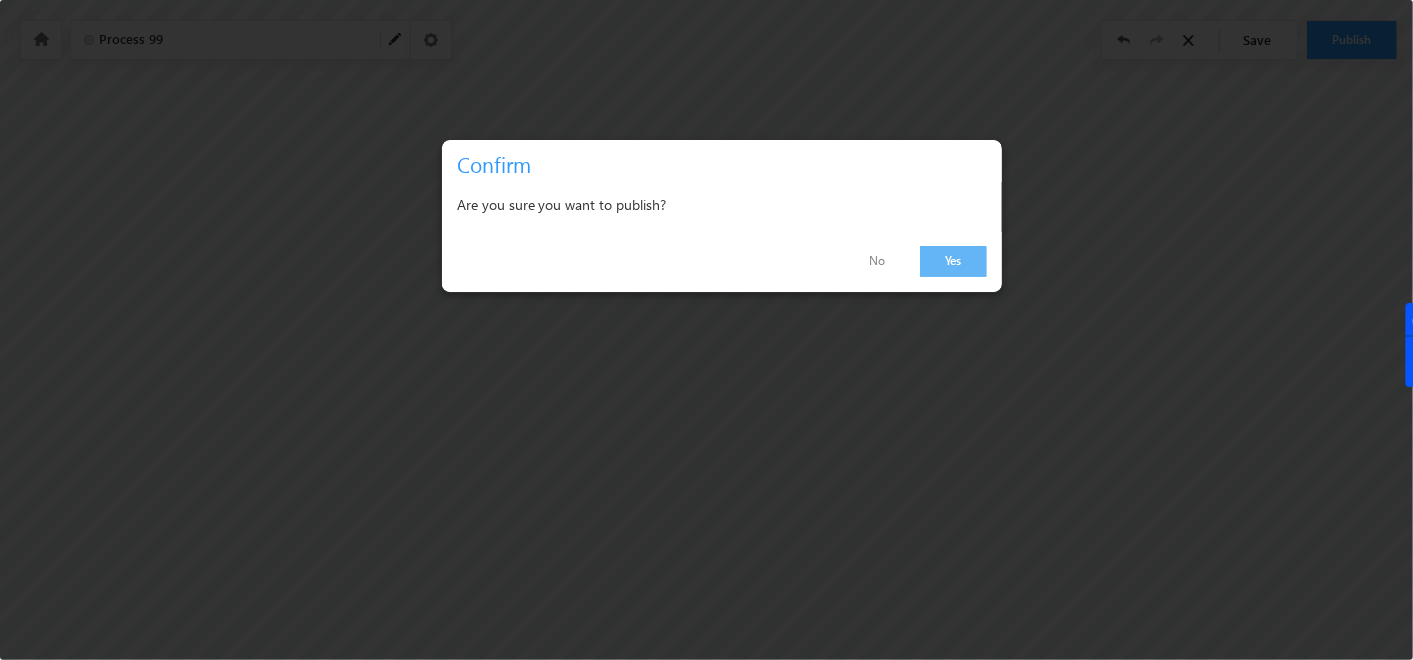 click on "Yes No" at bounding box center [722, 262] 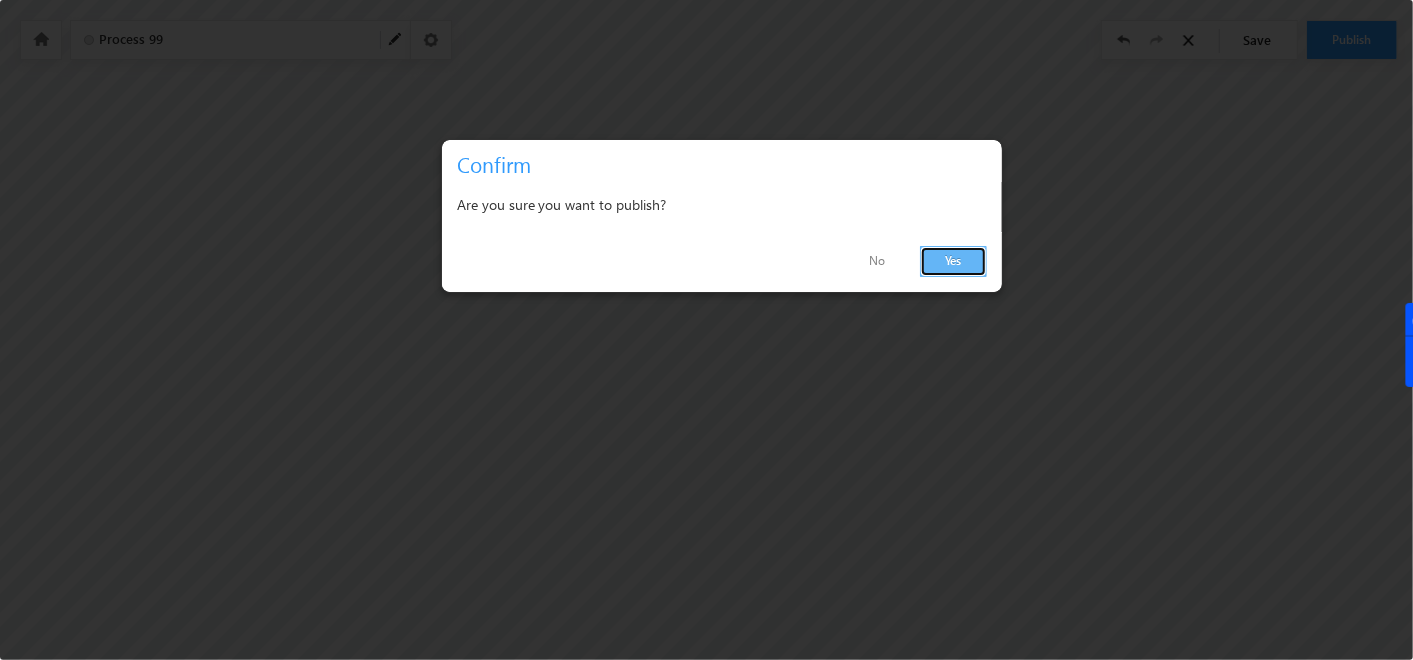 click on "Yes" at bounding box center [953, 261] 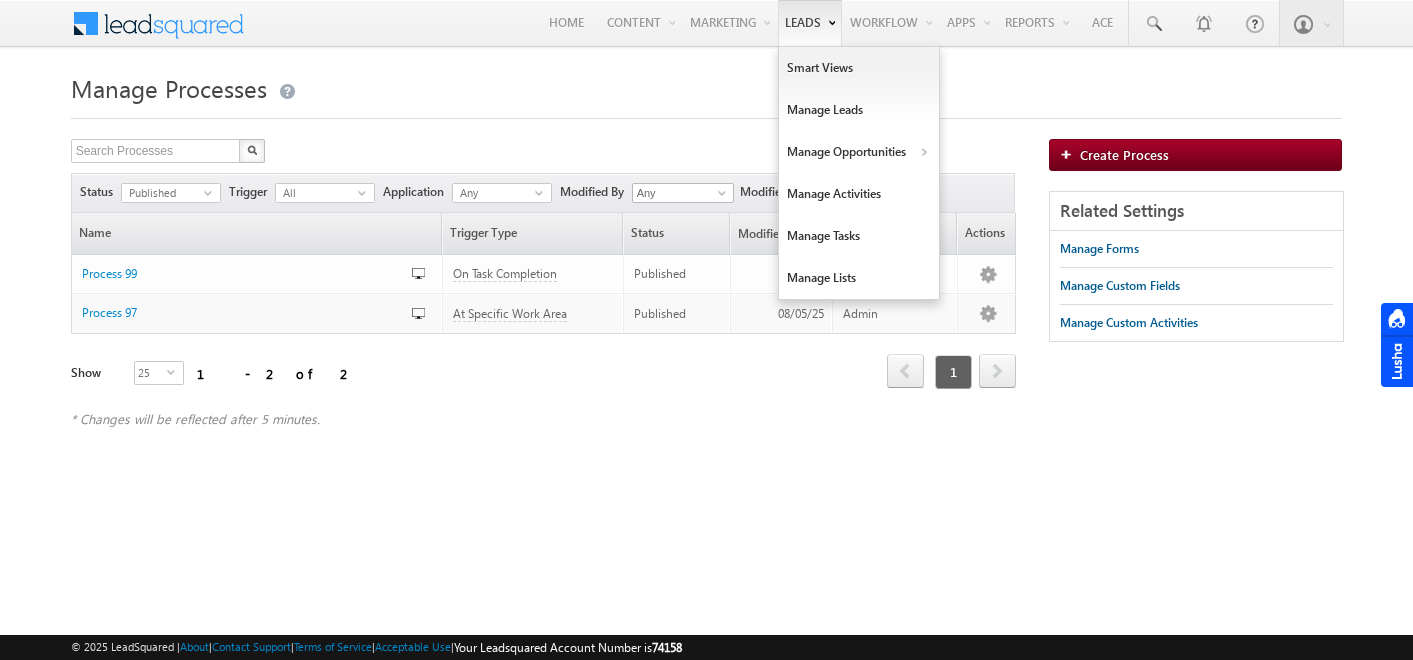 scroll, scrollTop: 0, scrollLeft: 0, axis: both 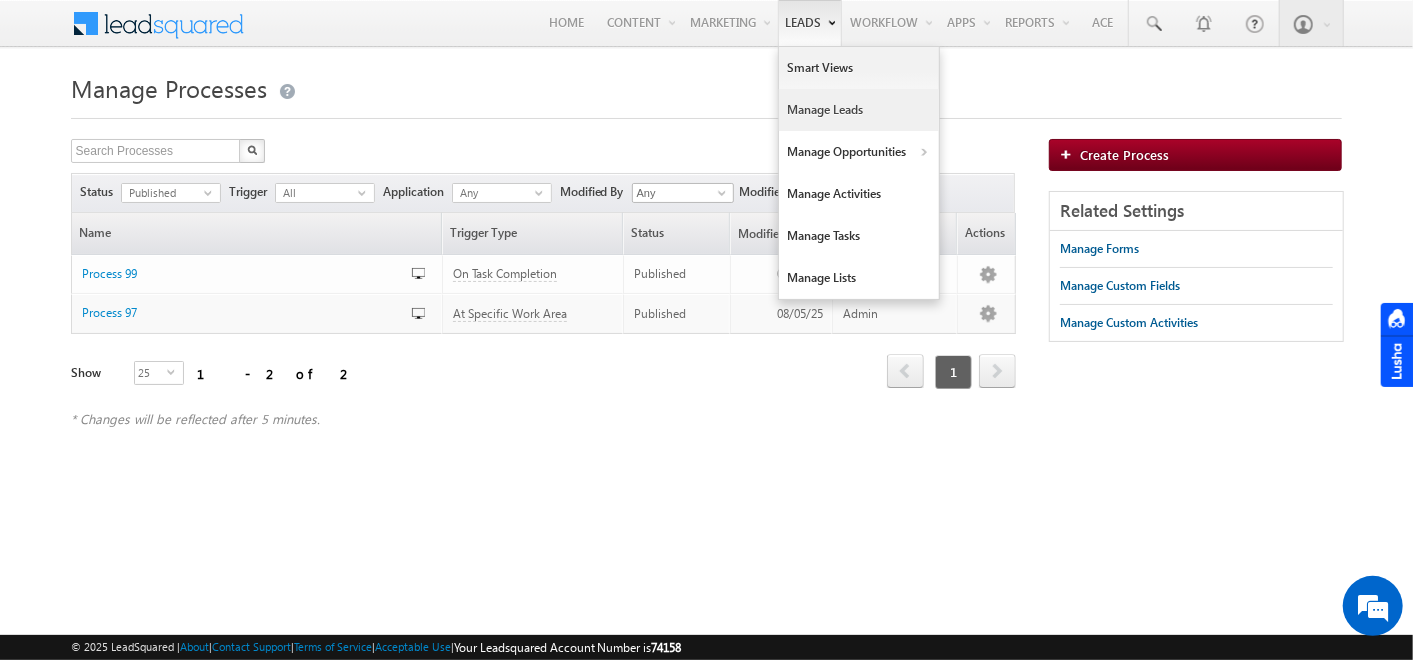 click on "Manage Leads" at bounding box center [859, 110] 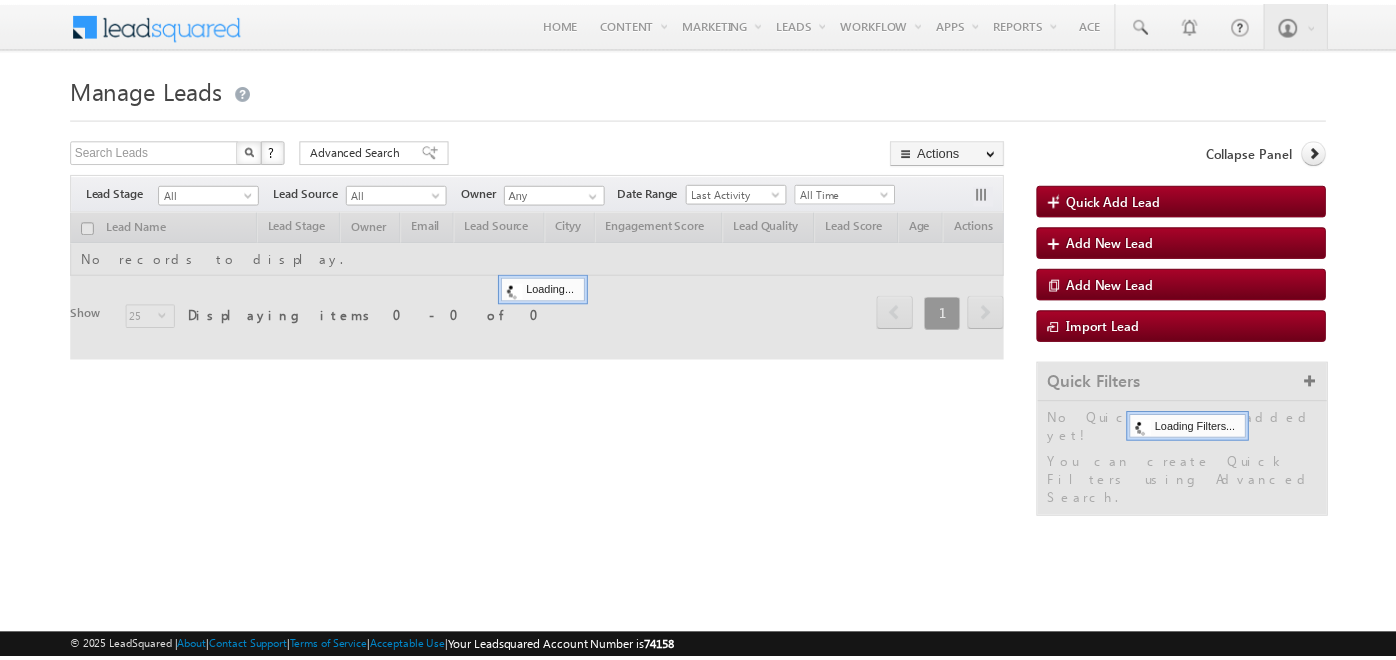 scroll, scrollTop: 0, scrollLeft: 0, axis: both 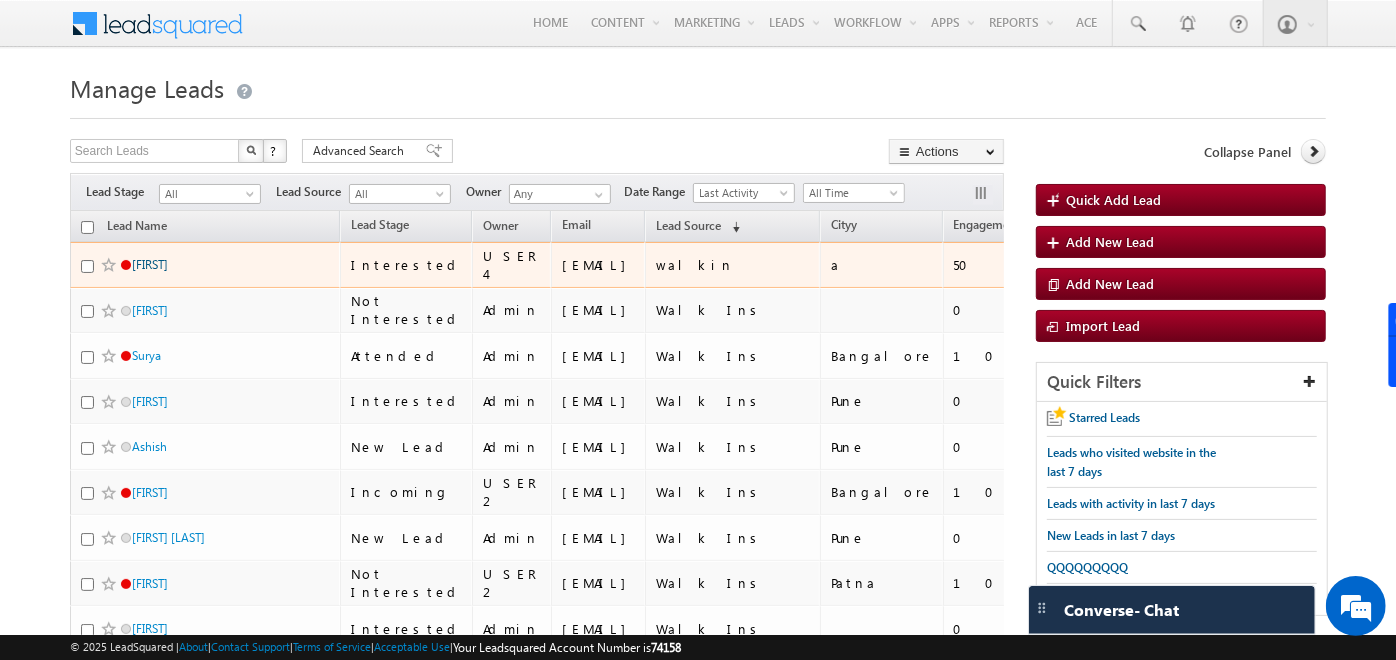 click on "[FIRST]" at bounding box center (150, 264) 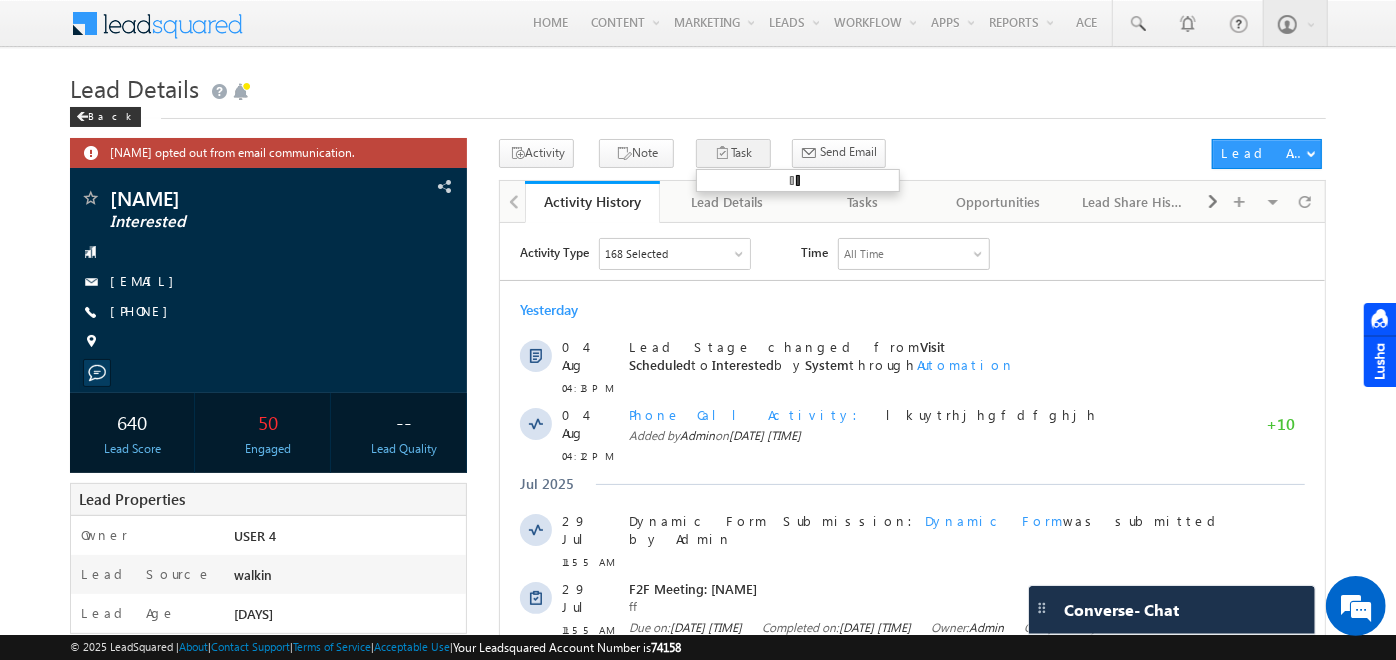 scroll, scrollTop: 0, scrollLeft: 0, axis: both 